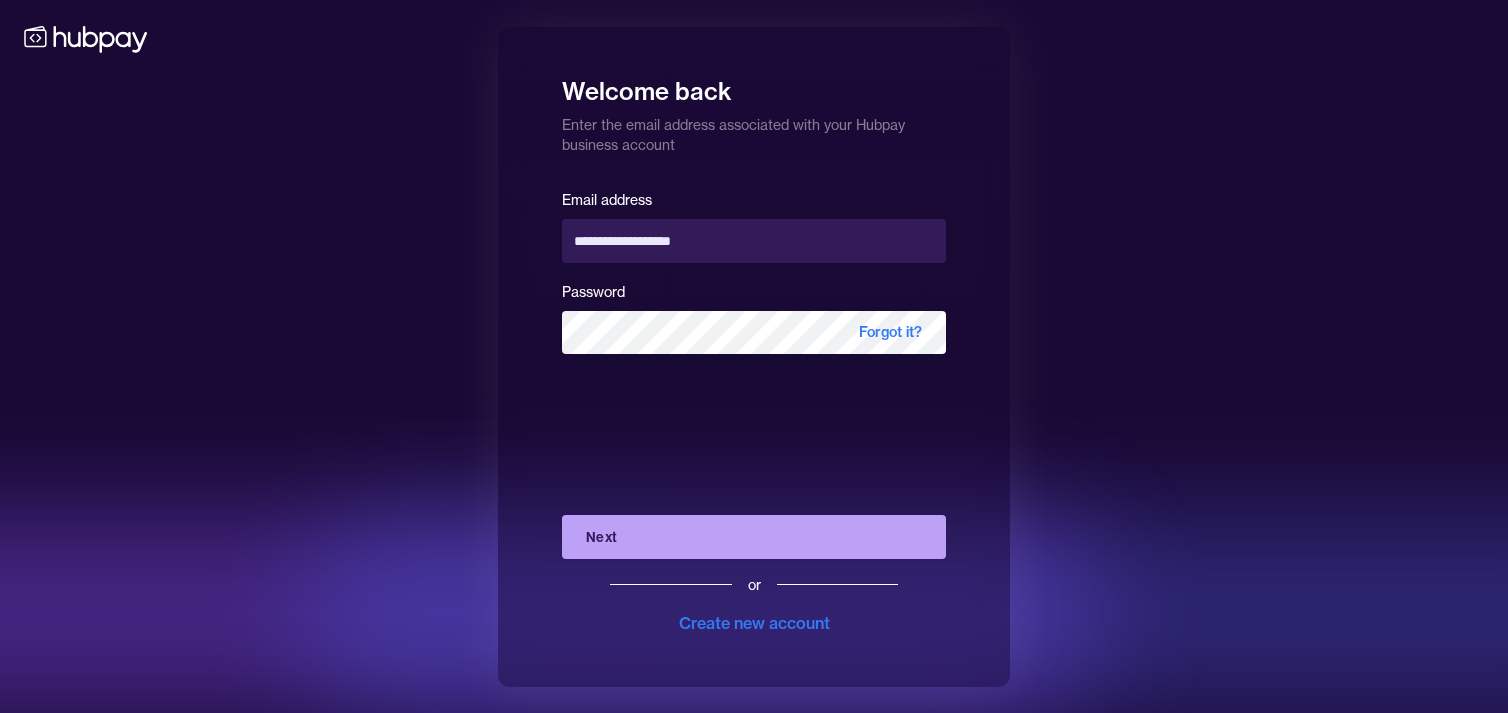 scroll, scrollTop: 0, scrollLeft: 0, axis: both 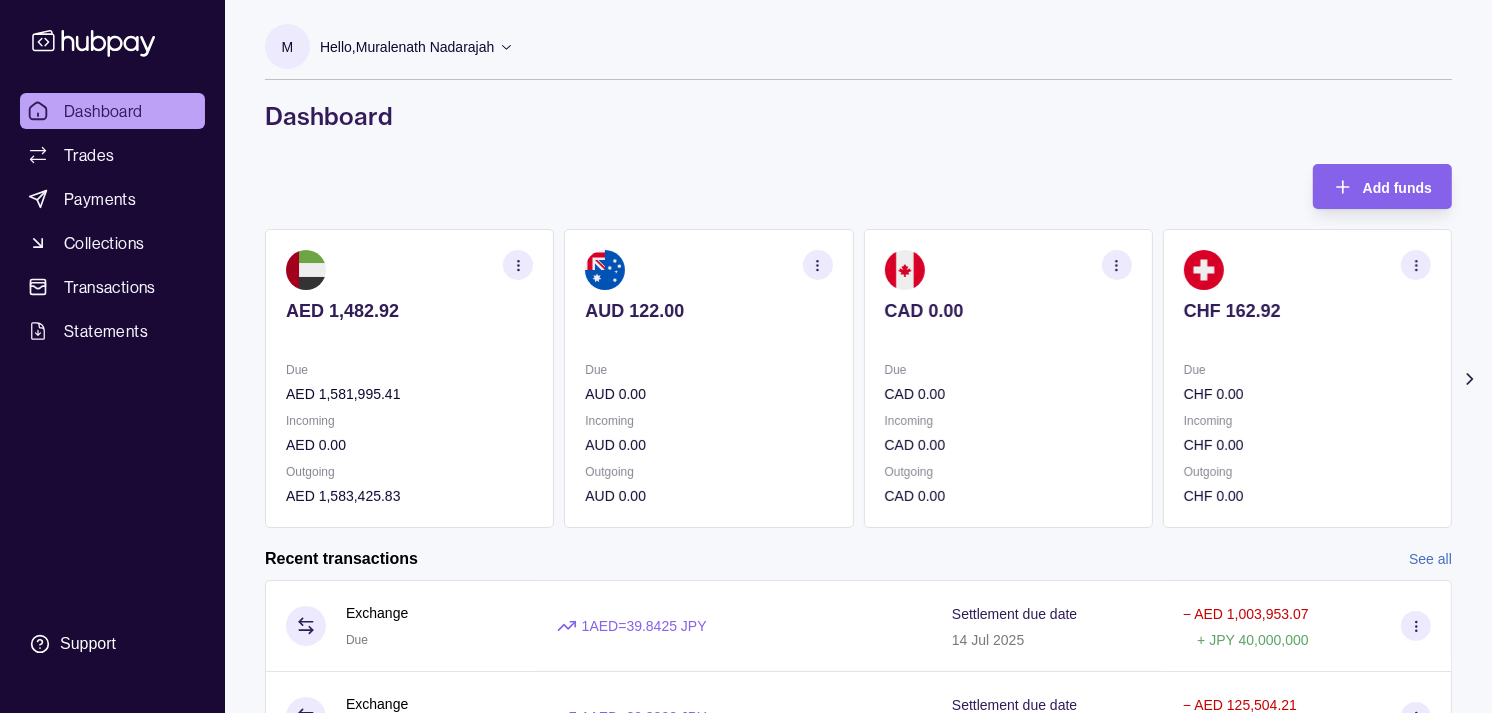 click on "Due CHF 0.00 Incoming CHF 0.00 Outgoing CHF 0.00" at bounding box center [1307, 433] 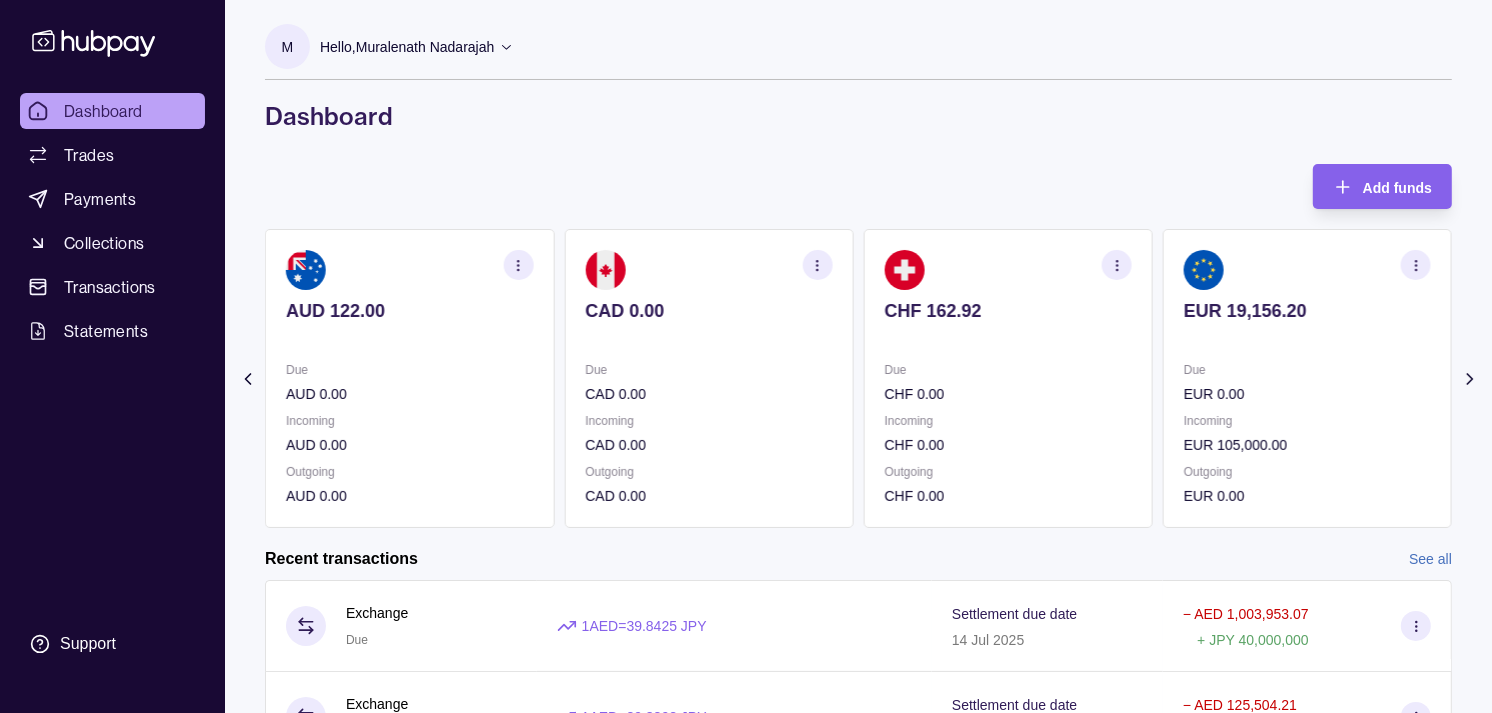 click on "EUR 19,156.20                                                                                                               Due EUR 0.00 Incoming EUR 105,000.00 Outgoing EUR 0.00" at bounding box center (1307, 378) 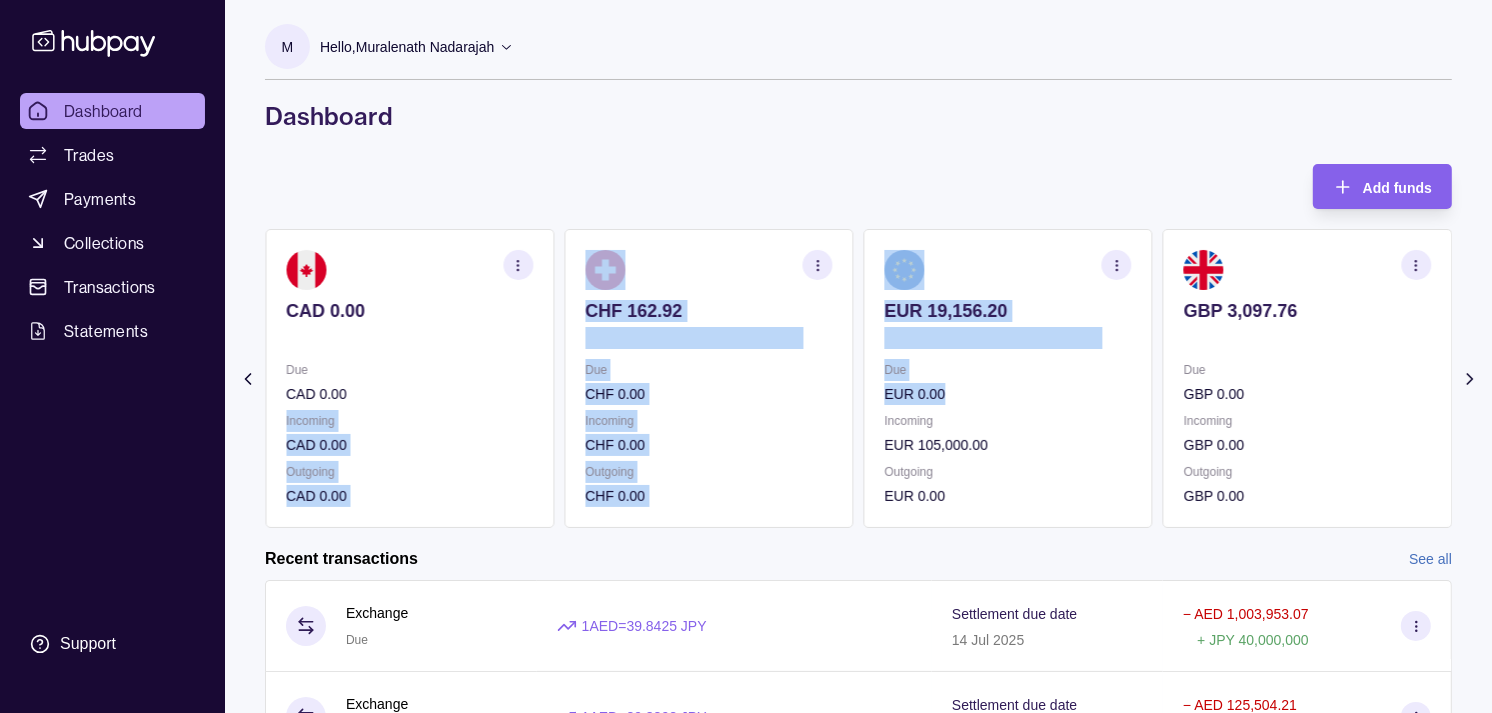drag, startPoint x: 1156, startPoint y: 405, endPoint x: 1087, endPoint y: 405, distance: 69 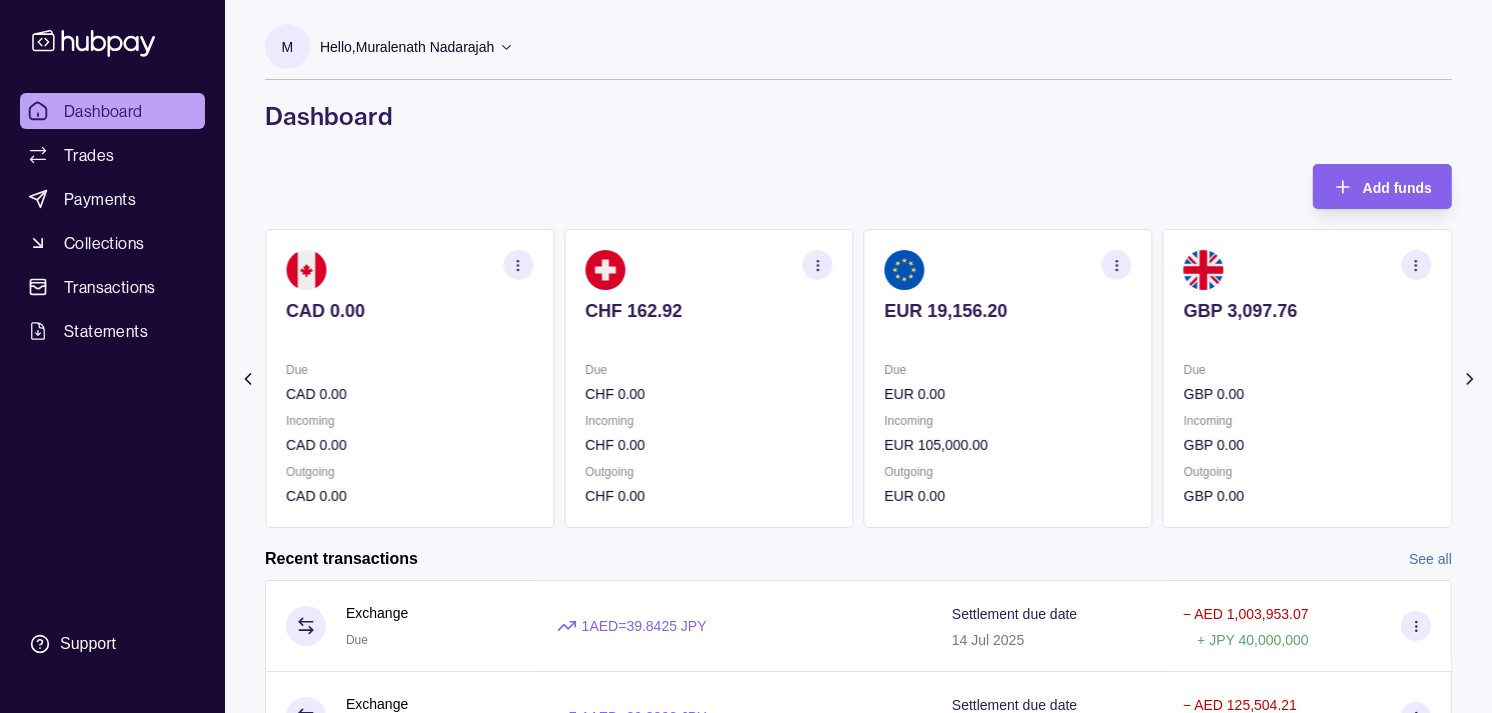 drag, startPoint x: 1082, startPoint y: 405, endPoint x: 953, endPoint y: 161, distance: 276.0018 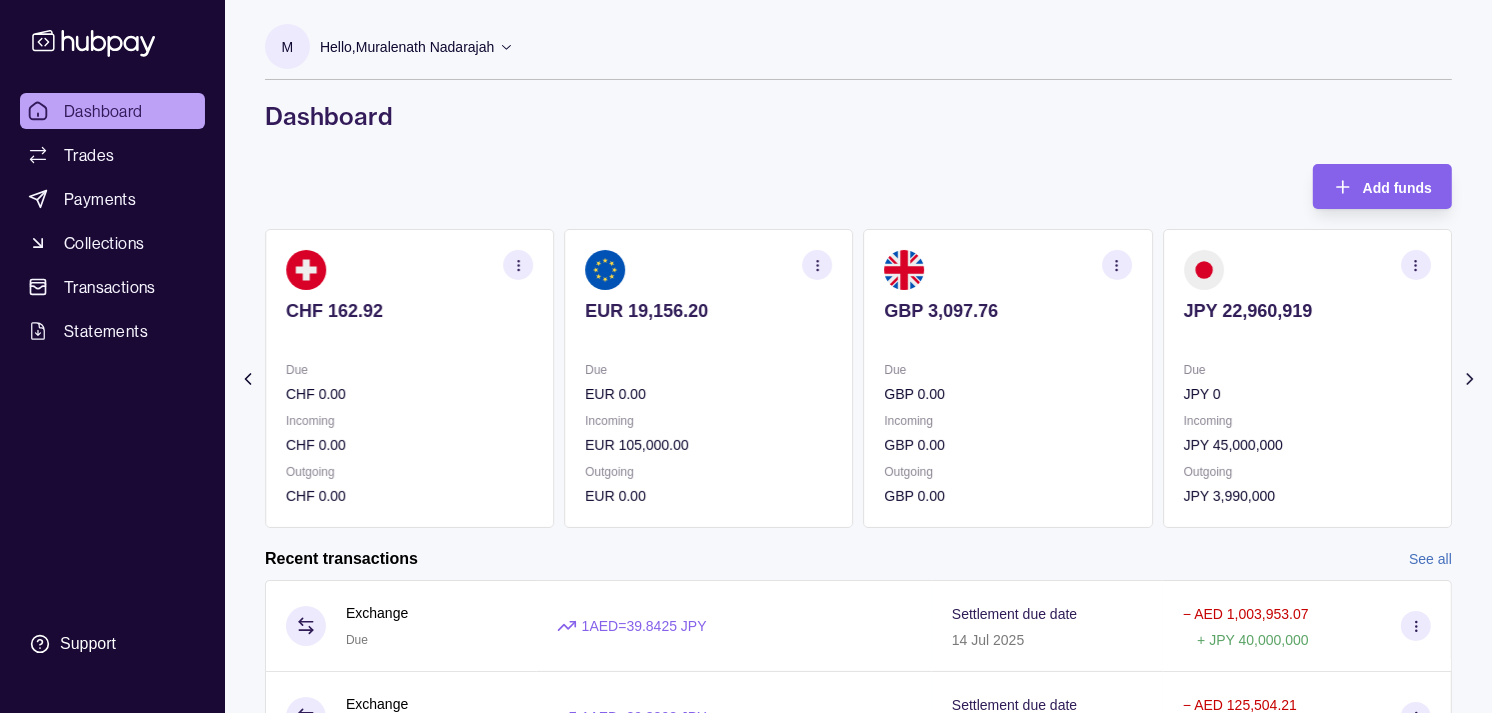 click on "Due" at bounding box center (1307, 370) 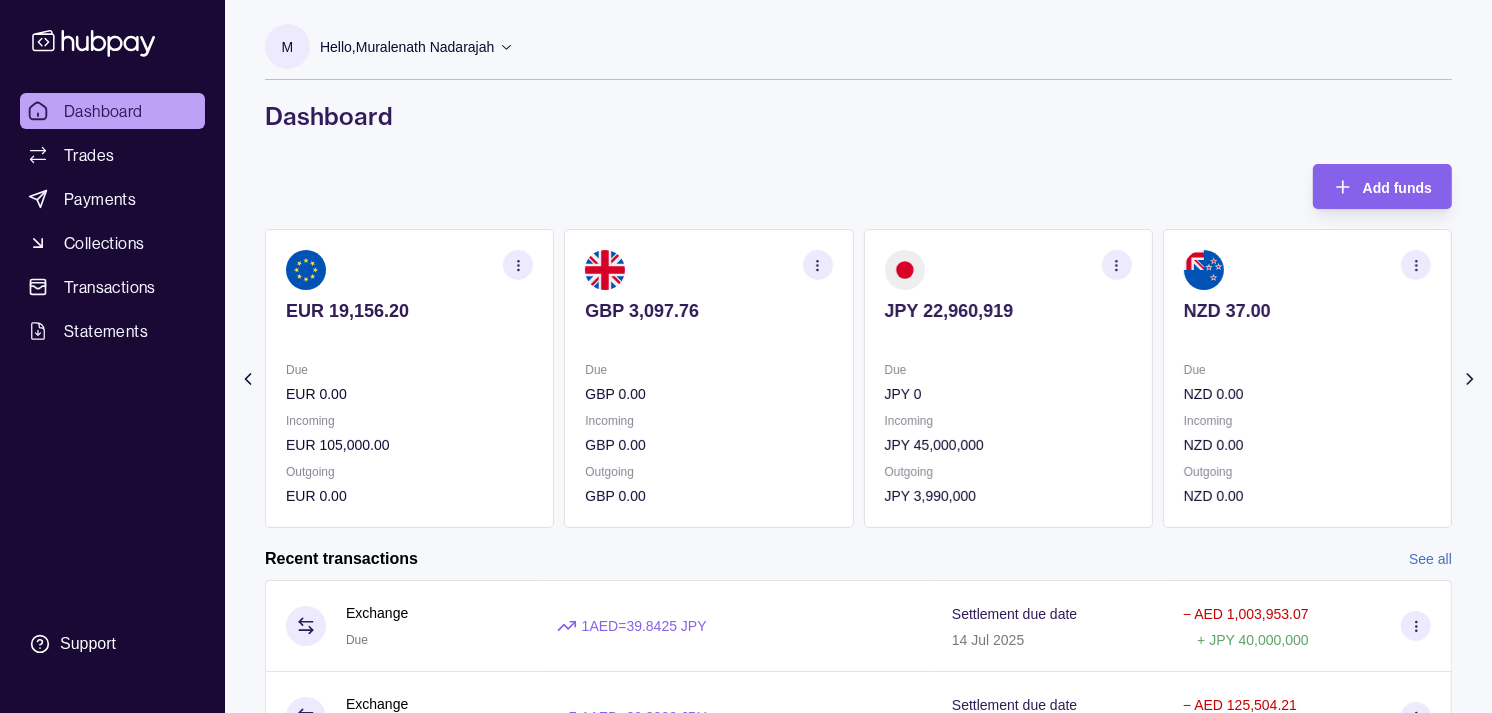 click 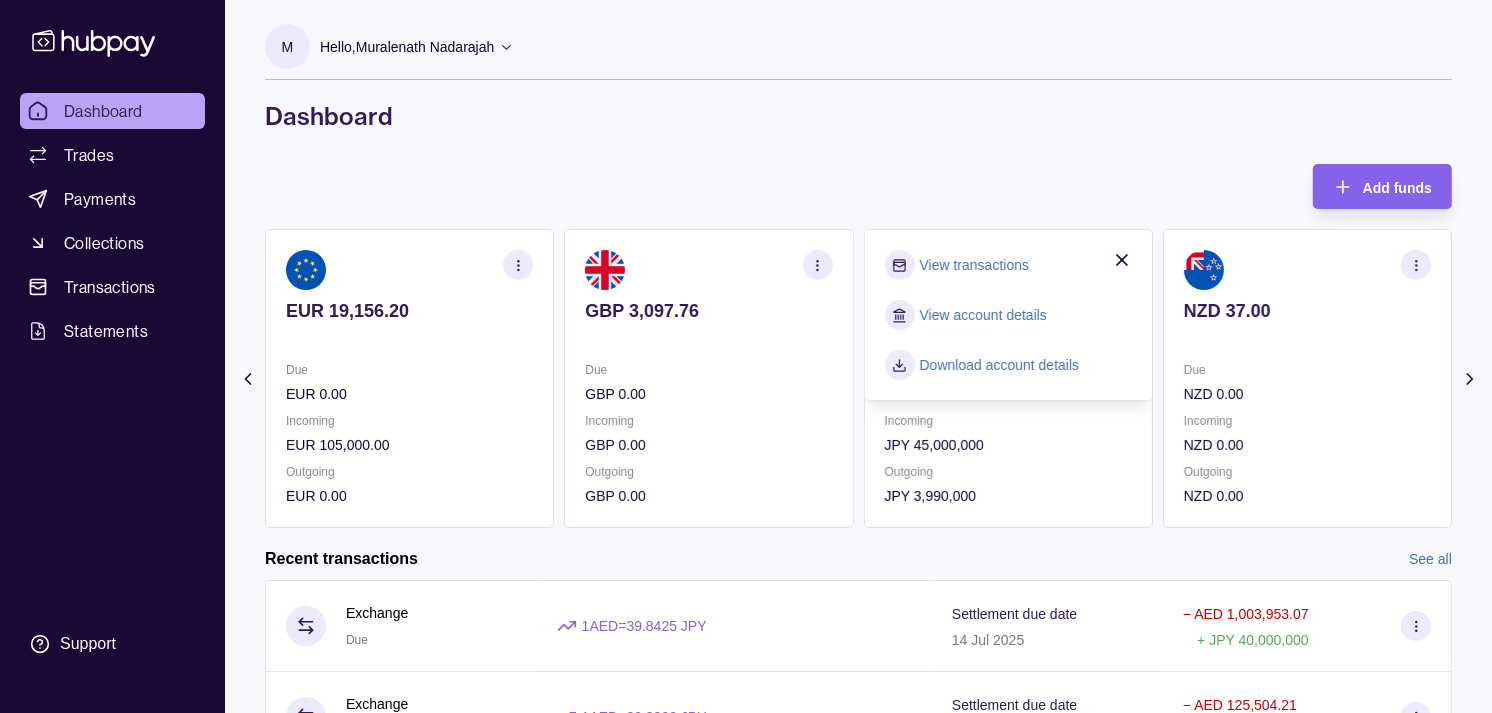 click on "View transactions" at bounding box center [974, 265] 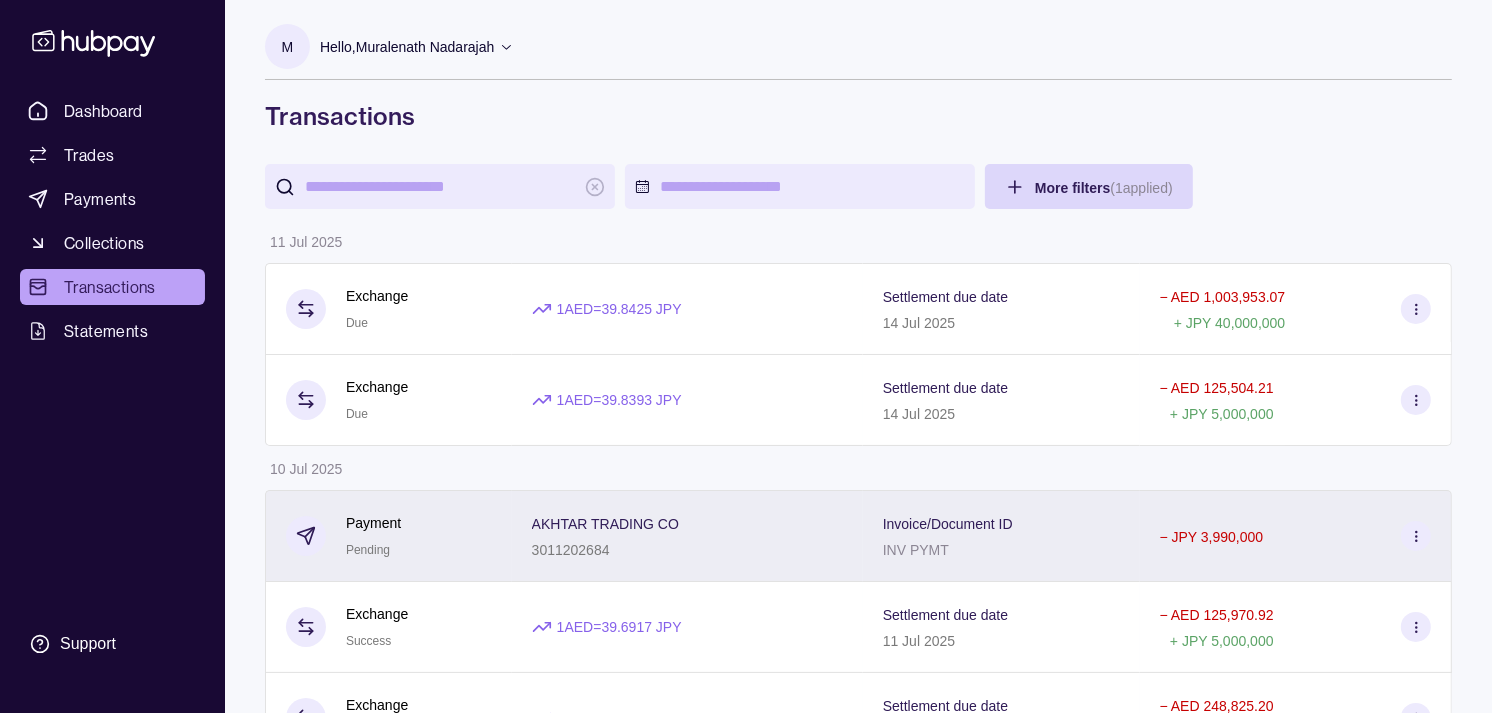 click on "AKHTAR TRADING CO 3011202684" at bounding box center [687, 536] 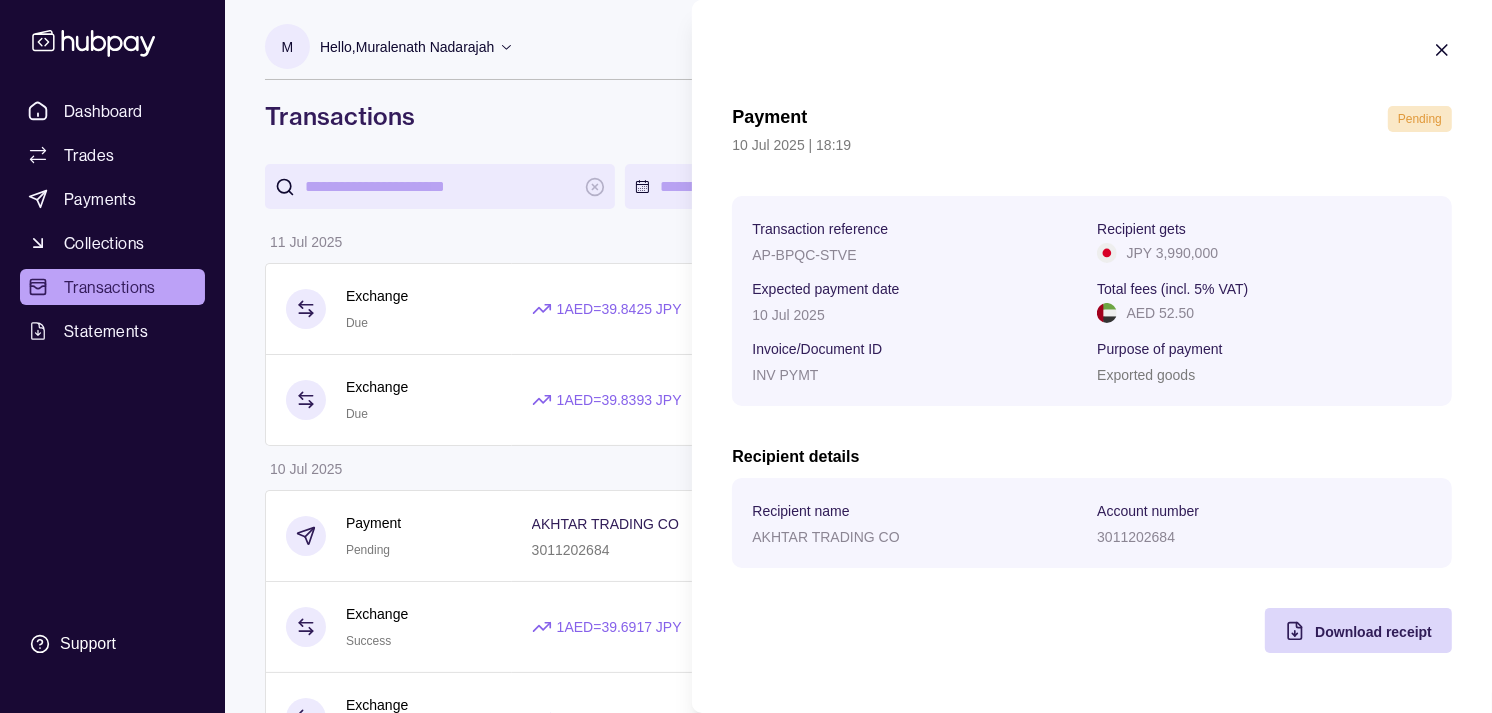 click 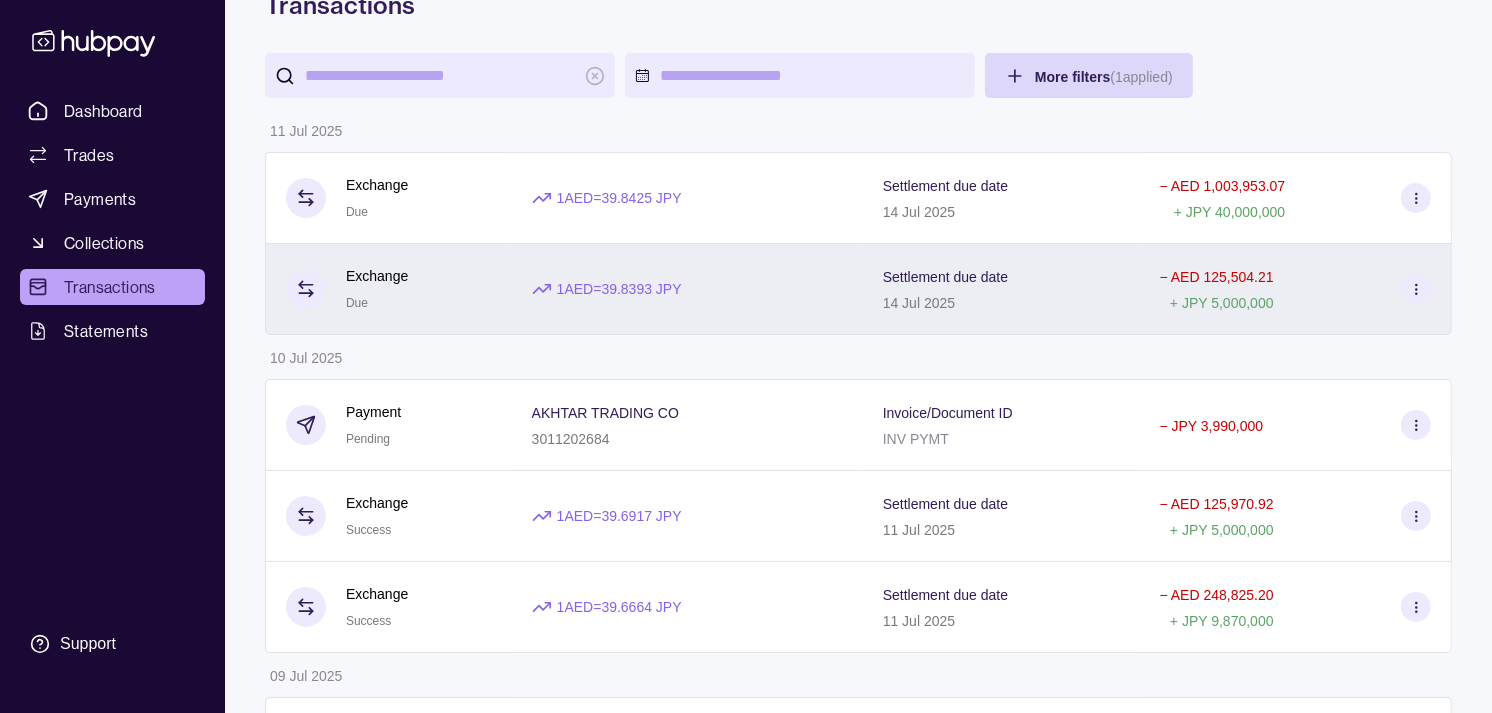 scroll, scrollTop: 0, scrollLeft: 0, axis: both 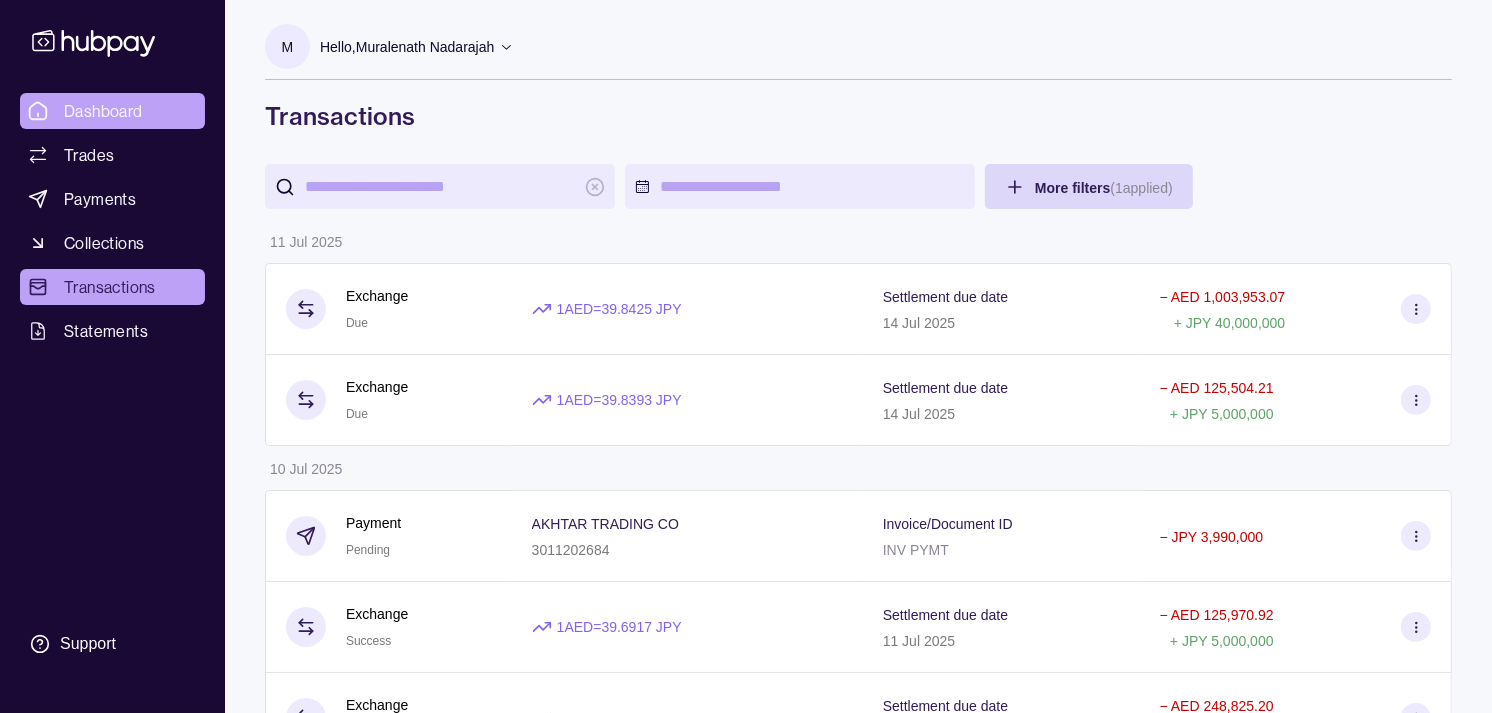 click on "Dashboard" at bounding box center [103, 111] 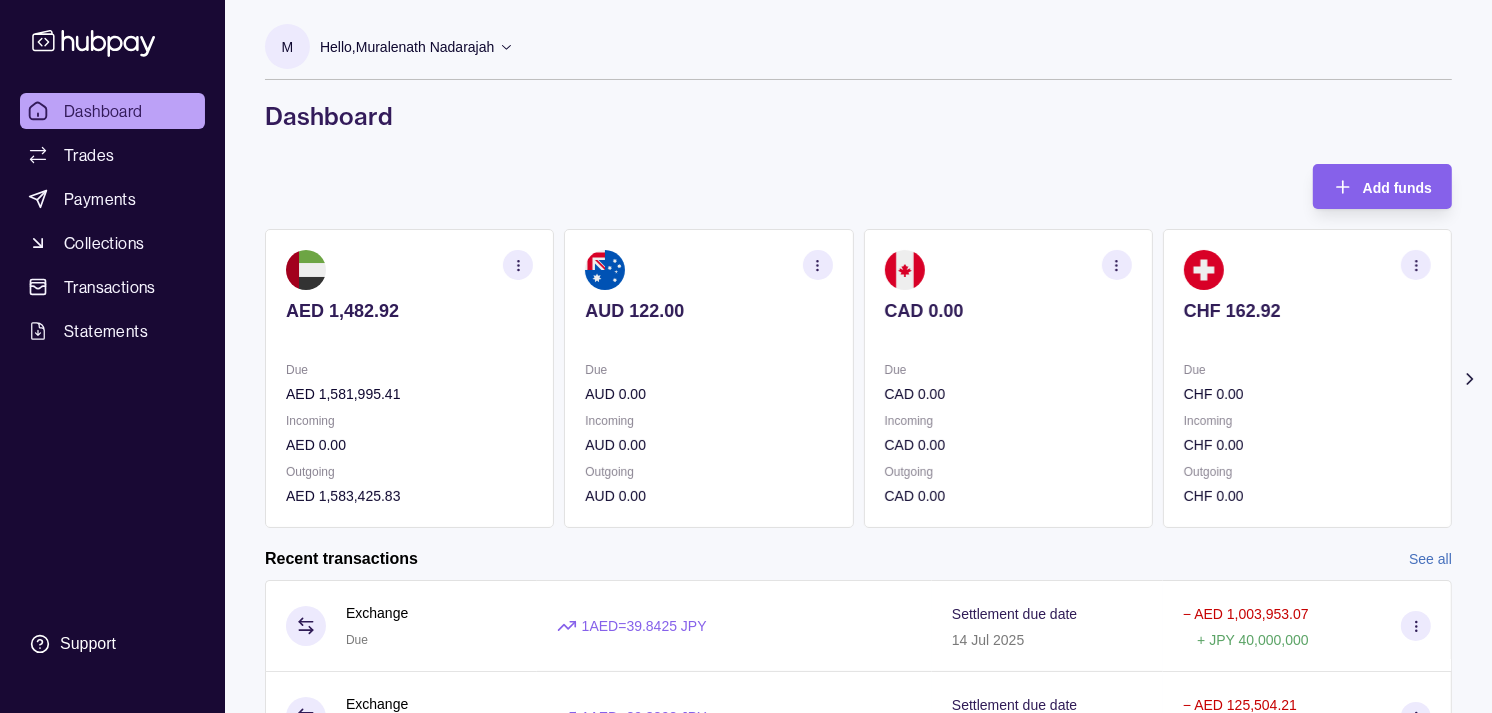 click on "Due" at bounding box center [1307, 370] 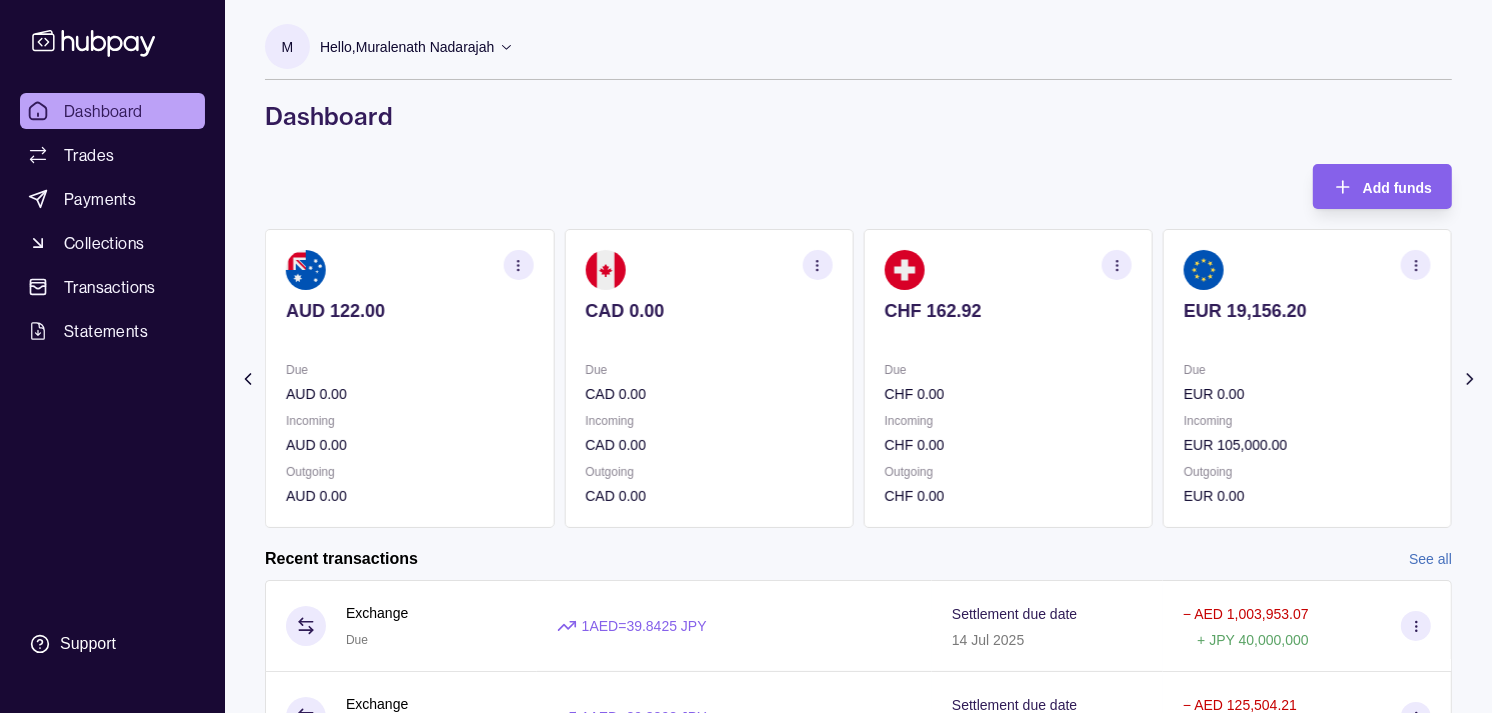 click on "EUR 19,156.20                                                                                                               Due EUR 0.00 Incoming EUR 105,000.00 Outgoing EUR 0.00" at bounding box center [1307, 378] 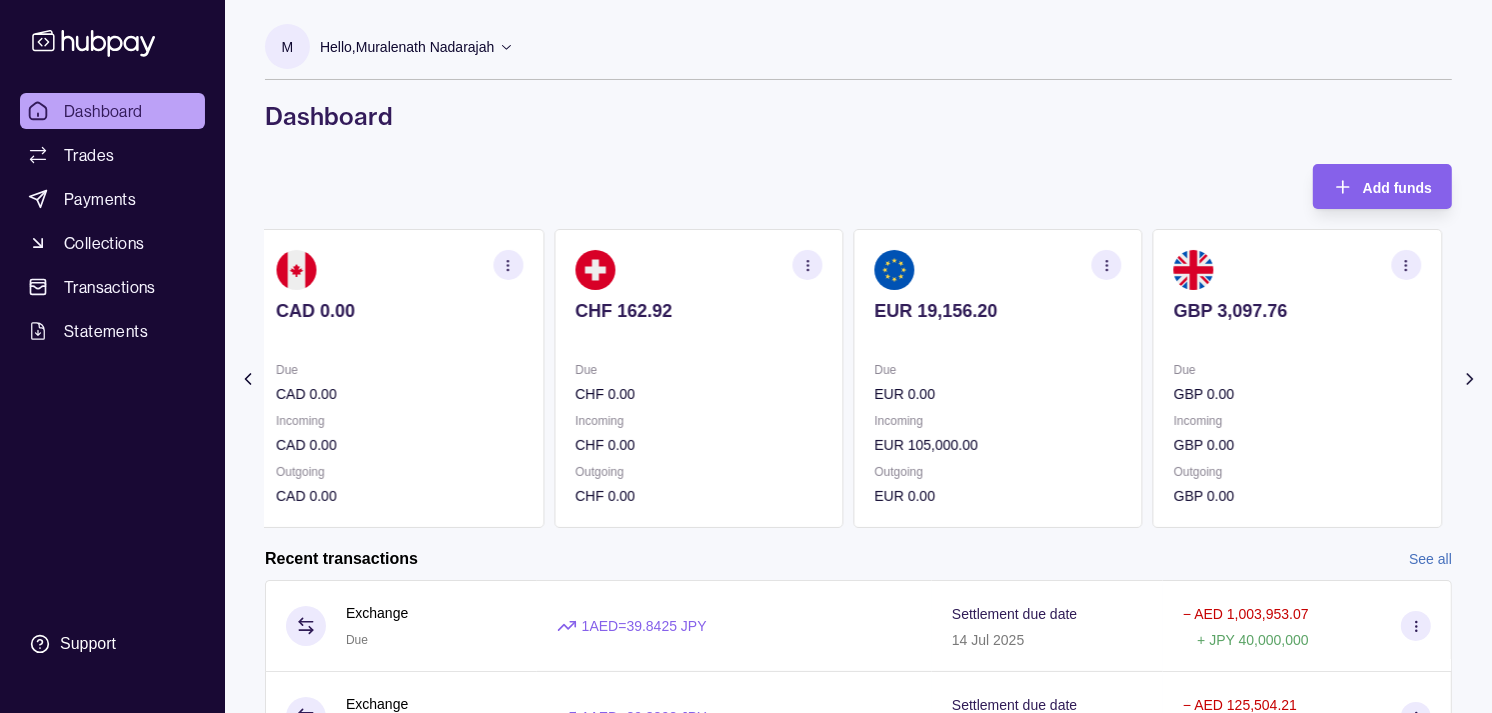 click on "EUR 19,156.20                                                                                                               Due EUR 0.00 Incoming EUR 105,000.00 Outgoing EUR 0.00" at bounding box center [998, 378] 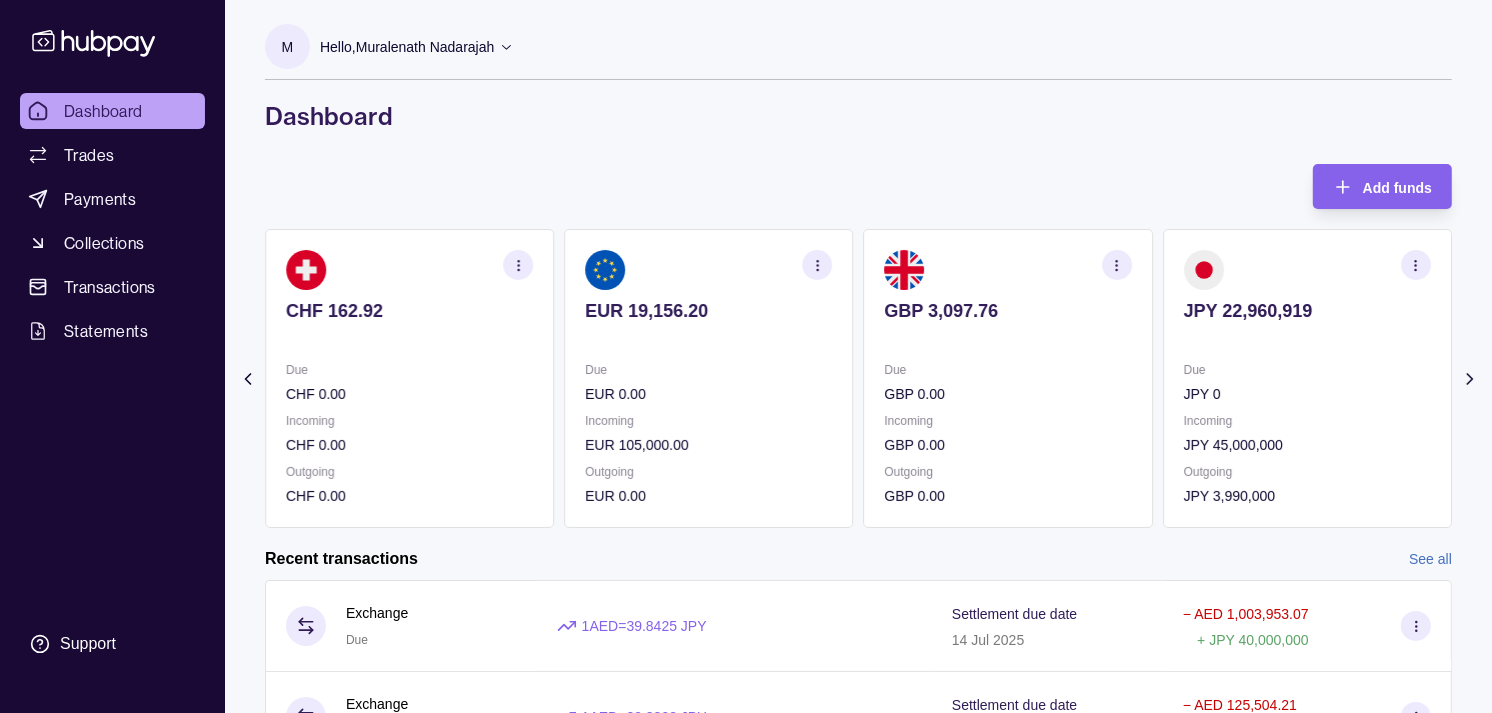 click on "JPY 22,960,919                                                                                                               Due JPY 0 Incoming JPY 45,000,000 Outgoing JPY 3,990,000" at bounding box center (1307, 378) 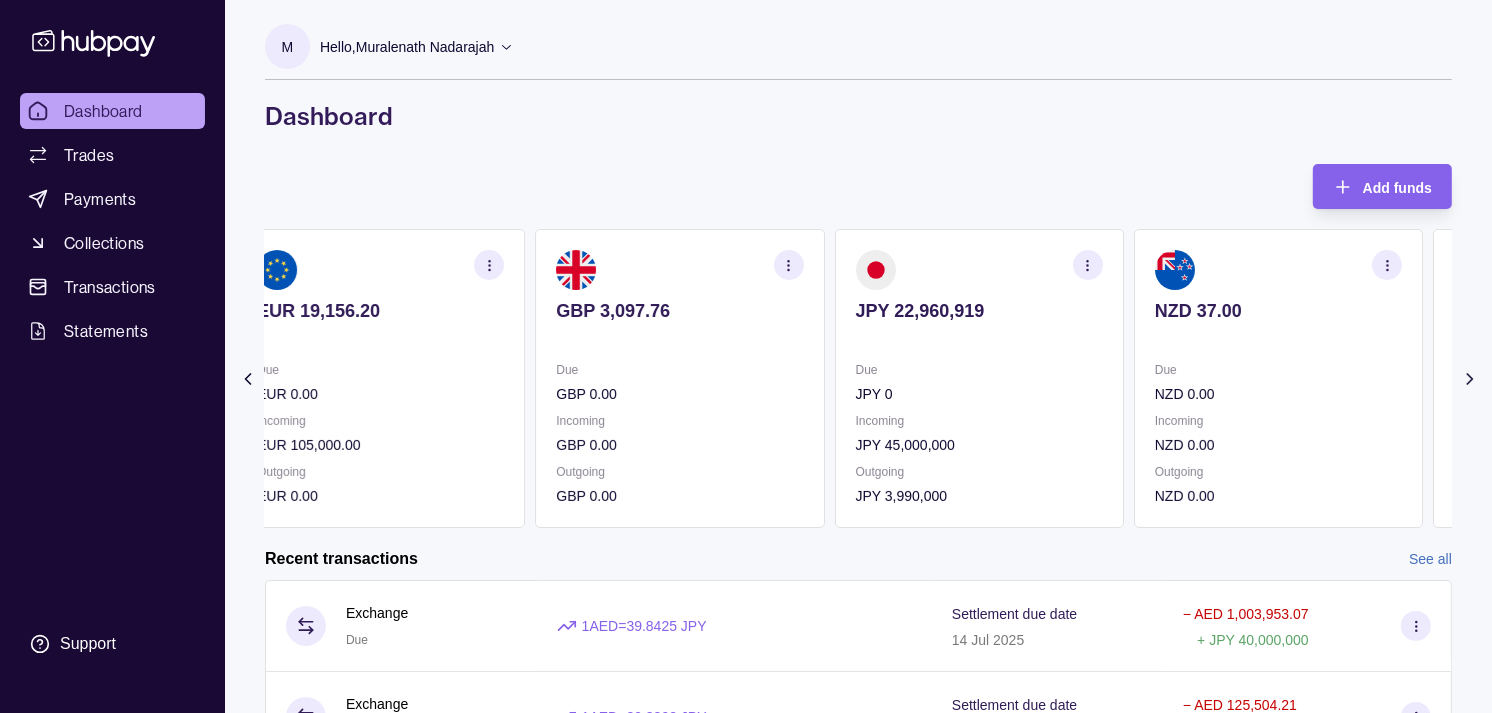 click on "Due JPY 0 Incoming JPY [AMOUNT] Outgoing JPY [AMOUNT]" at bounding box center [979, 433] 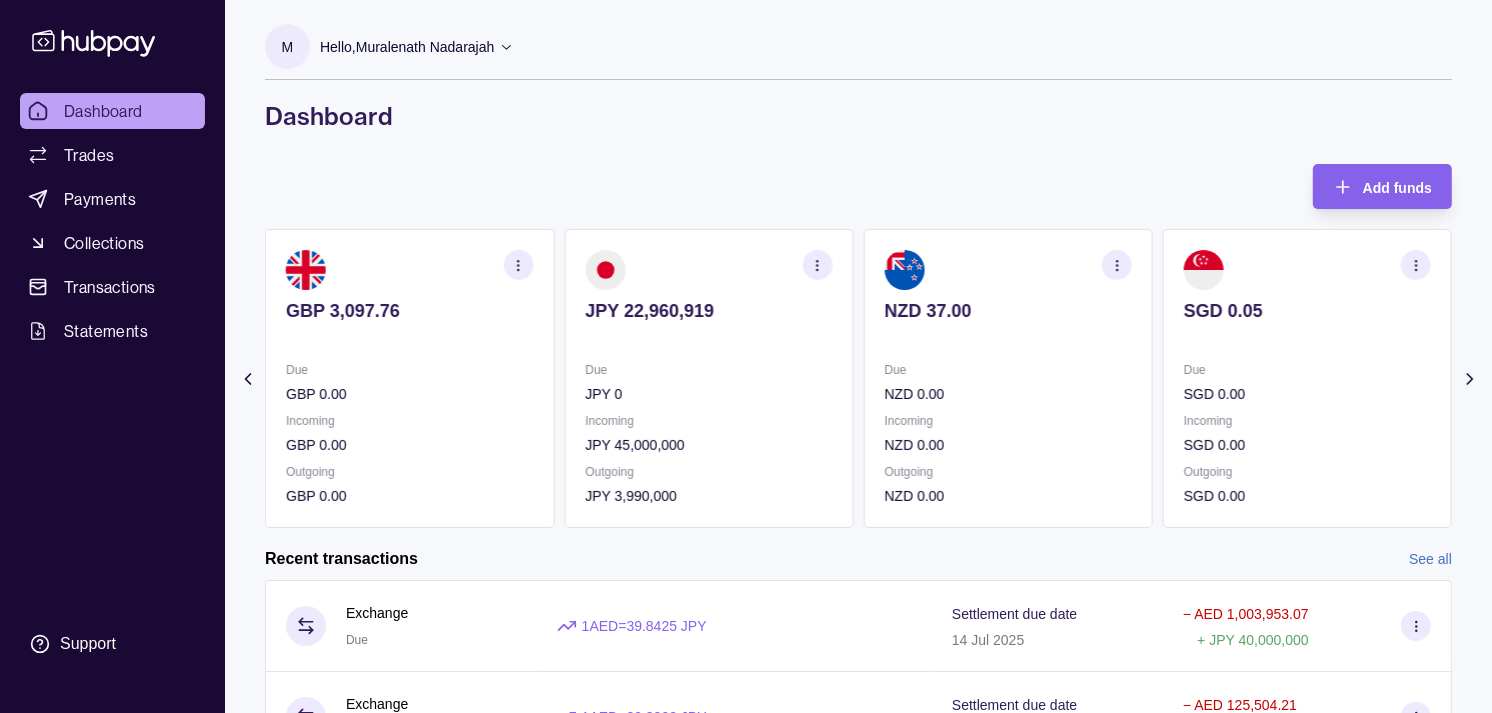 click on "NZD 0.00" at bounding box center [1008, 445] 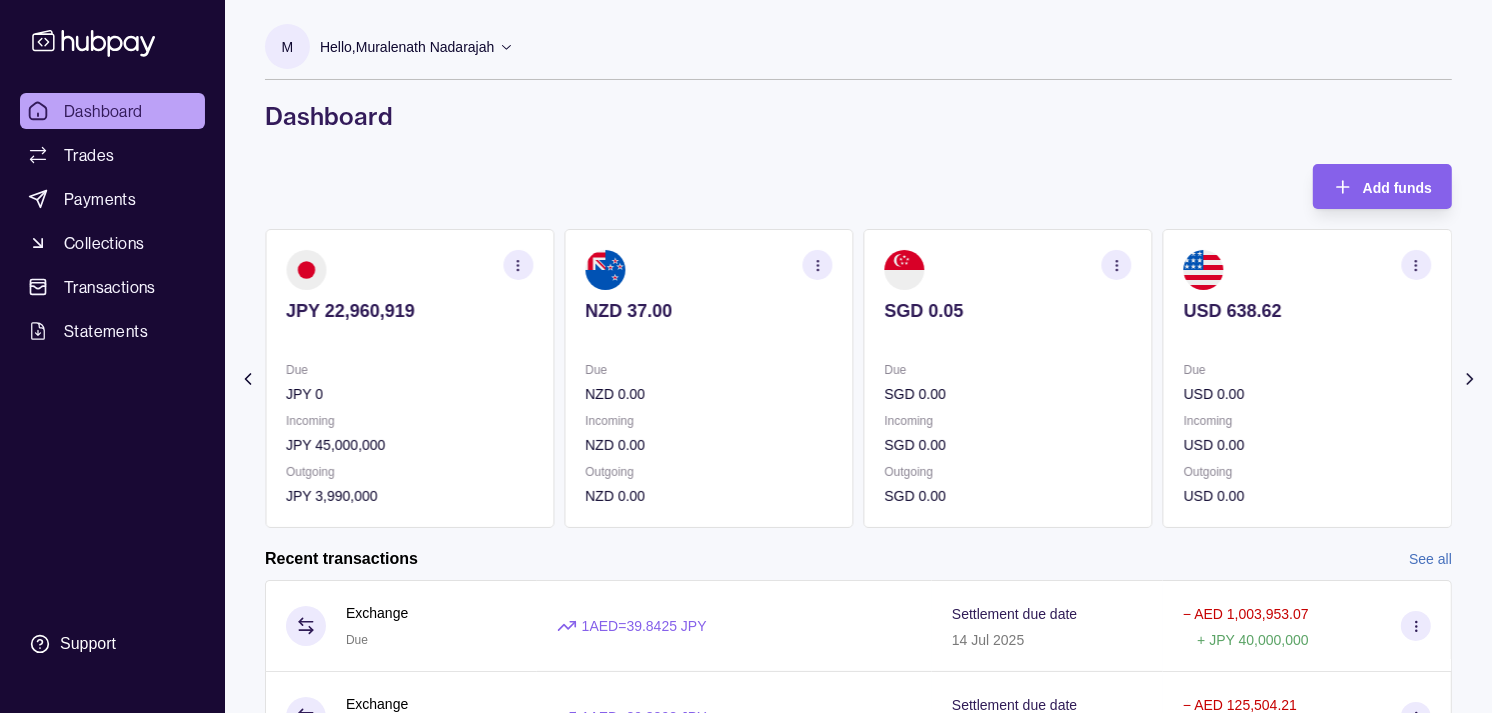 click on "SGD 0.00" at bounding box center (1008, 445) 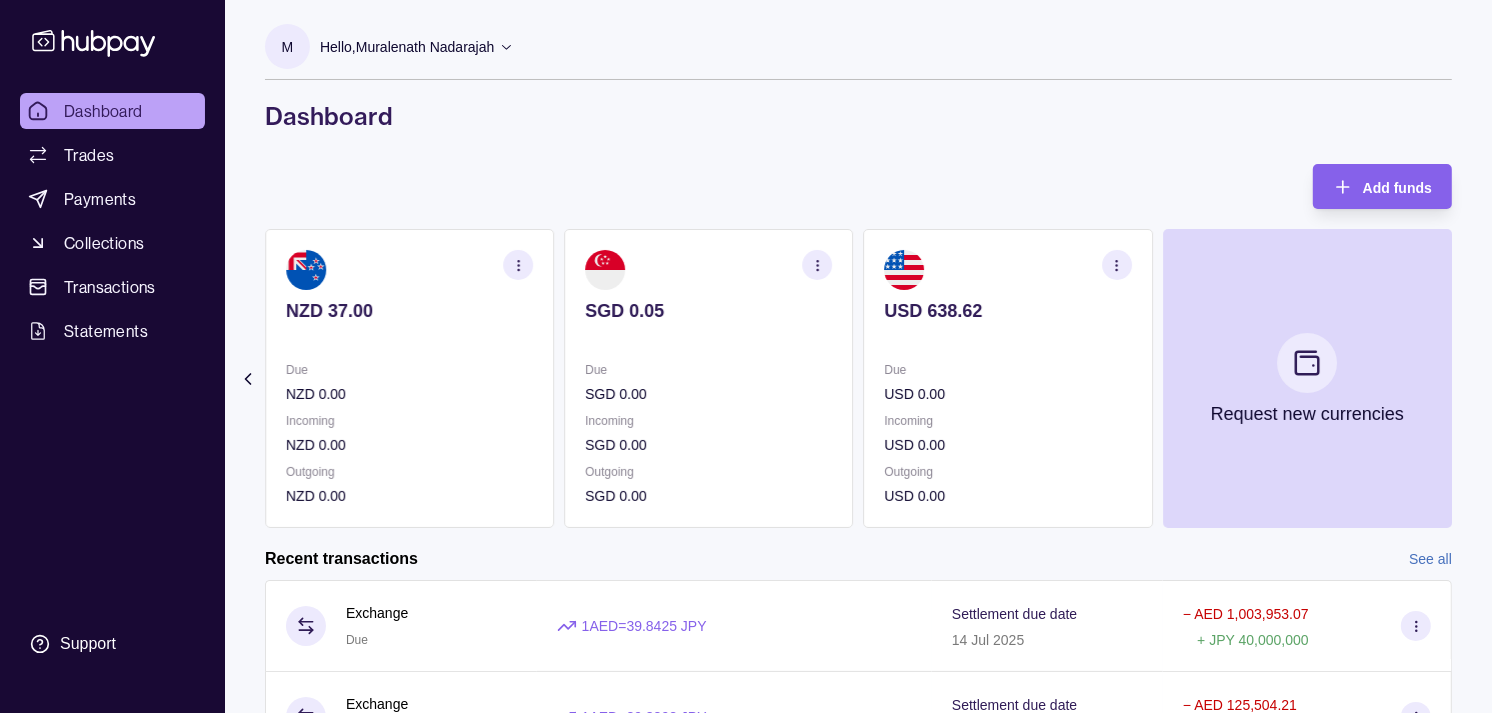 click on "SGD 0.00" at bounding box center (708, 445) 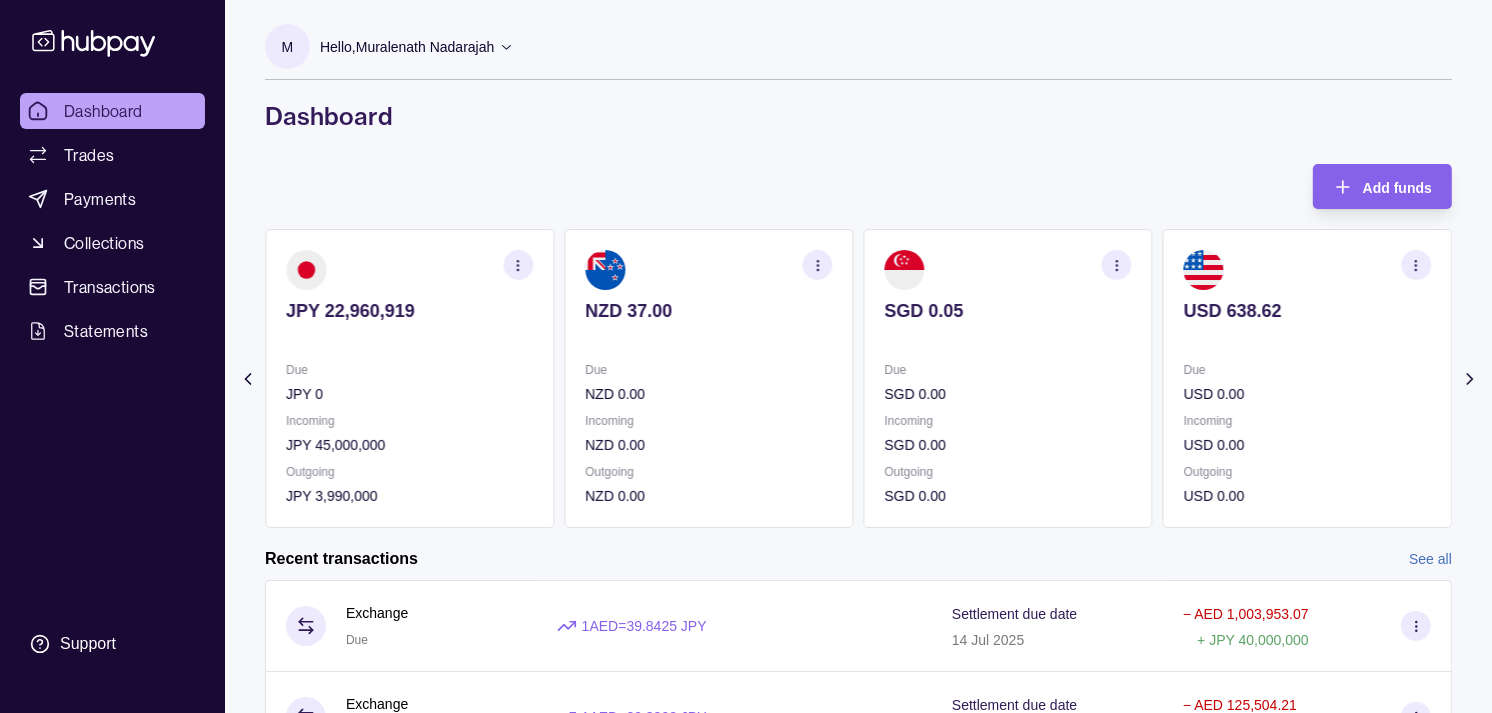 click on "Incoming" at bounding box center (708, 421) 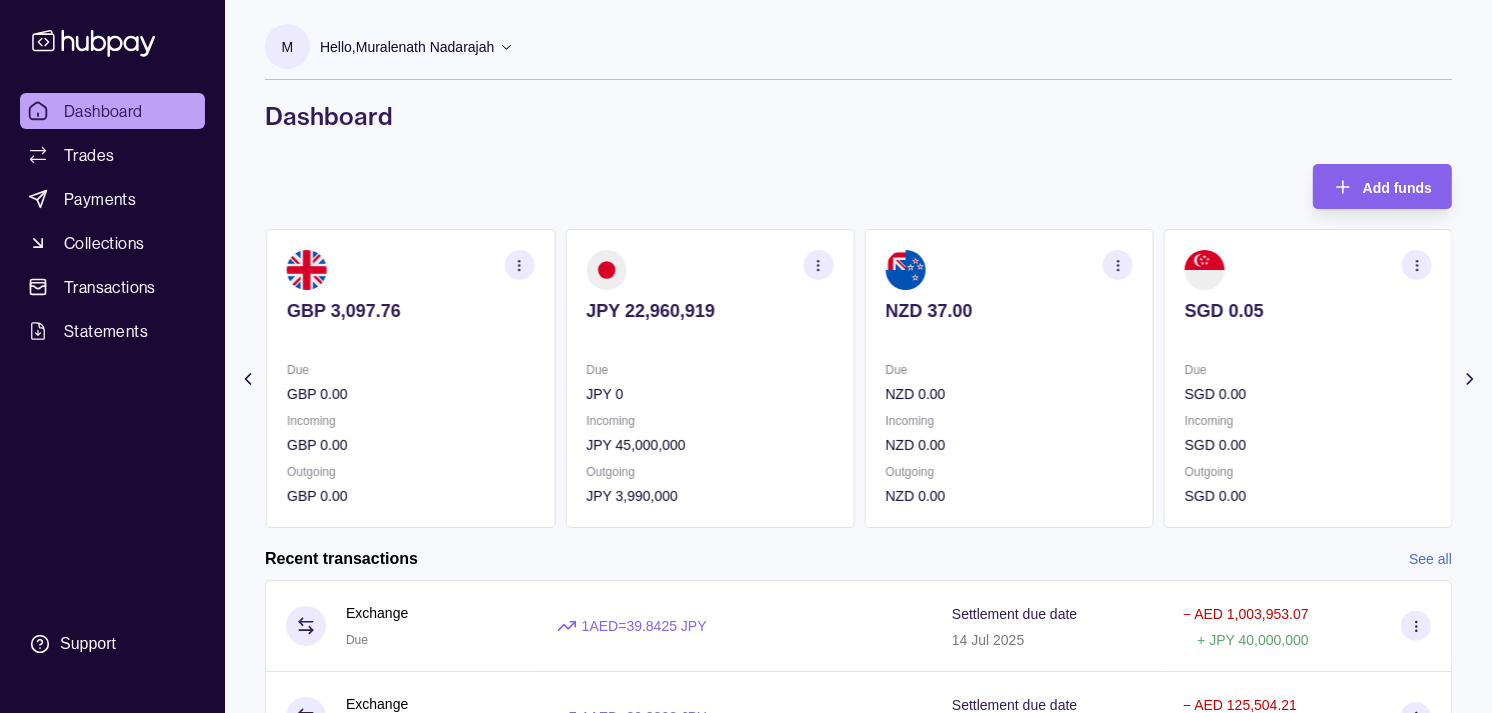 click on "JPY 0" at bounding box center [709, 394] 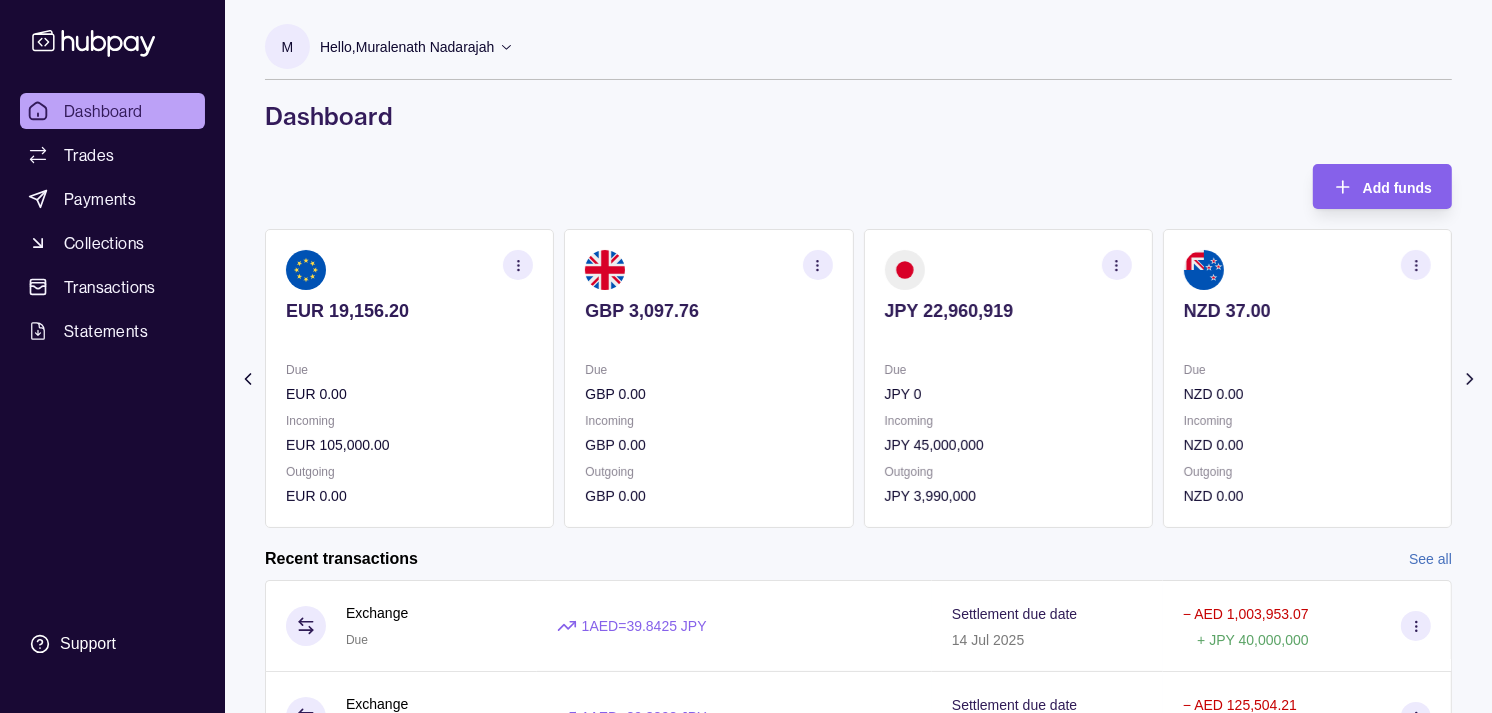 click on "GBP 0.00" at bounding box center (708, 394) 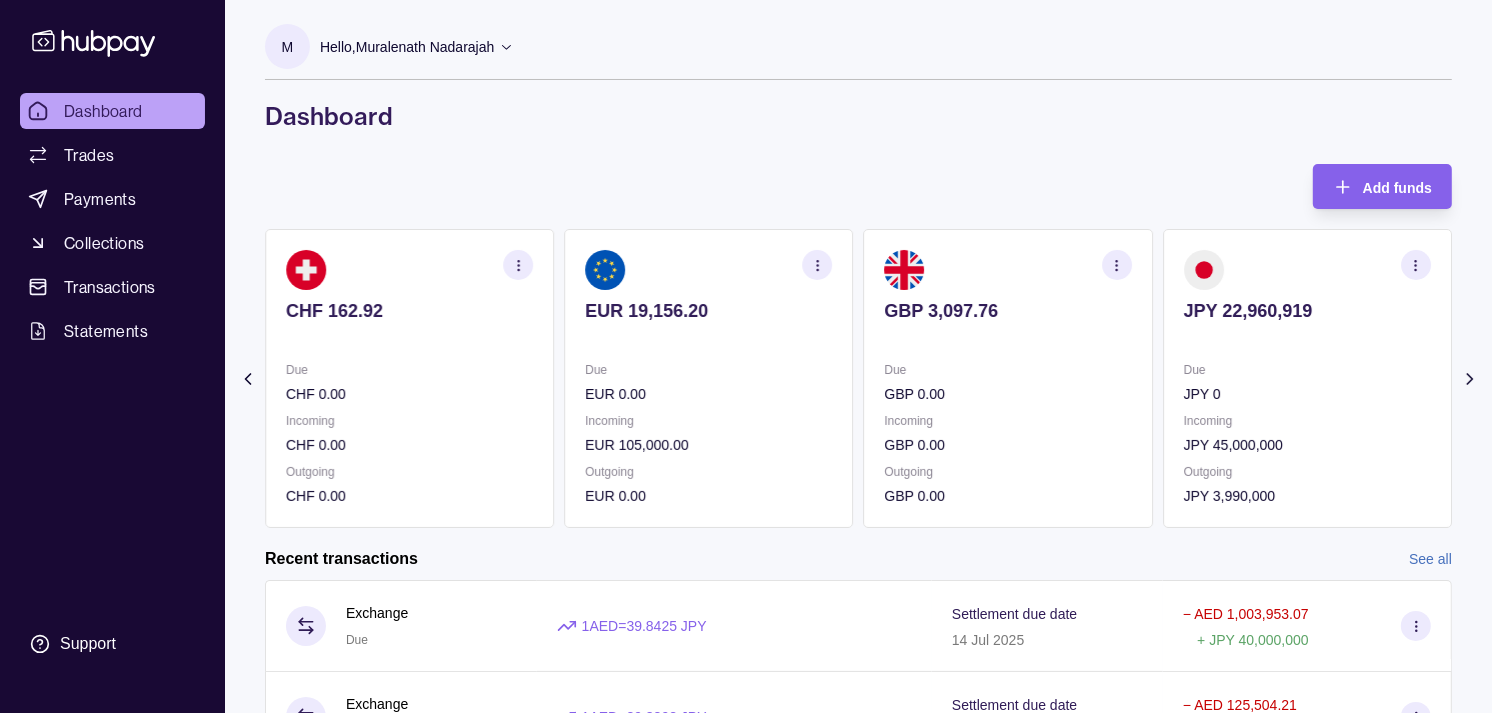click on "EUR 0.00" at bounding box center [708, 394] 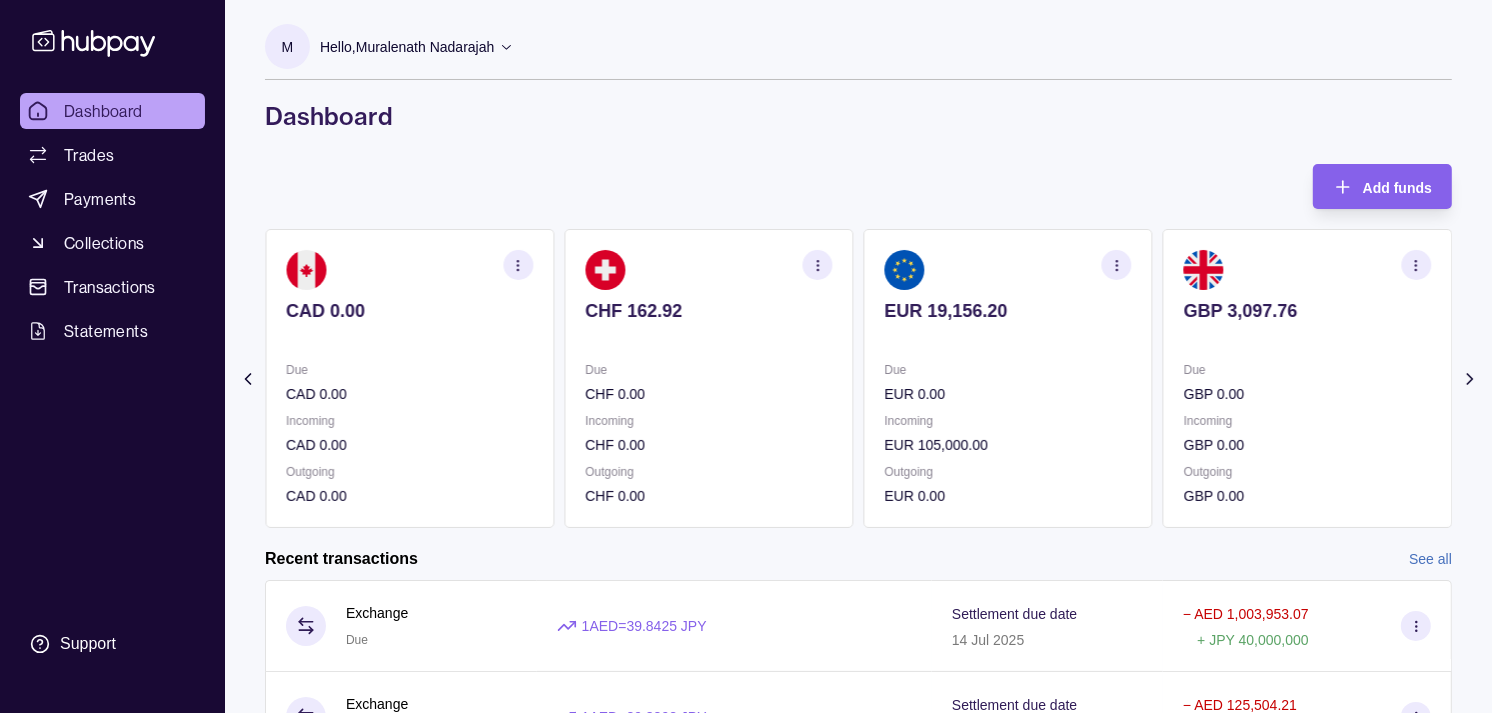 click on "CAD 0.00" at bounding box center [409, 394] 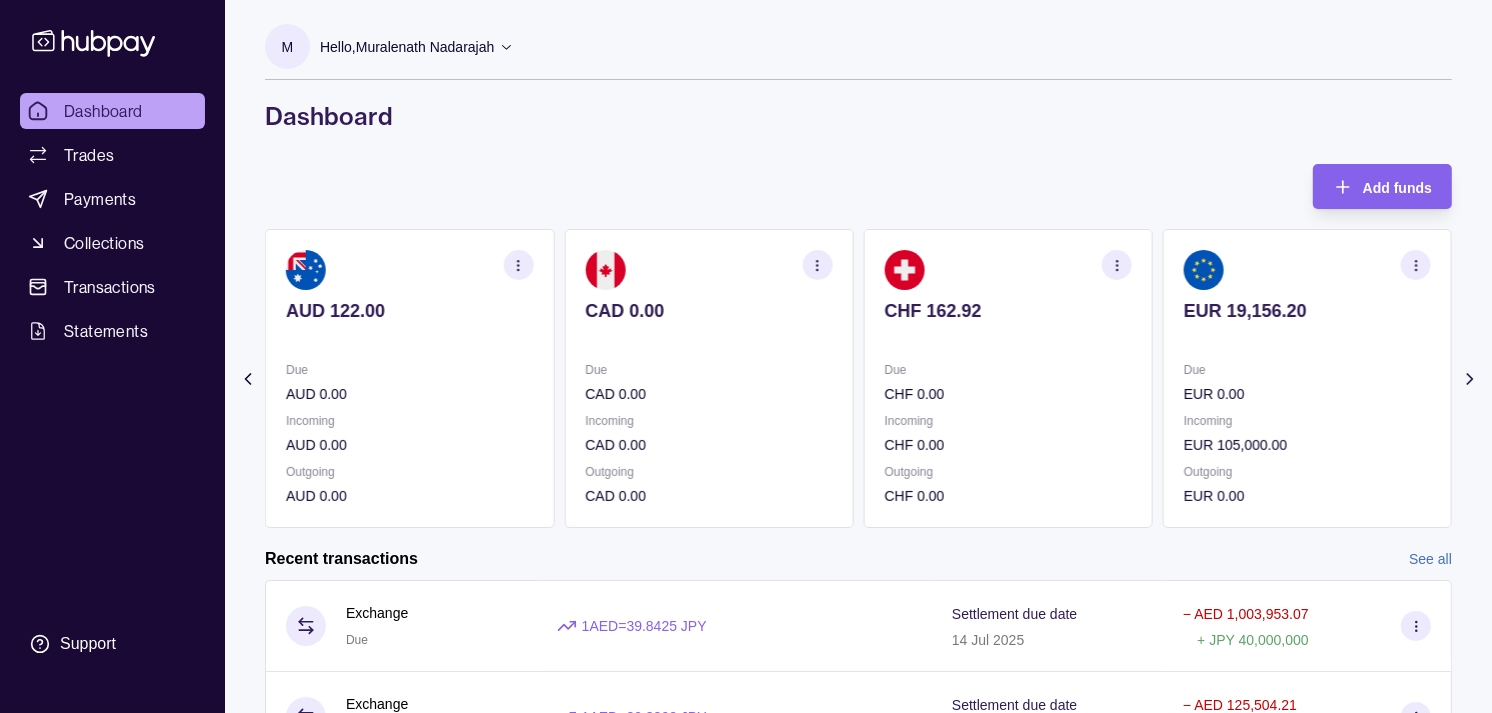 click on "Due AUD 0.00" at bounding box center [409, 382] 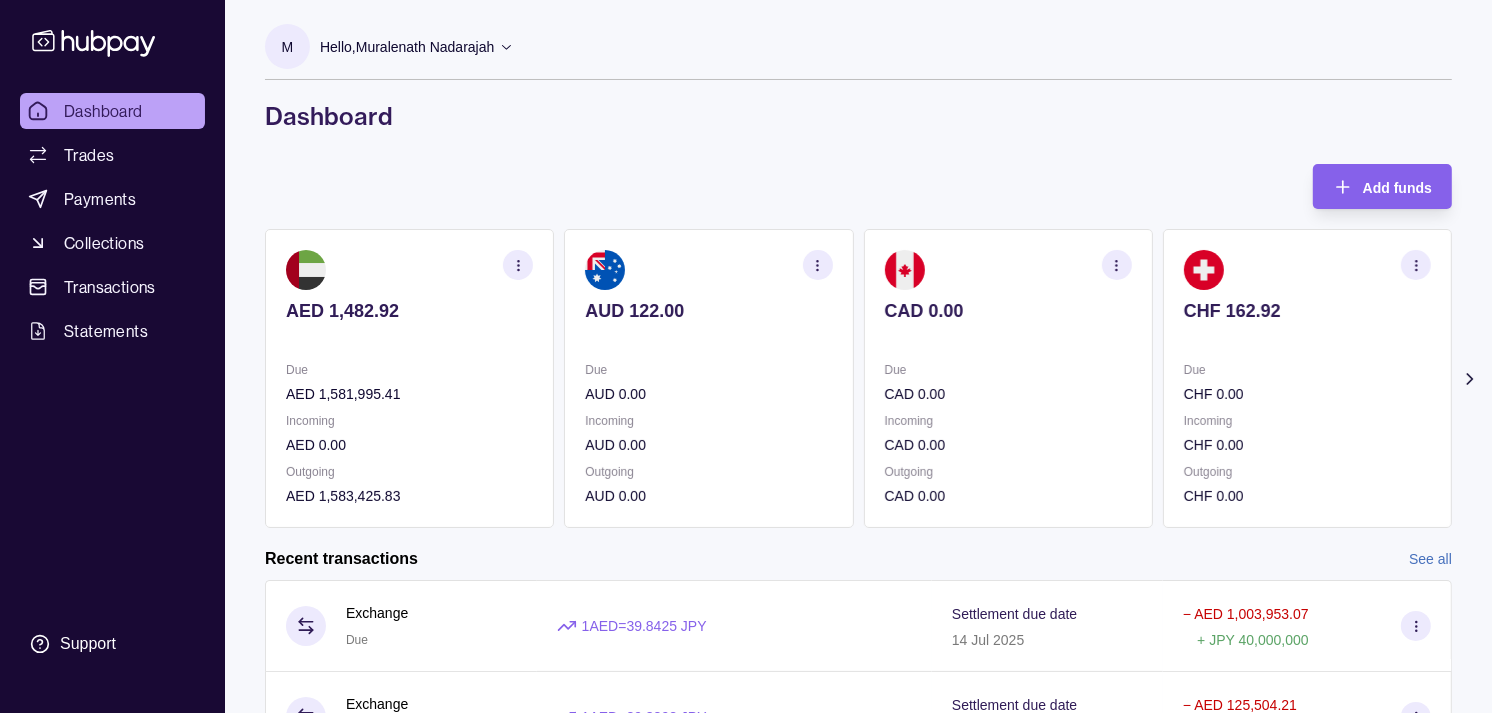 click on "AUD 122.00" at bounding box center [708, 324] 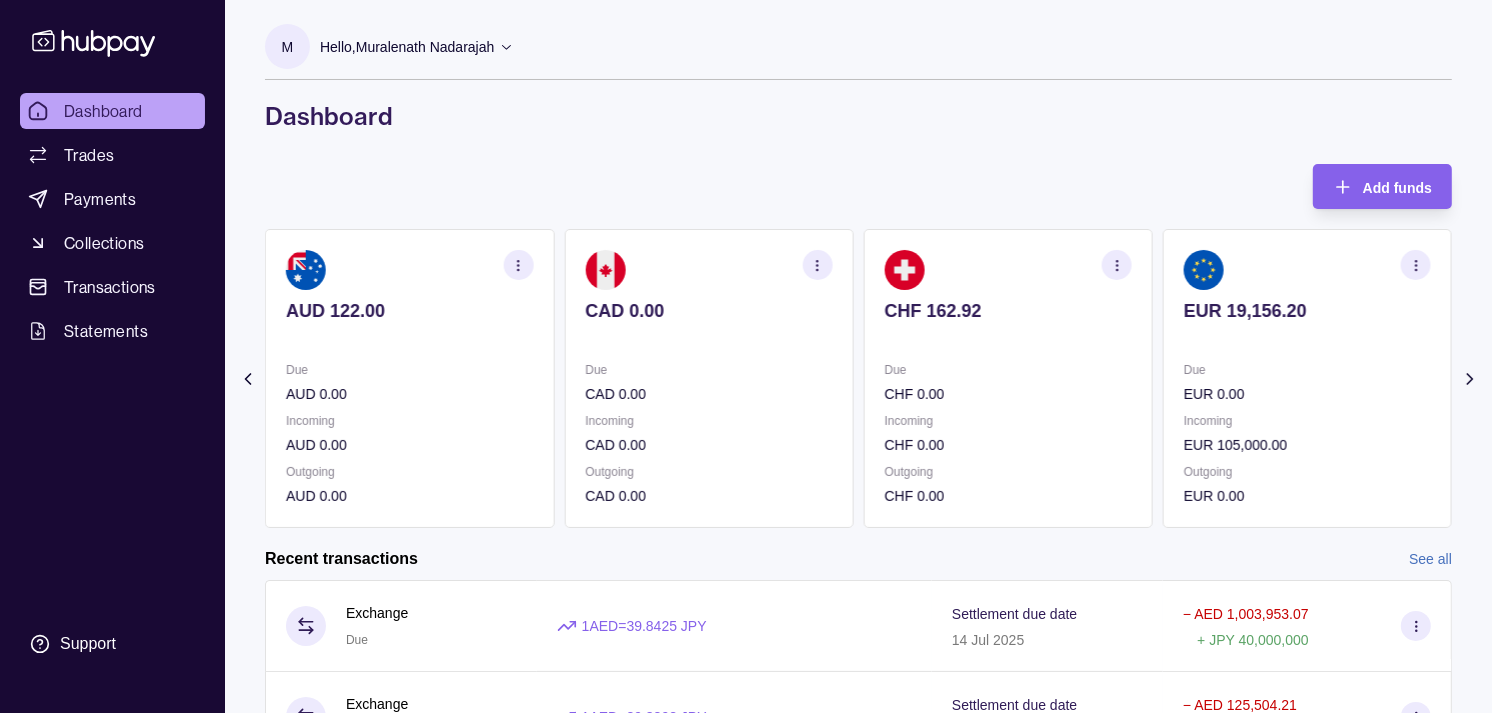 click on "CHF 162.92                                                                                                               Due CHF 0.00 Incoming CHF 0.00 Outgoing CHF 0.00" at bounding box center [1008, 378] 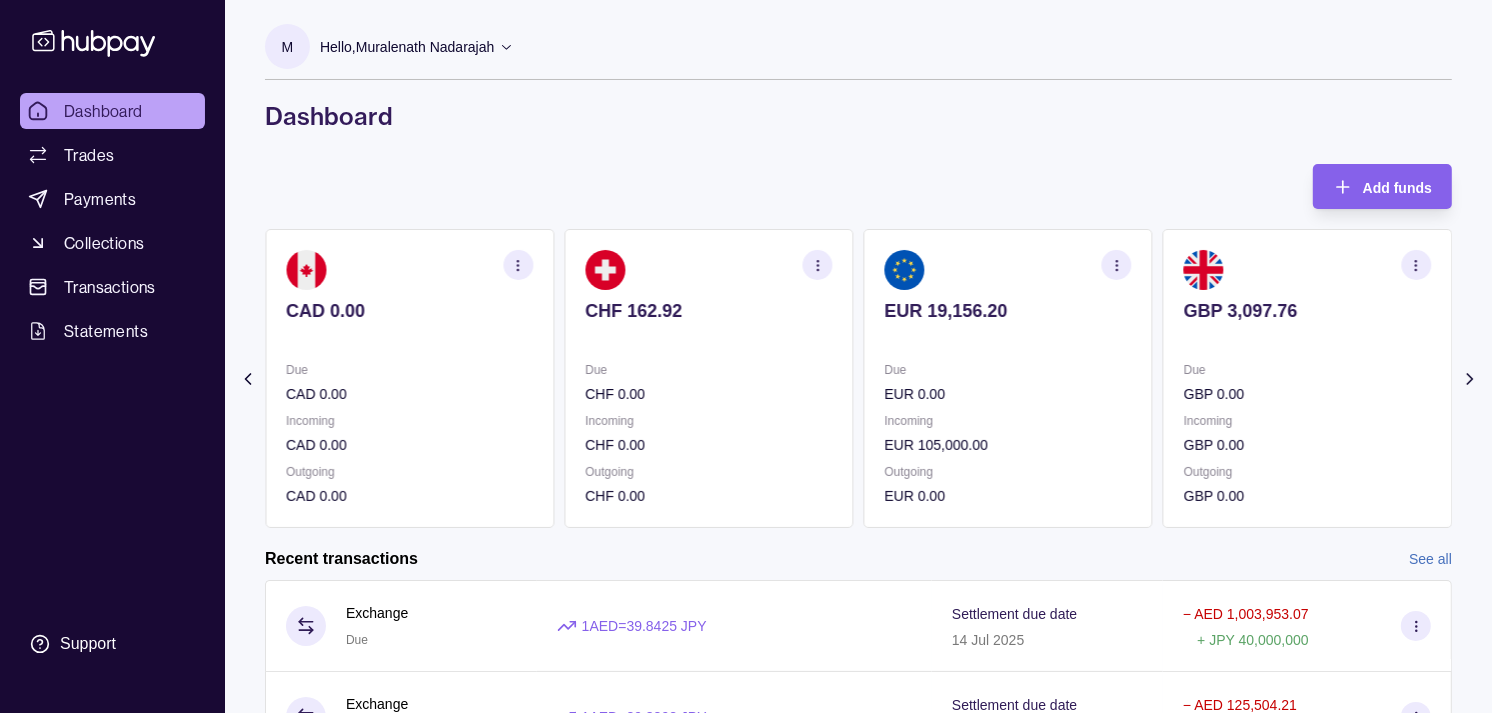 click at bounding box center [1008, 338] 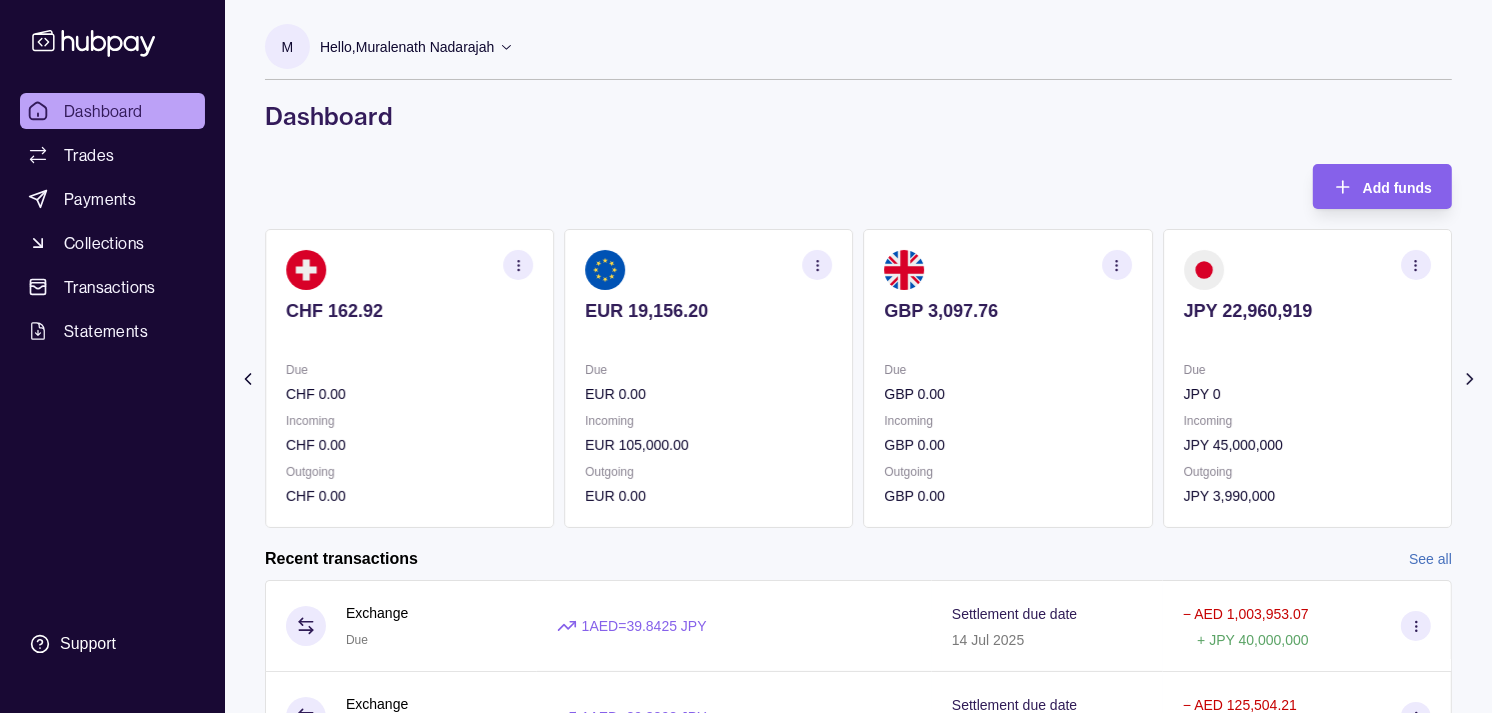 click at bounding box center (1008, 338) 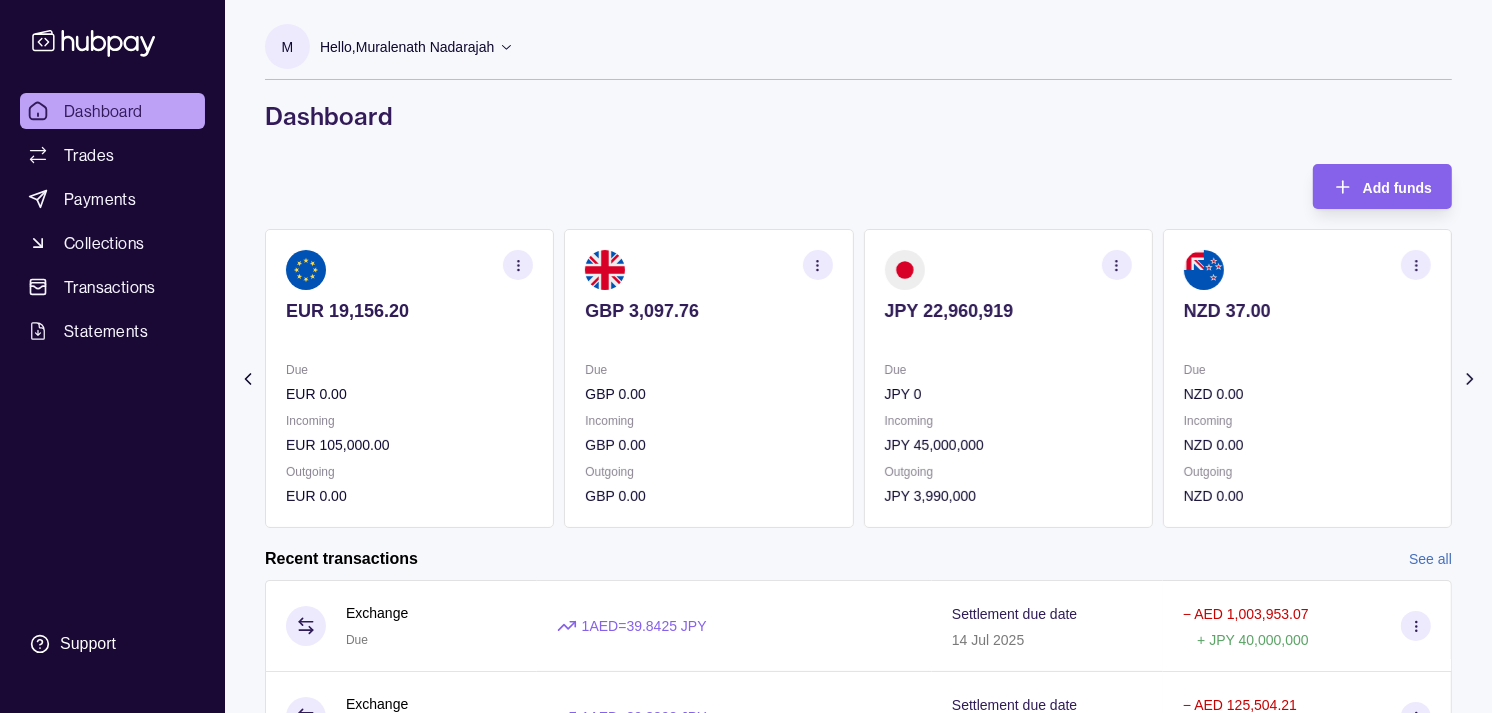click at bounding box center (1008, 338) 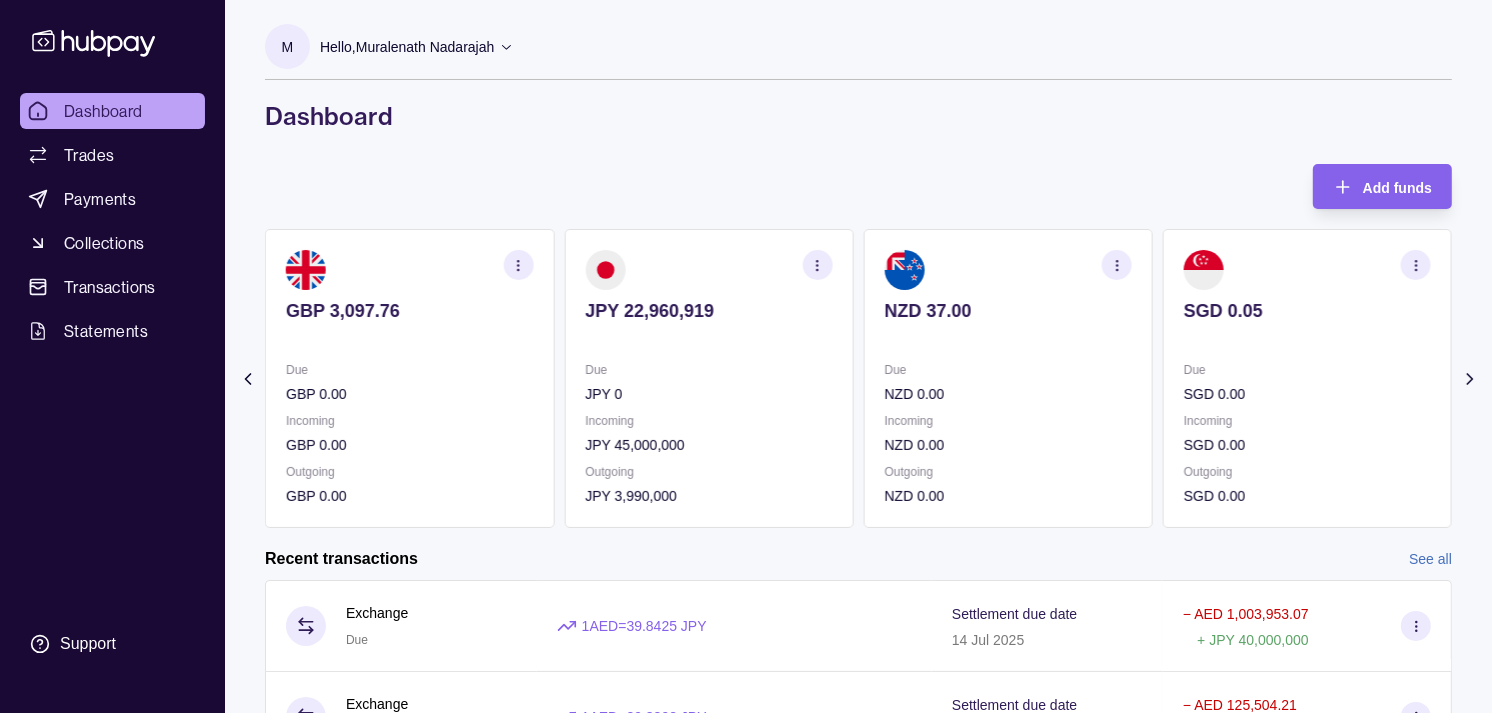 click on "AED [AMOUNT] Due AED [AMOUNT] Incoming AED [AMOUNT] Outgoing AED [AMOUNT] AUD [AMOUNT] Due AUD [AMOUNT] Incoming AUD [AMOUNT] Outgoing AUD [AMOUNT] CAD [AMOUNT] Due CAD [AMOUNT] Incoming CAD [AMOUNT] Outgoing CAD [AMOUNT] CHF [AMOUNT] Due CHF [AMOUNT] Incoming CHF [AMOUNT] Outgoing CHF [AMOUNT] EUR [AMOUNT]" at bounding box center [-638, 378] 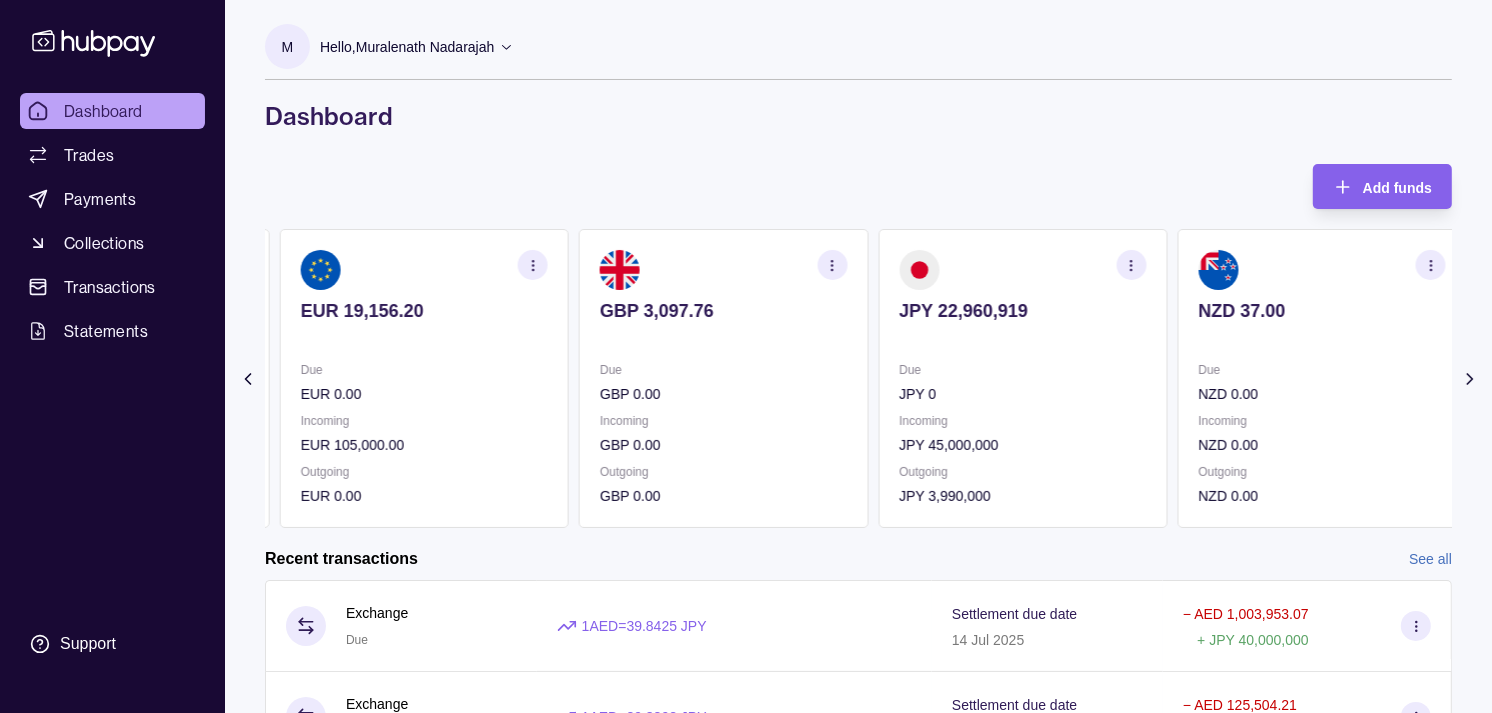click at bounding box center (723, 338) 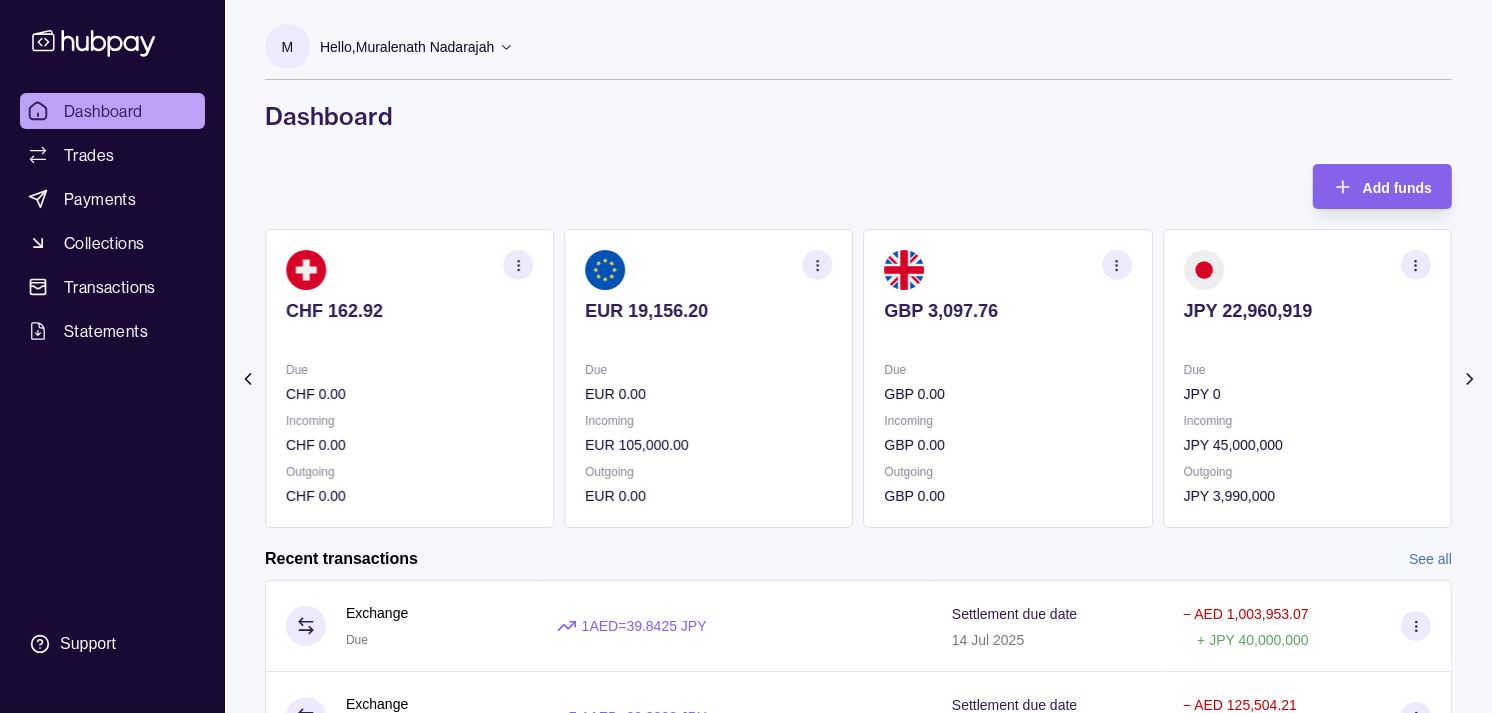 click at bounding box center [708, 338] 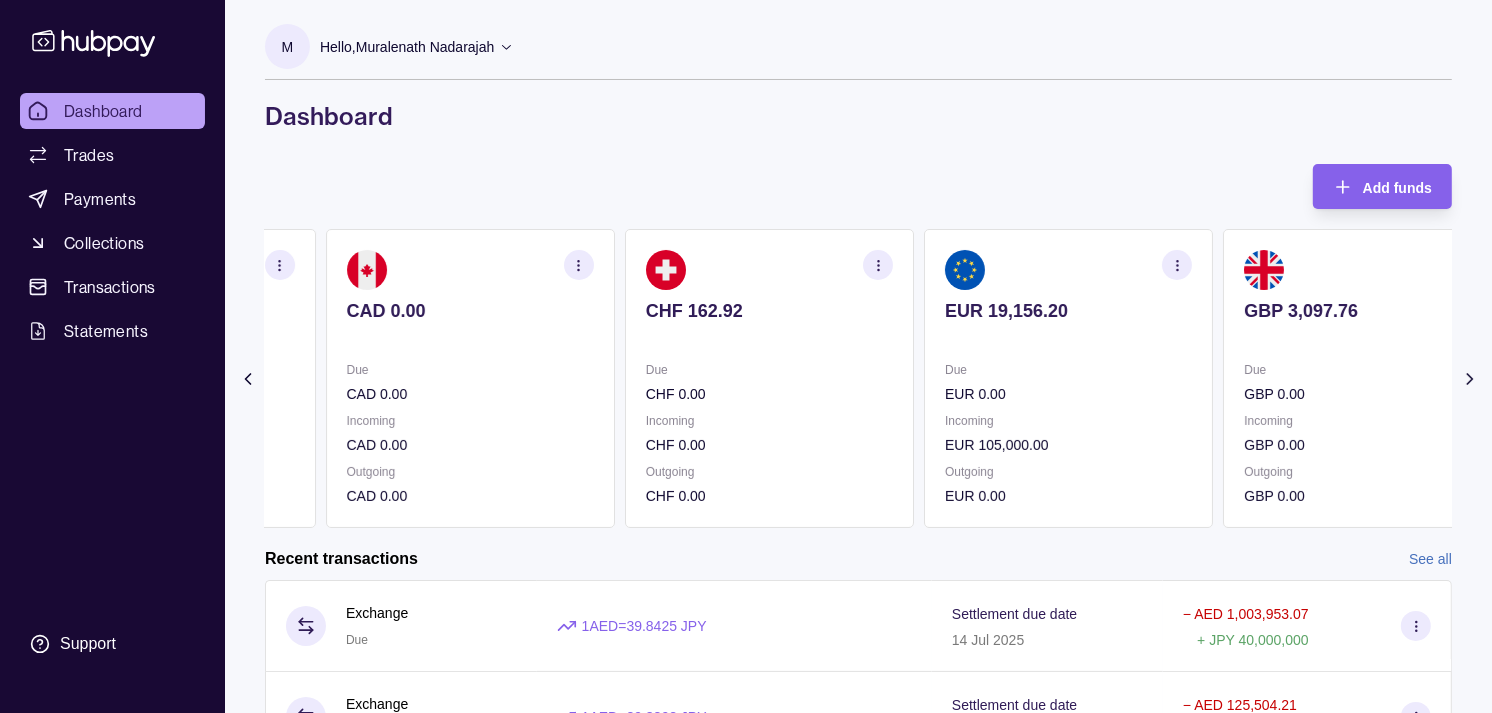click on "CHF 162.92" at bounding box center [769, 324] 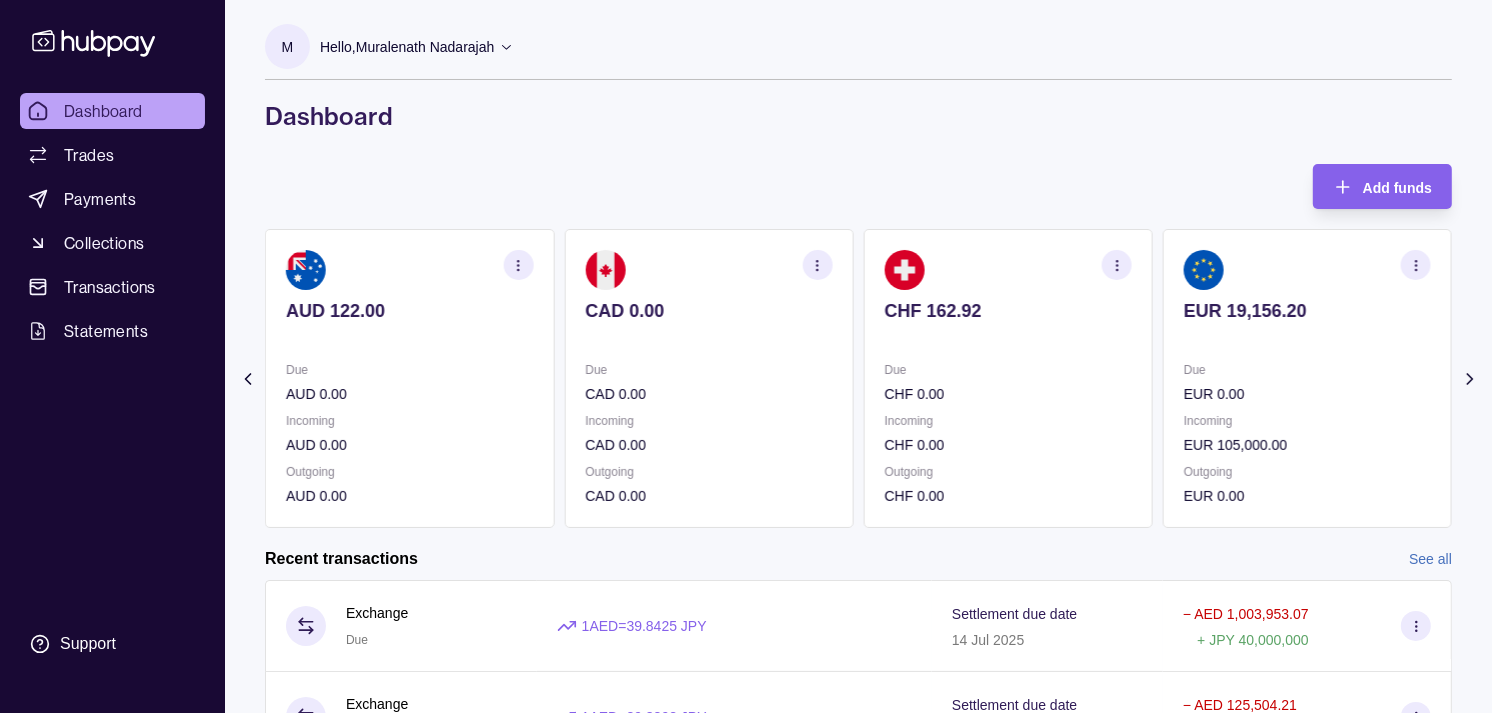 click on "CAD 0.00" at bounding box center [708, 324] 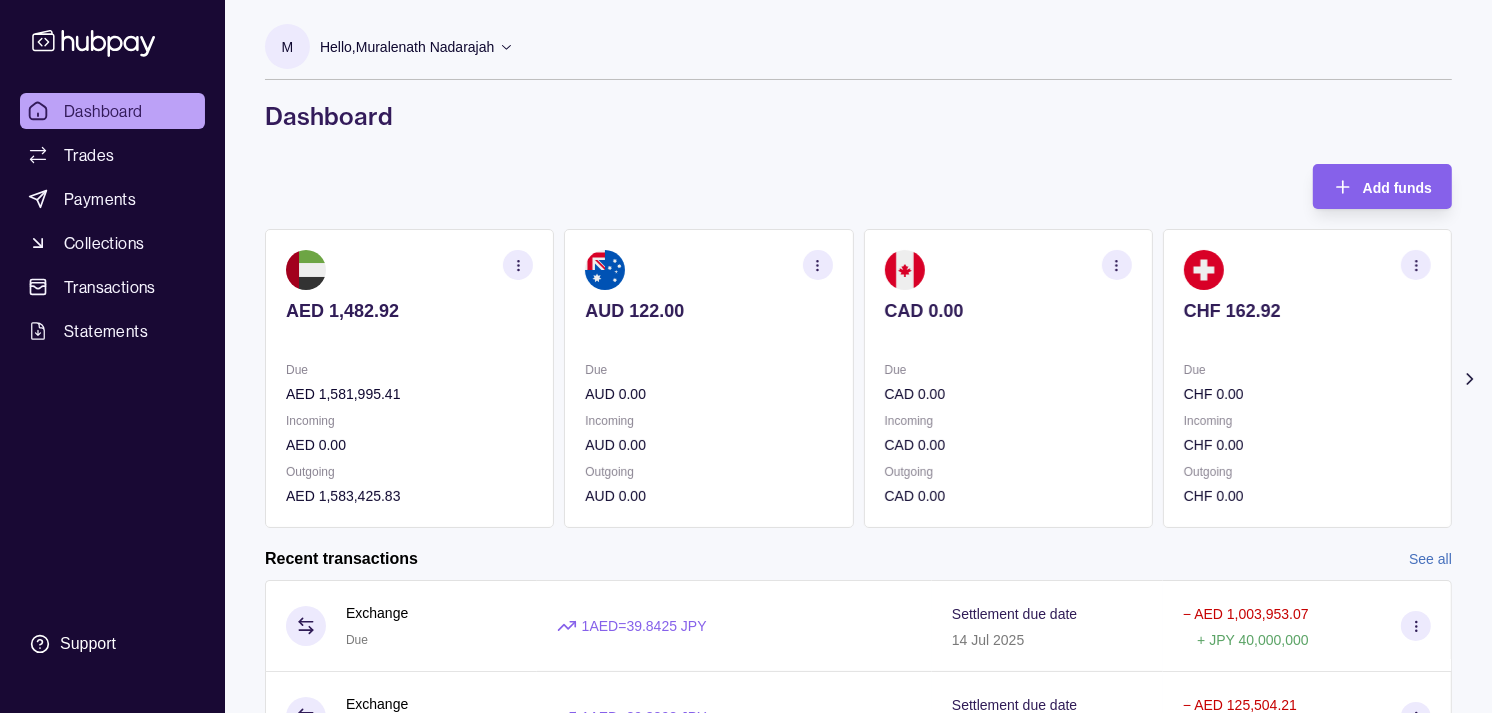 click on "AED [AMOUNT] Due AED [AMOUNT] Incoming AED [AMOUNT] Outgoing AED [AMOUNT] AUD [AMOUNT] Due AUD [AMOUNT] Incoming AUD [AMOUNT] Outgoing AUD [AMOUNT] CAD [AMOUNT] Due CAD [AMOUNT] Incoming CAD [AMOUNT] Outgoing CAD [AMOUNT] CHF [AMOUNT] Due CHF [AMOUNT] Incoming CHF [AMOUNT] Outgoing CHF [AMOUNT] EUR [AMOUNT]" at bounding box center [858, 378] 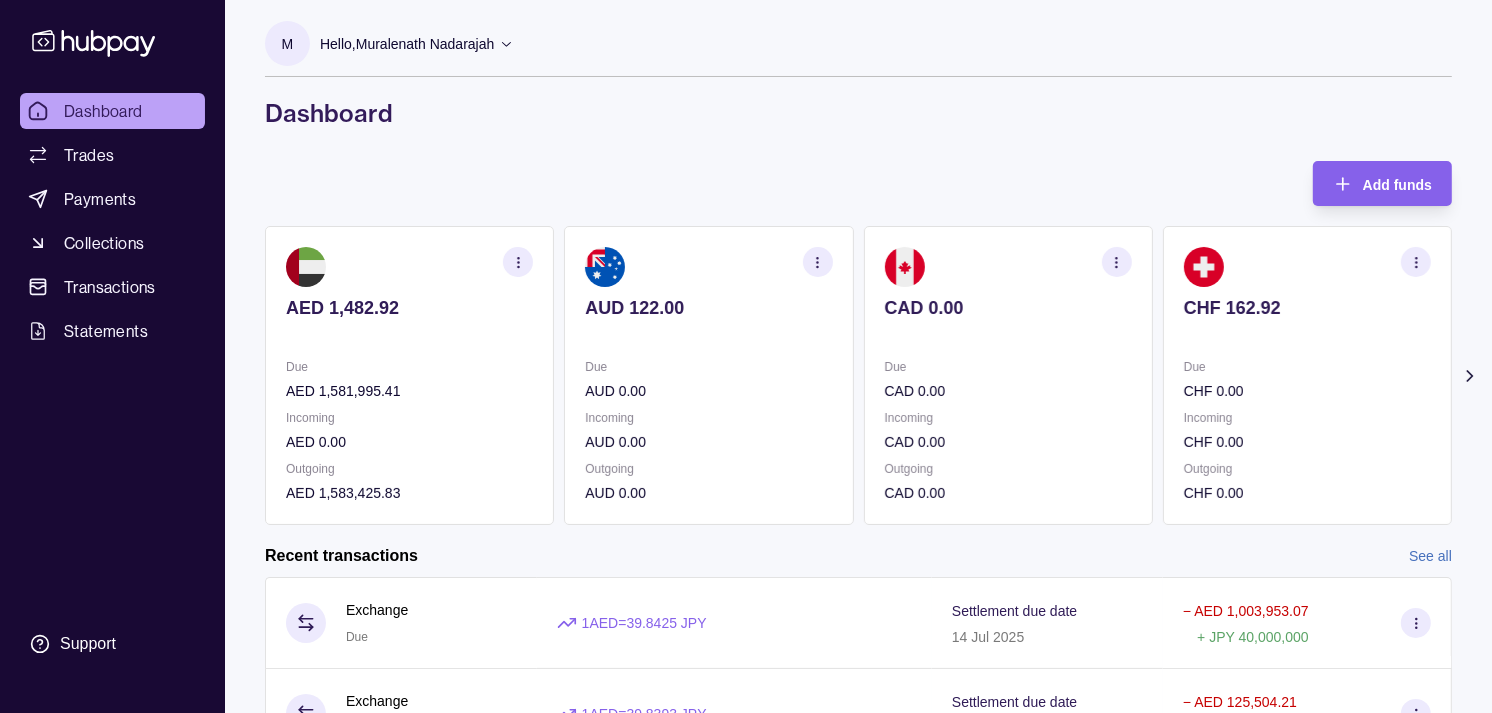 scroll, scrollTop: 0, scrollLeft: 0, axis: both 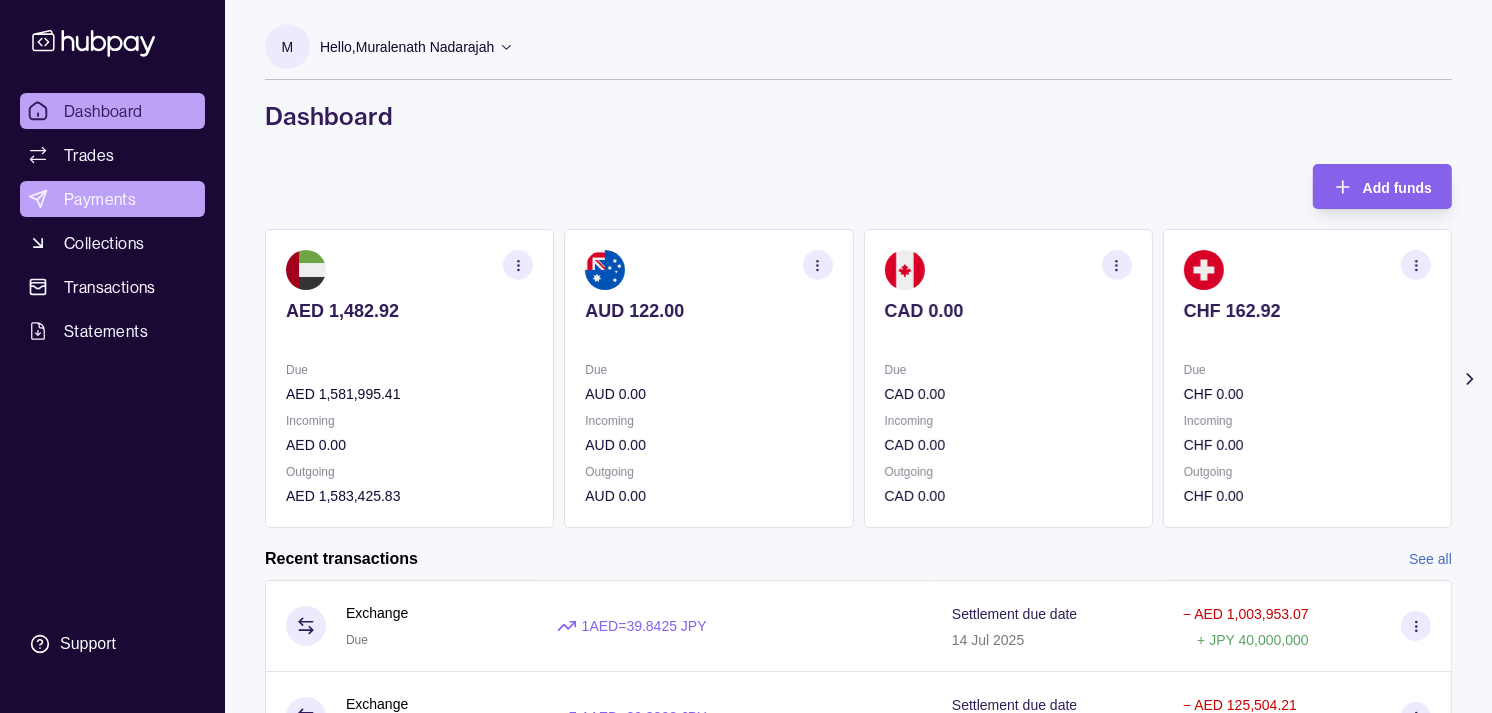 click on "Payments" at bounding box center (100, 199) 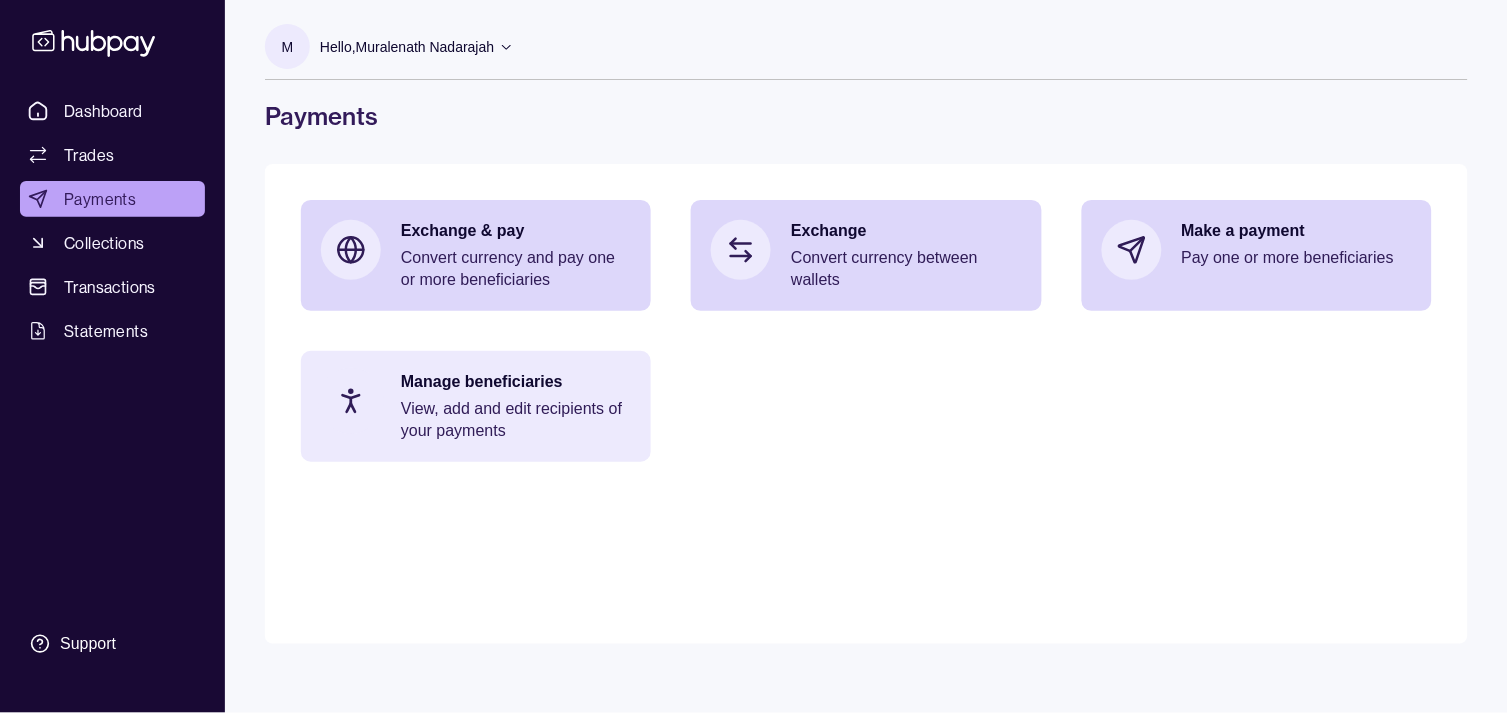 click on "View, add and edit recipients of your payments" at bounding box center [516, 420] 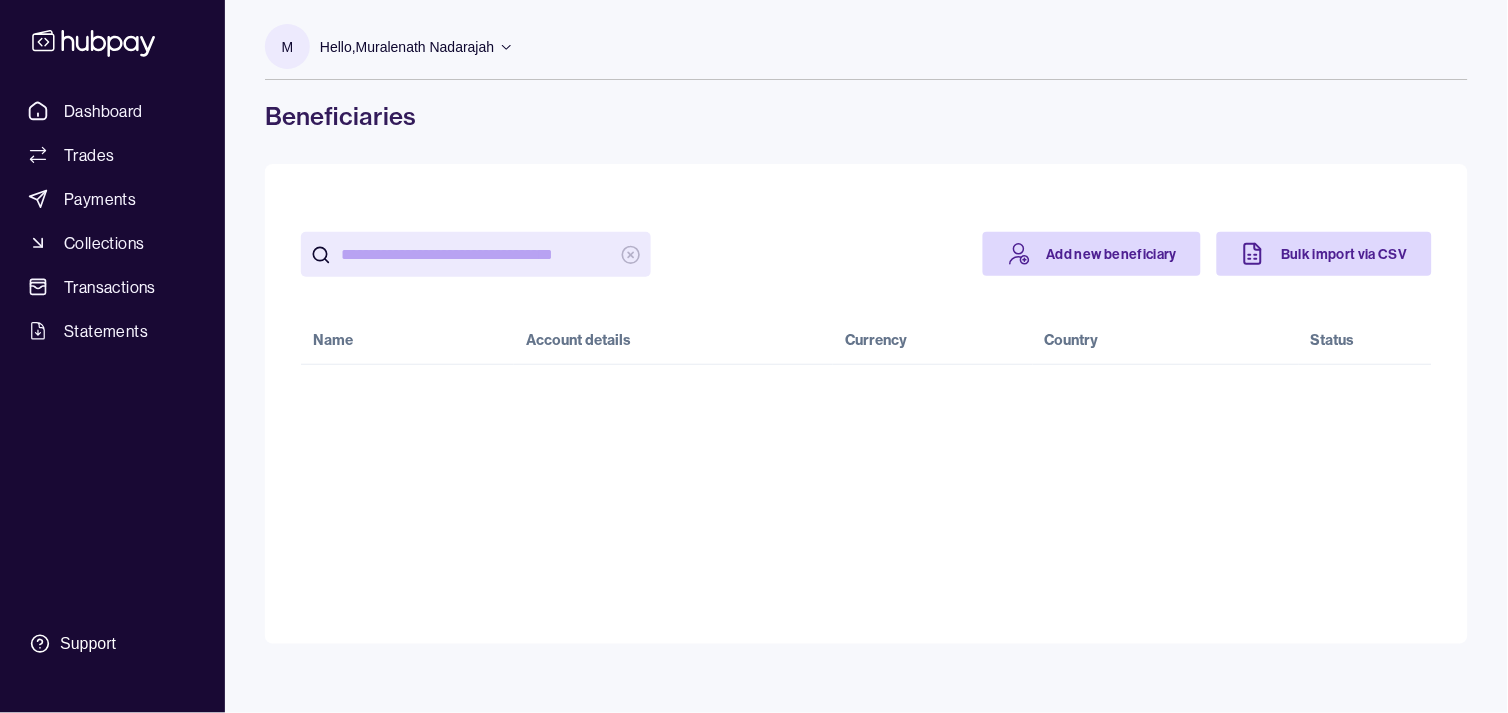 click at bounding box center (476, 254) 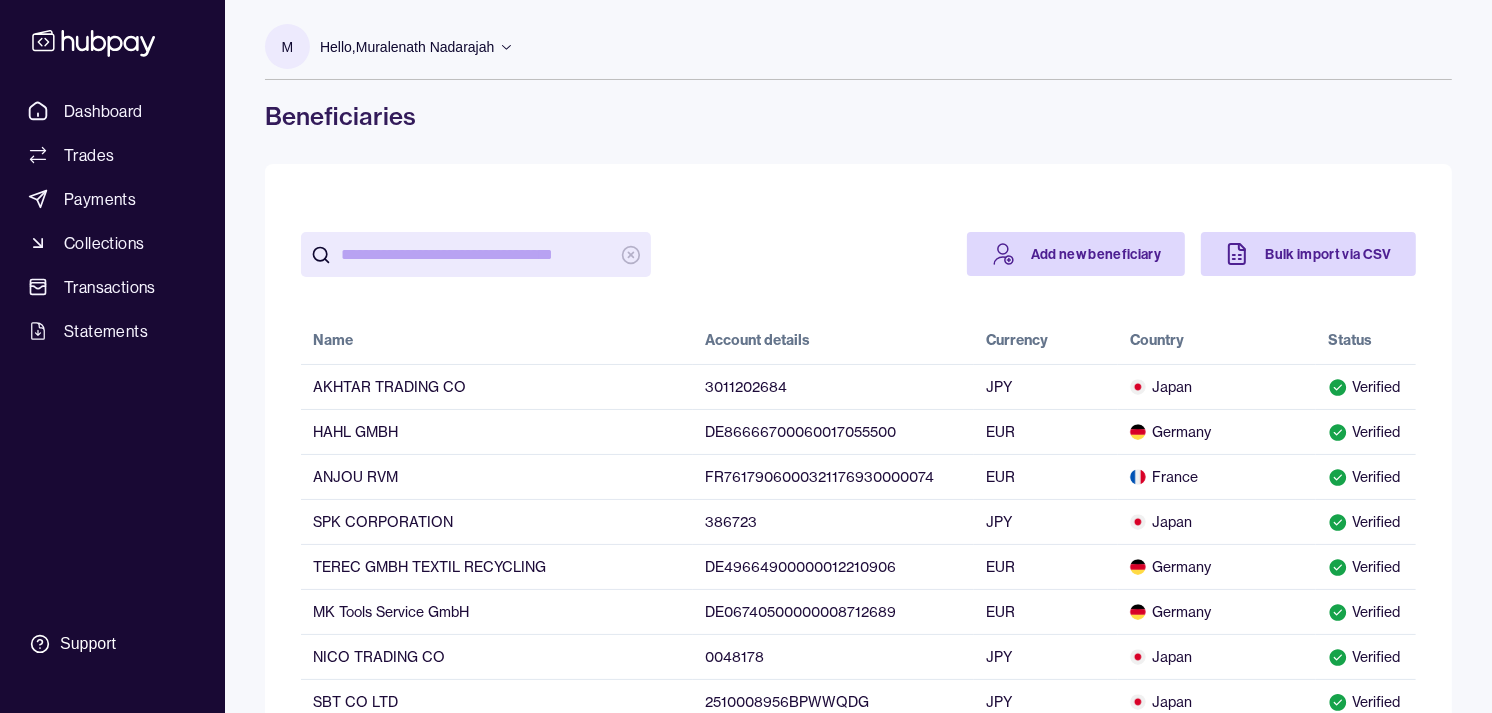 paste on "**********" 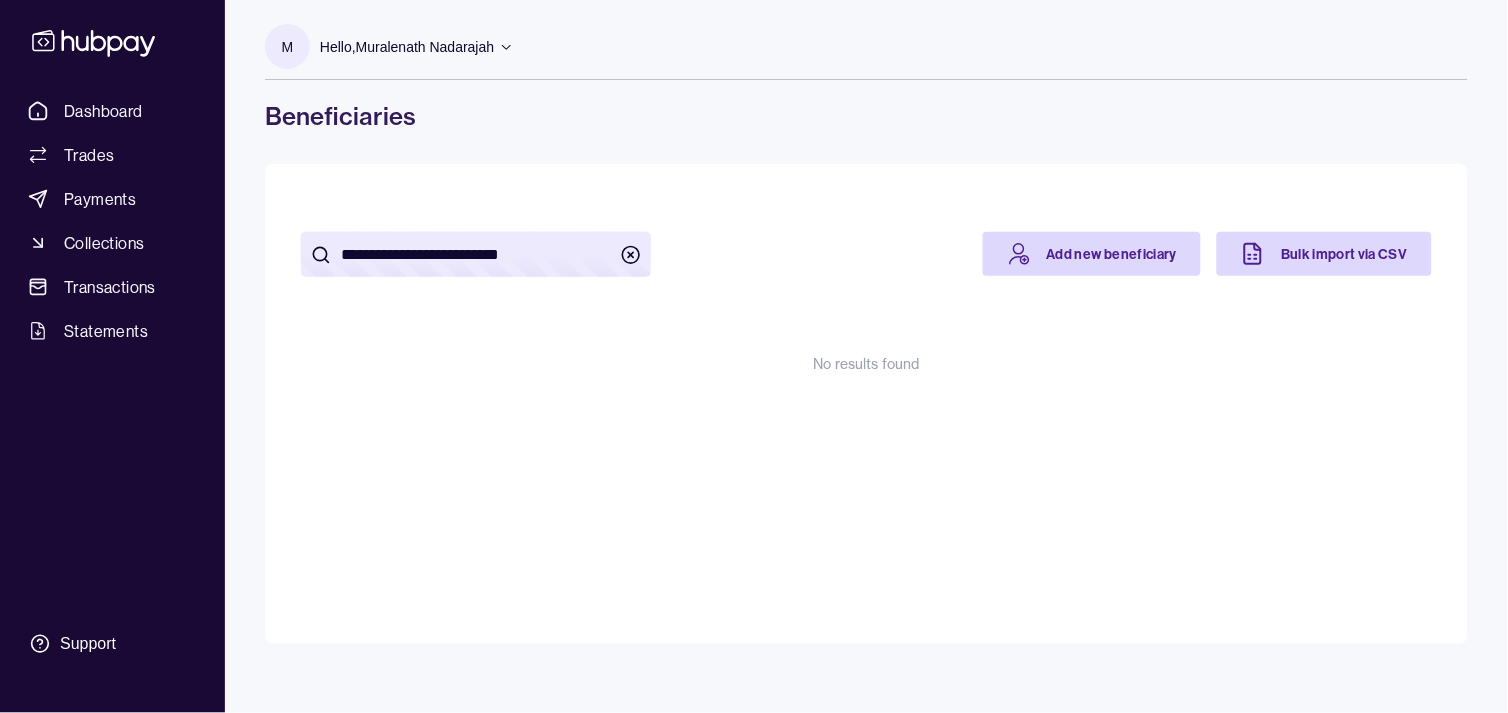 scroll, scrollTop: 0, scrollLeft: 0, axis: both 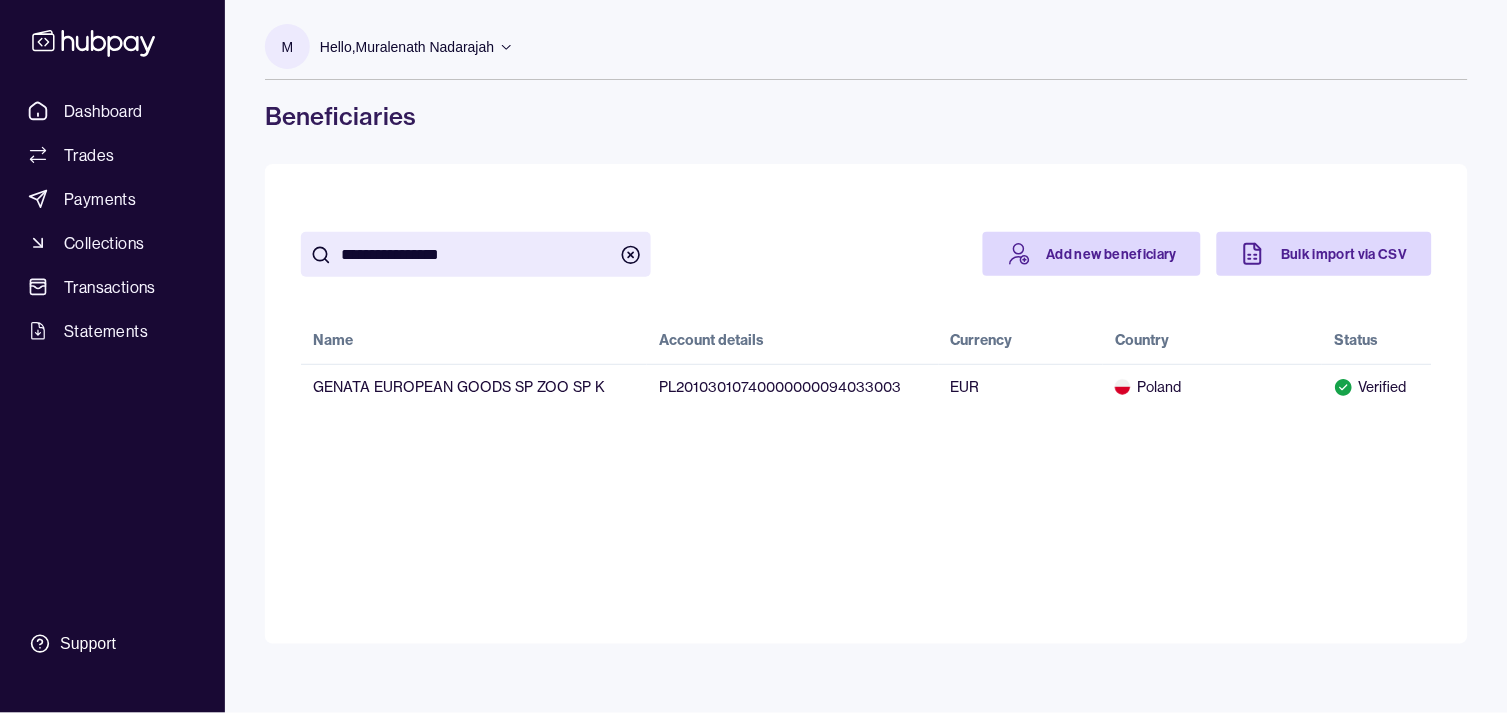 type on "**********" 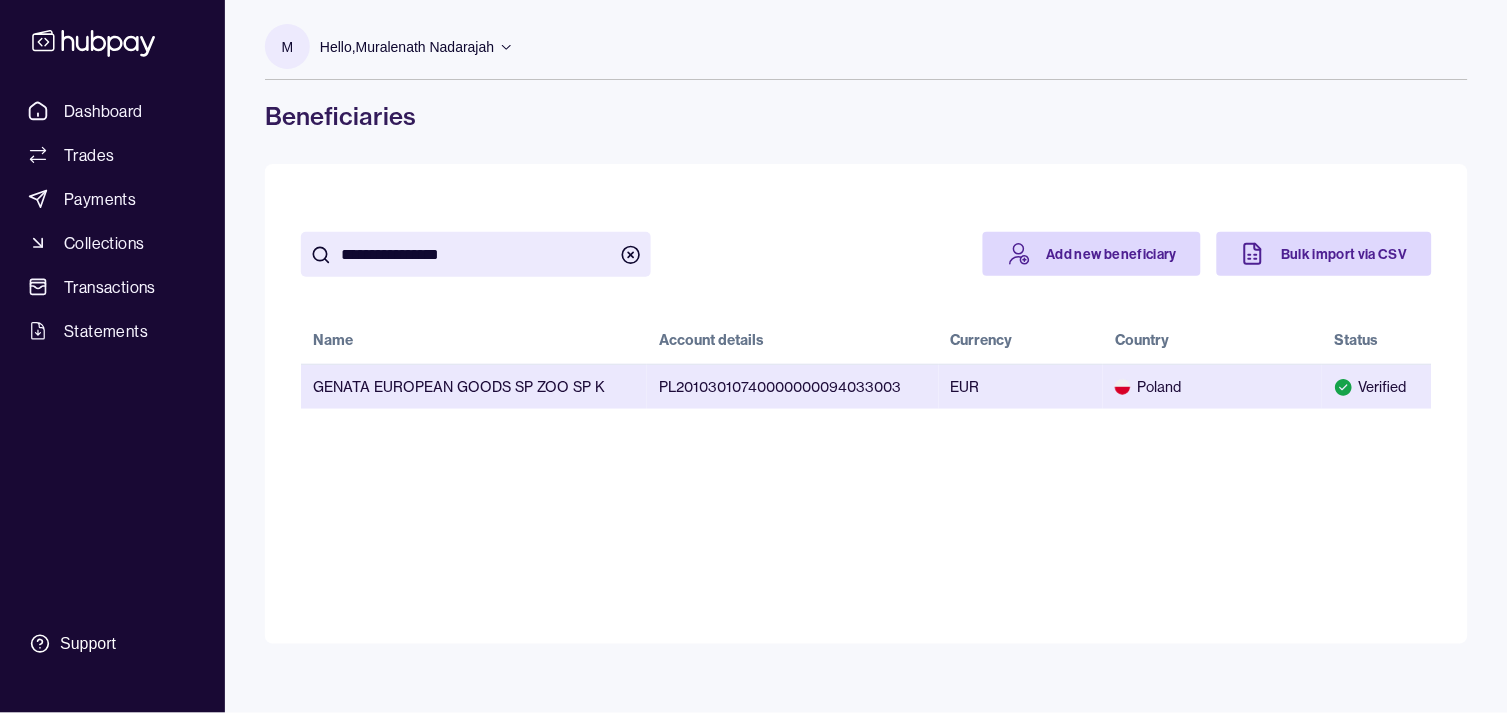 click on "GENATA EUROPEAN GOODS SP ZOO SP K" at bounding box center [474, 386] 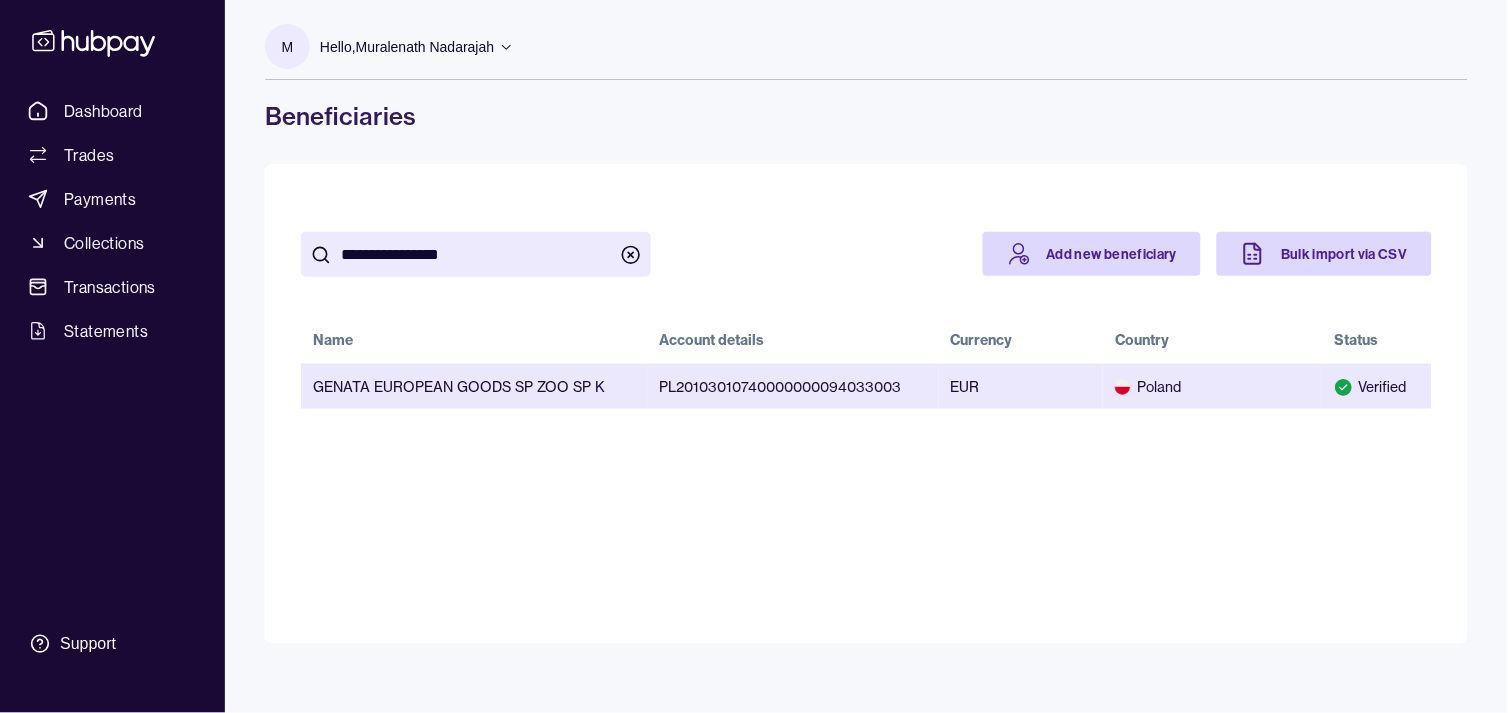 click on "GENATA EUROPEAN GOODS SP ZOO SP K" at bounding box center [474, 386] 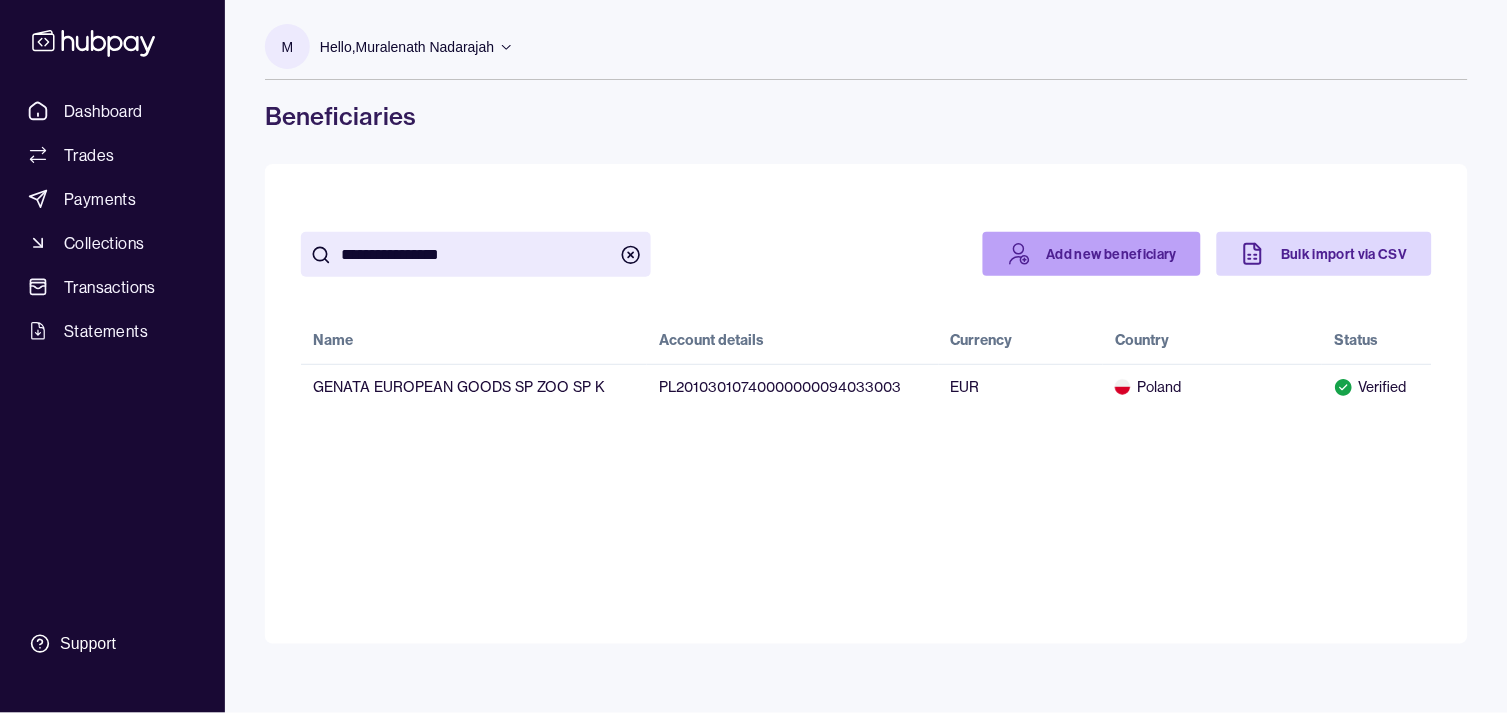 click on "Add new beneficiary" at bounding box center [1092, 254] 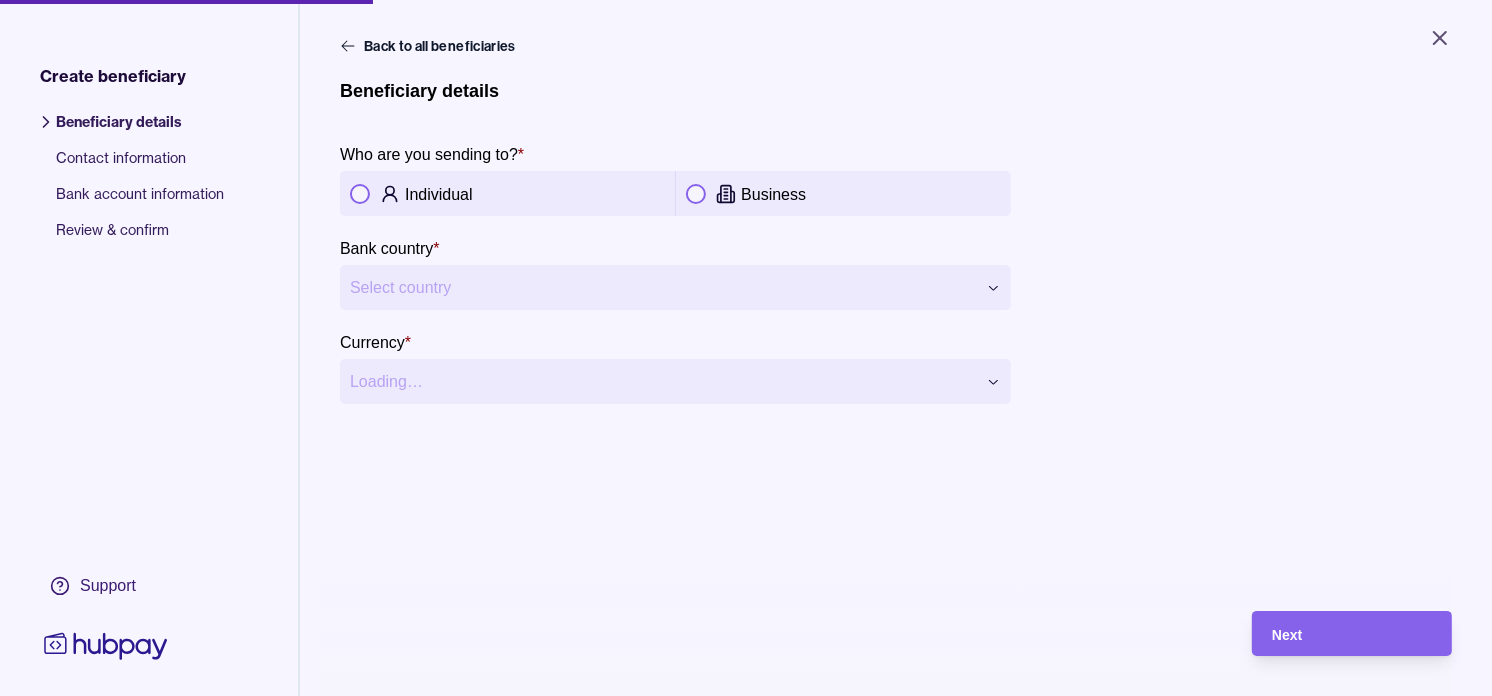 click 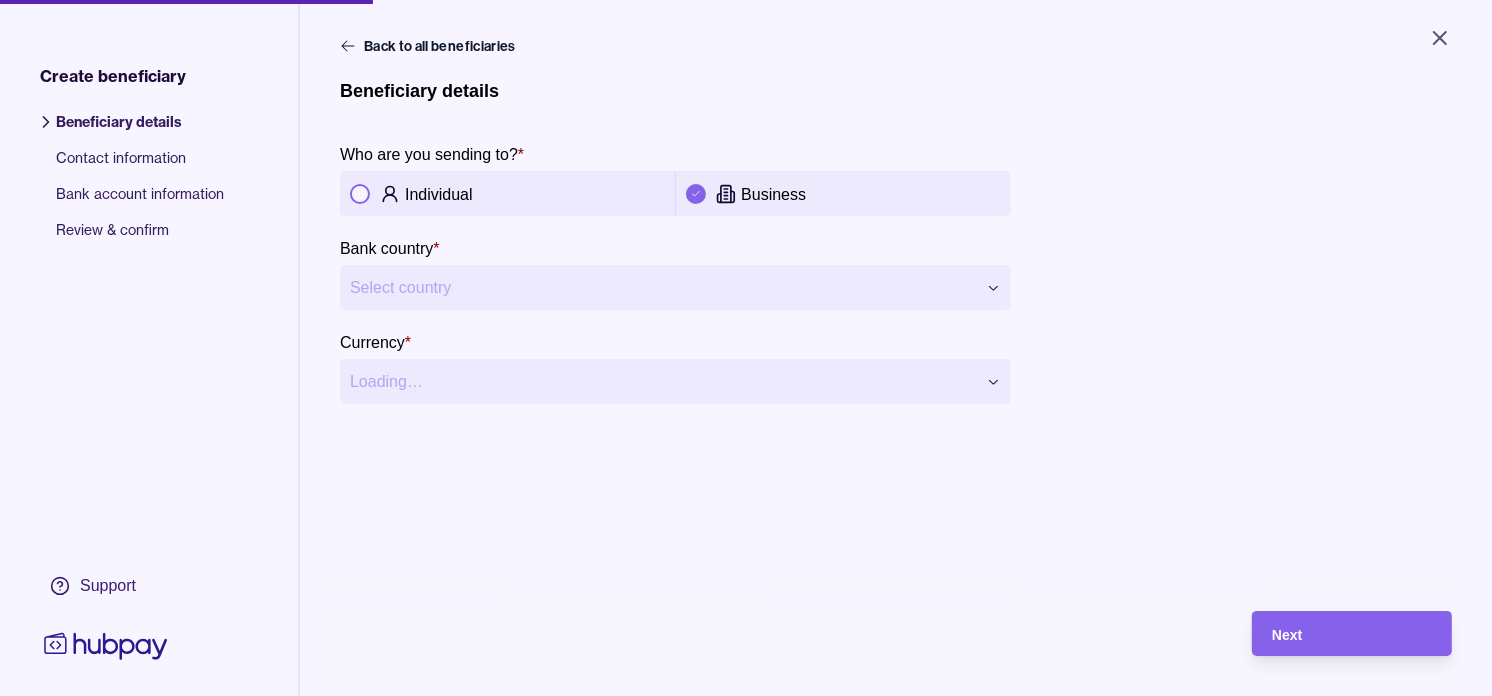 click on "**********" at bounding box center (746, 348) 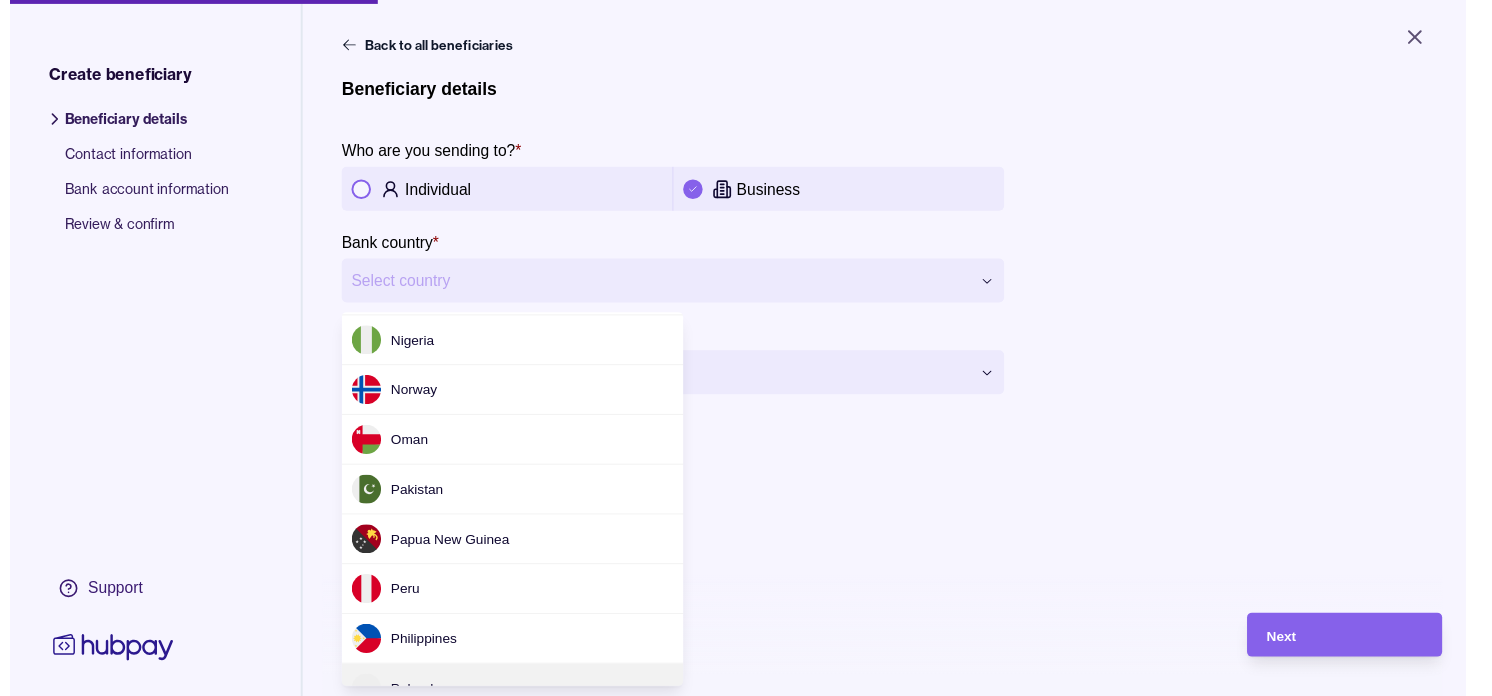 scroll, scrollTop: 4318, scrollLeft: 0, axis: vertical 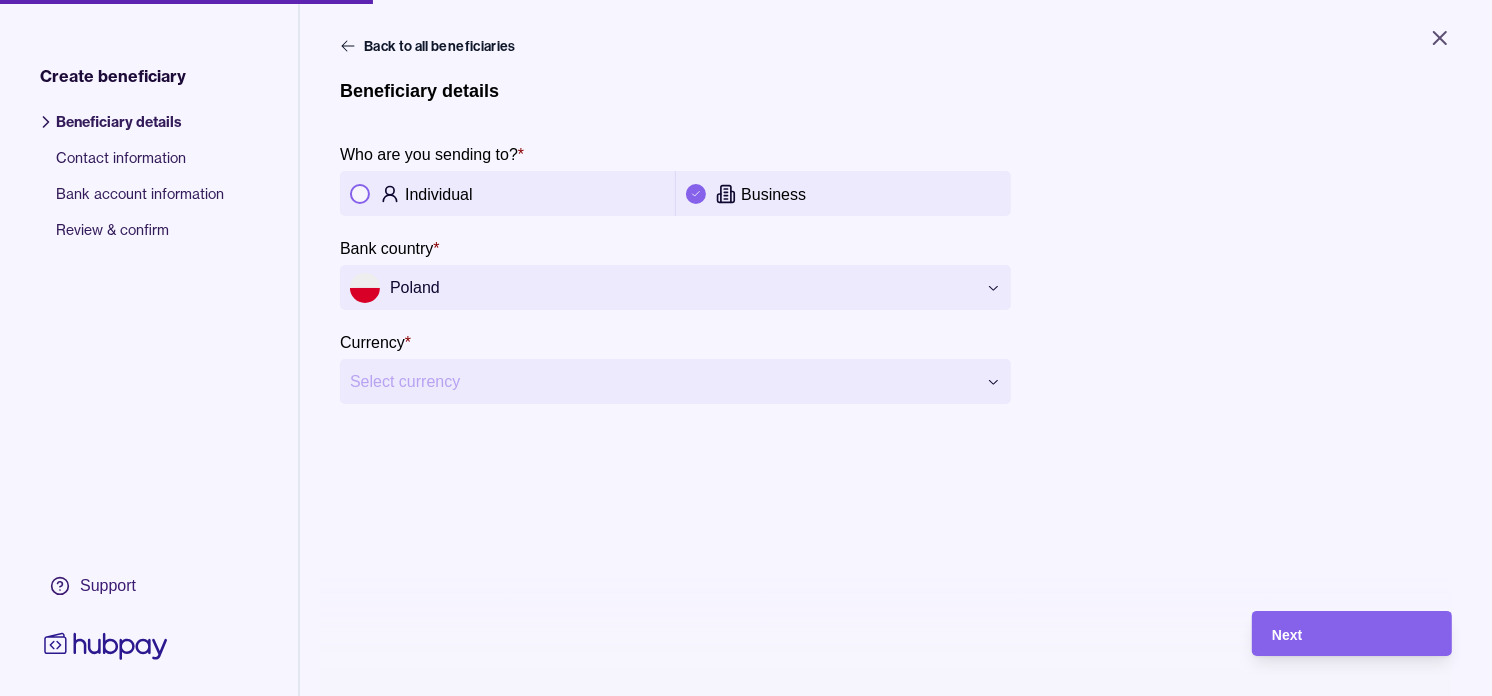click on "**********" at bounding box center [746, 348] 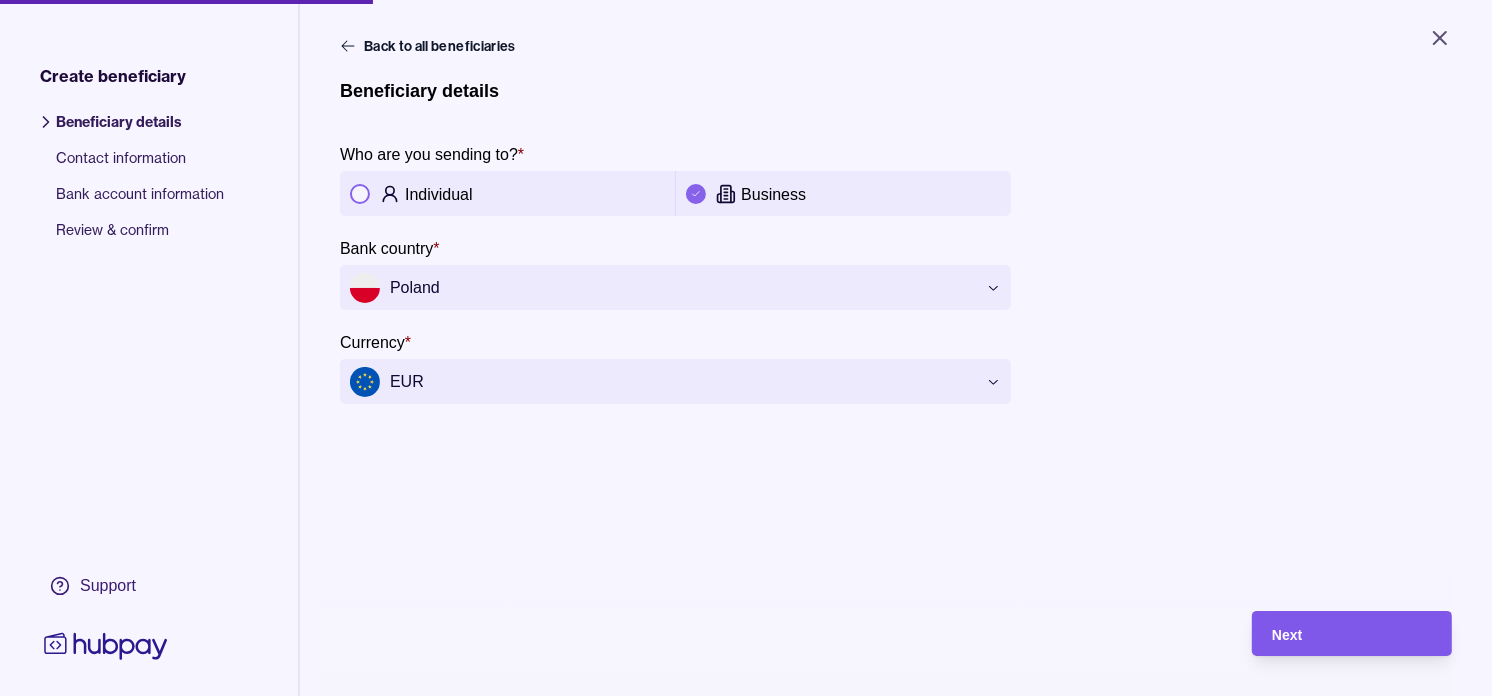 click on "Next" at bounding box center (1337, 633) 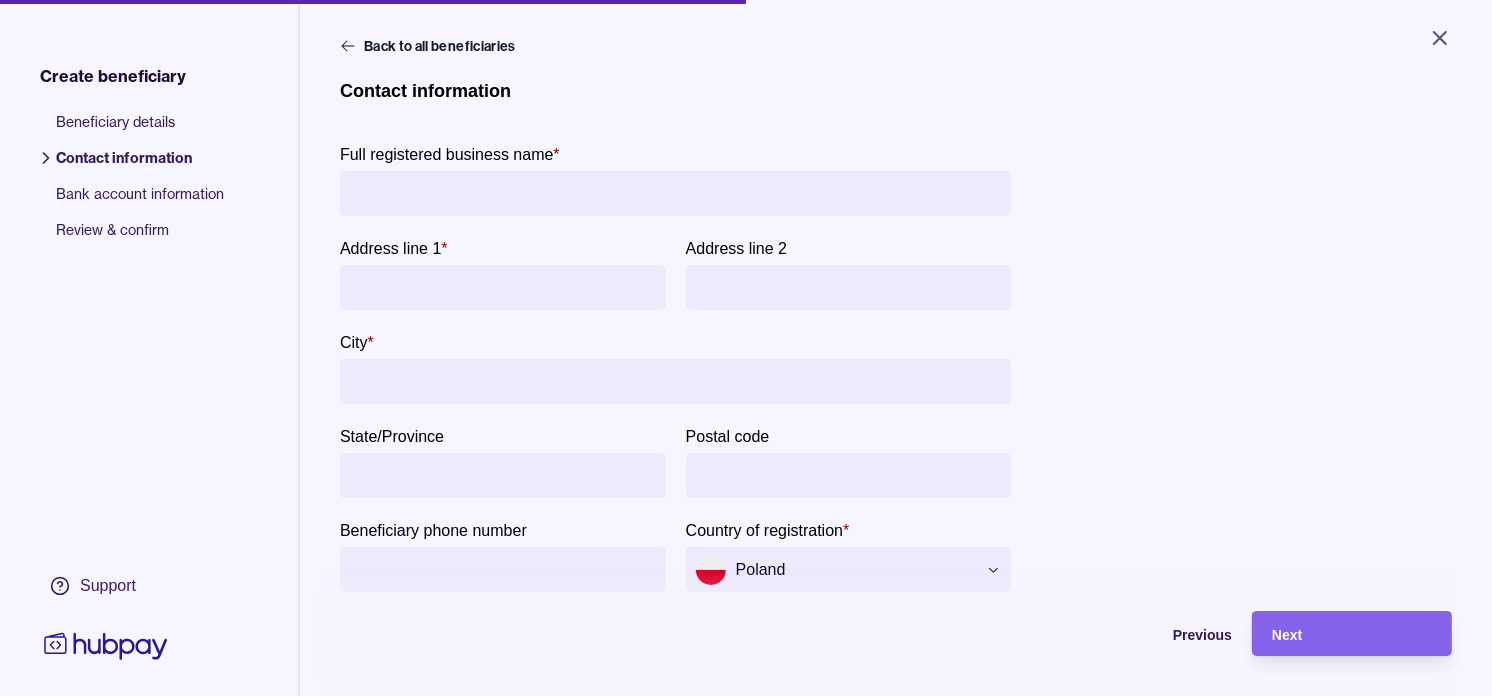 click on "Full registered business name  *" at bounding box center (675, 193) 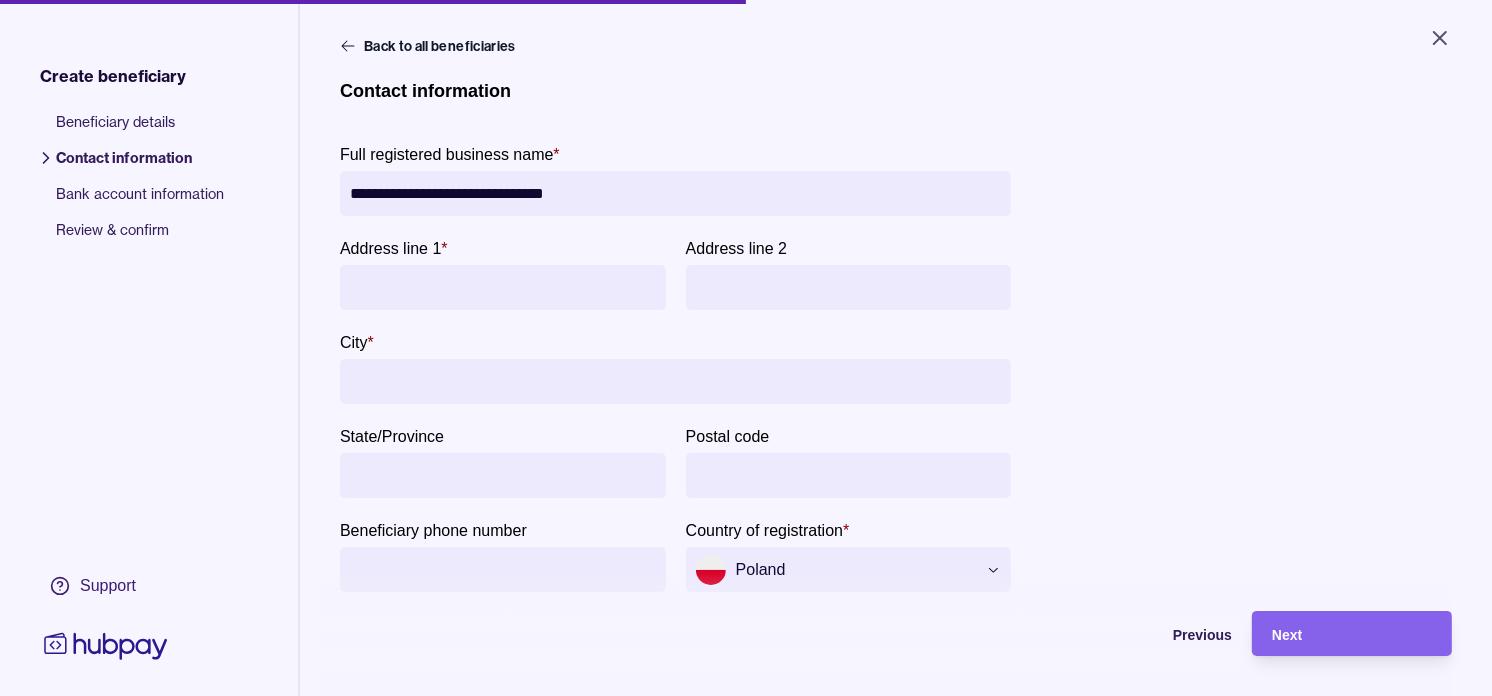 type on "**********" 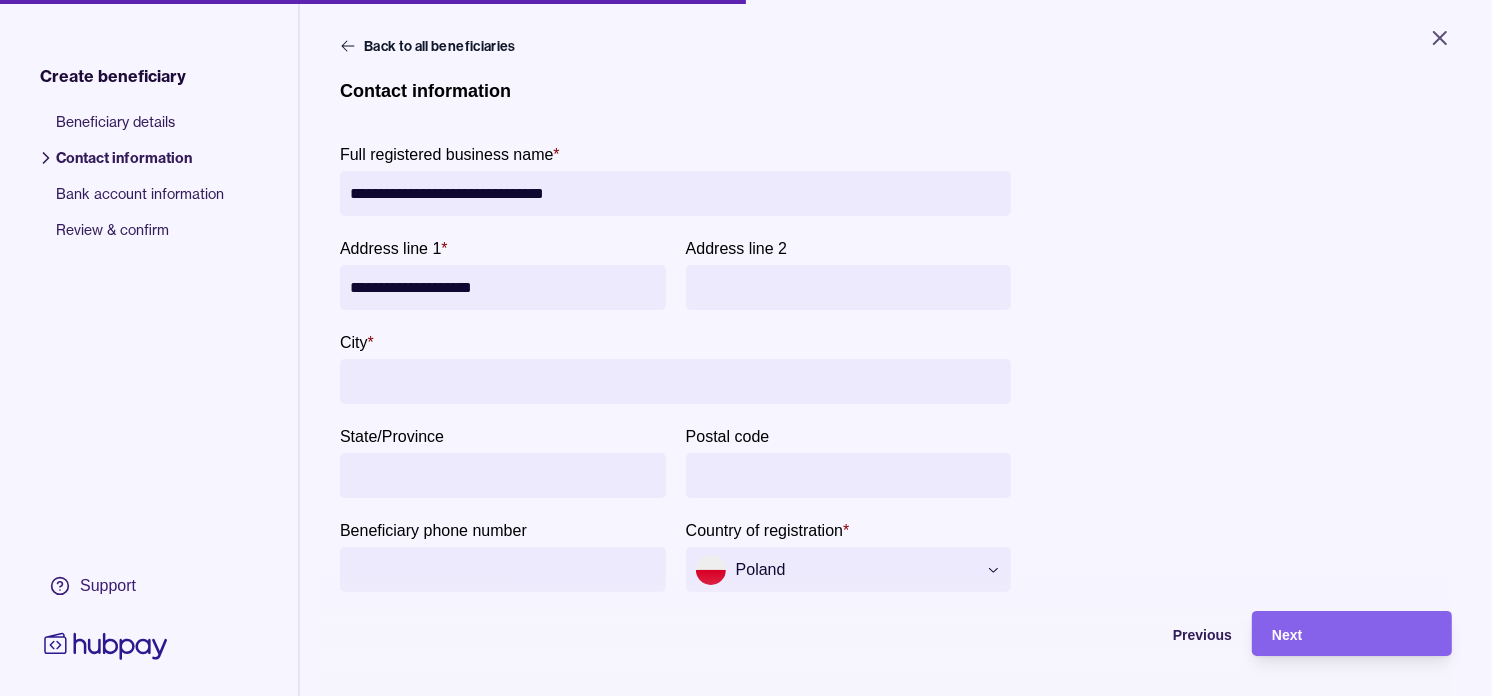 type on "**********" 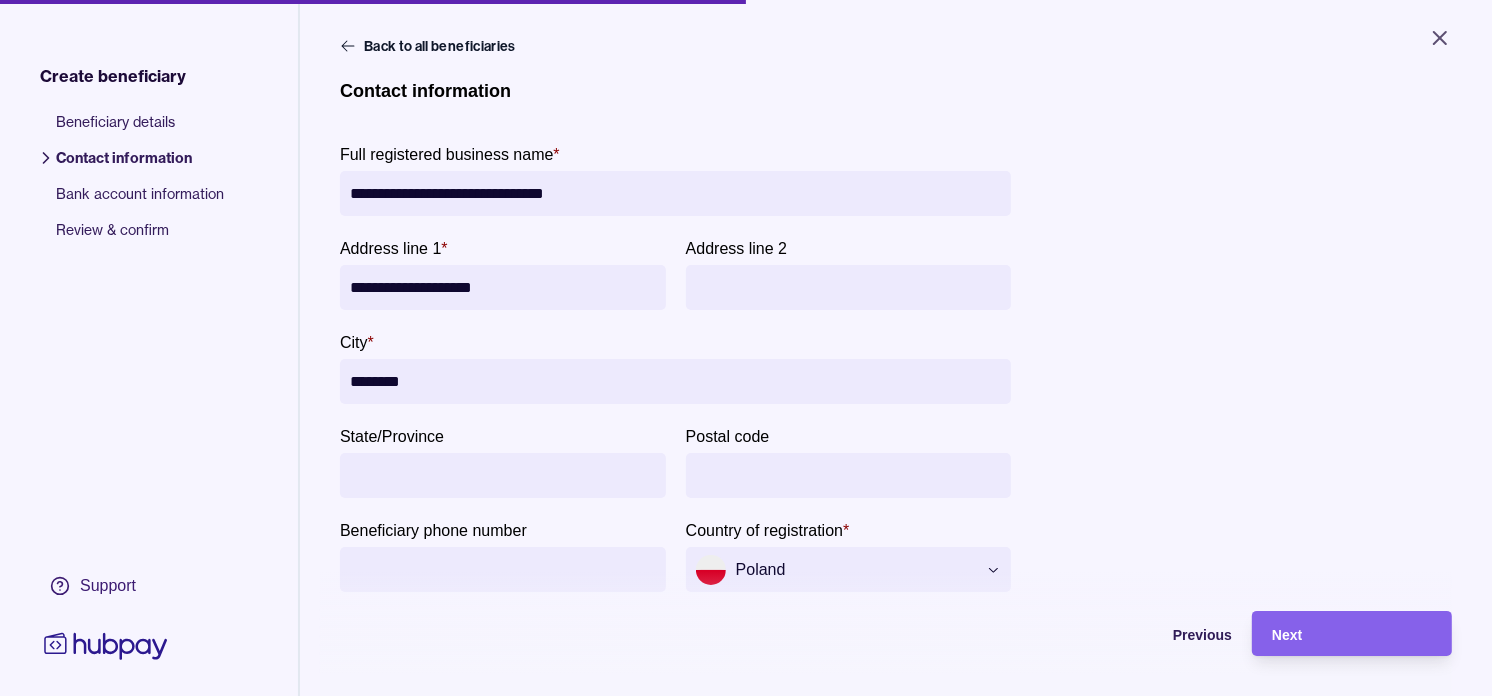 type on "********" 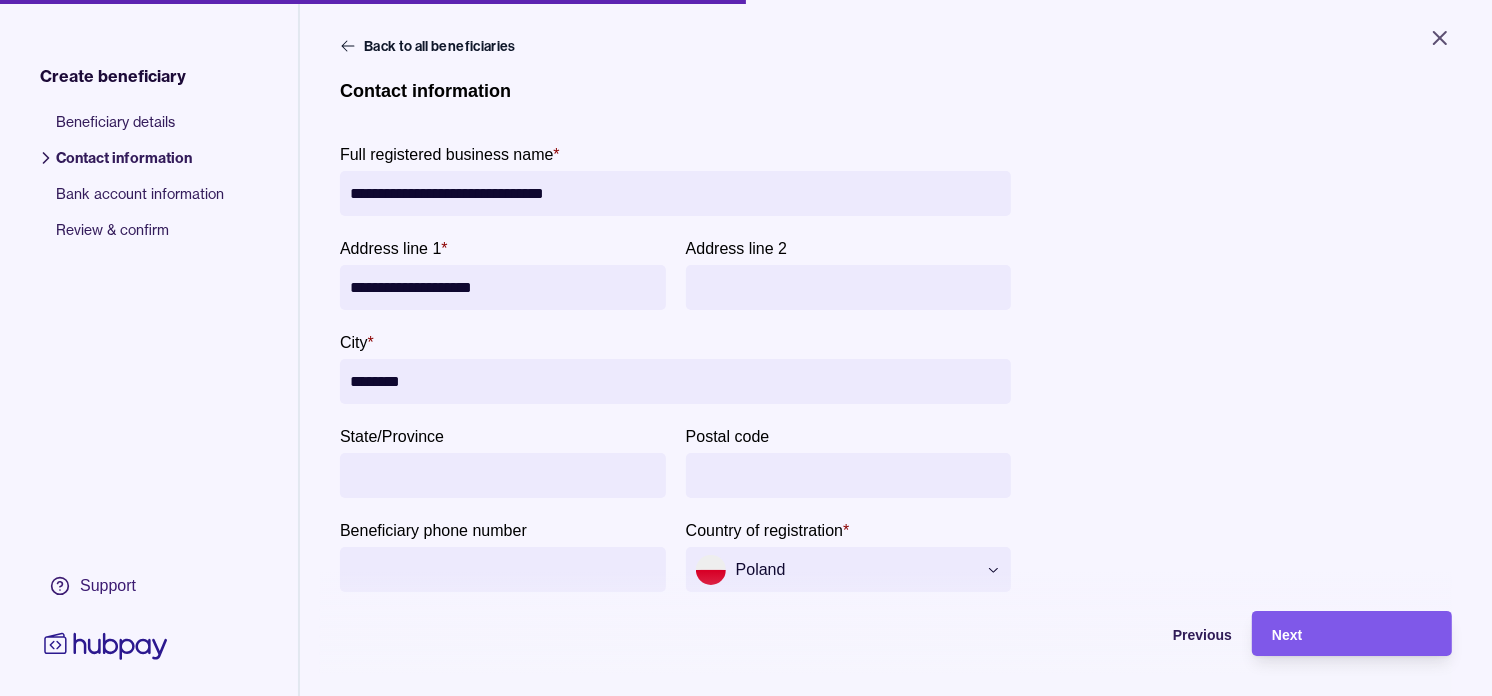 click on "Next" at bounding box center (1352, 634) 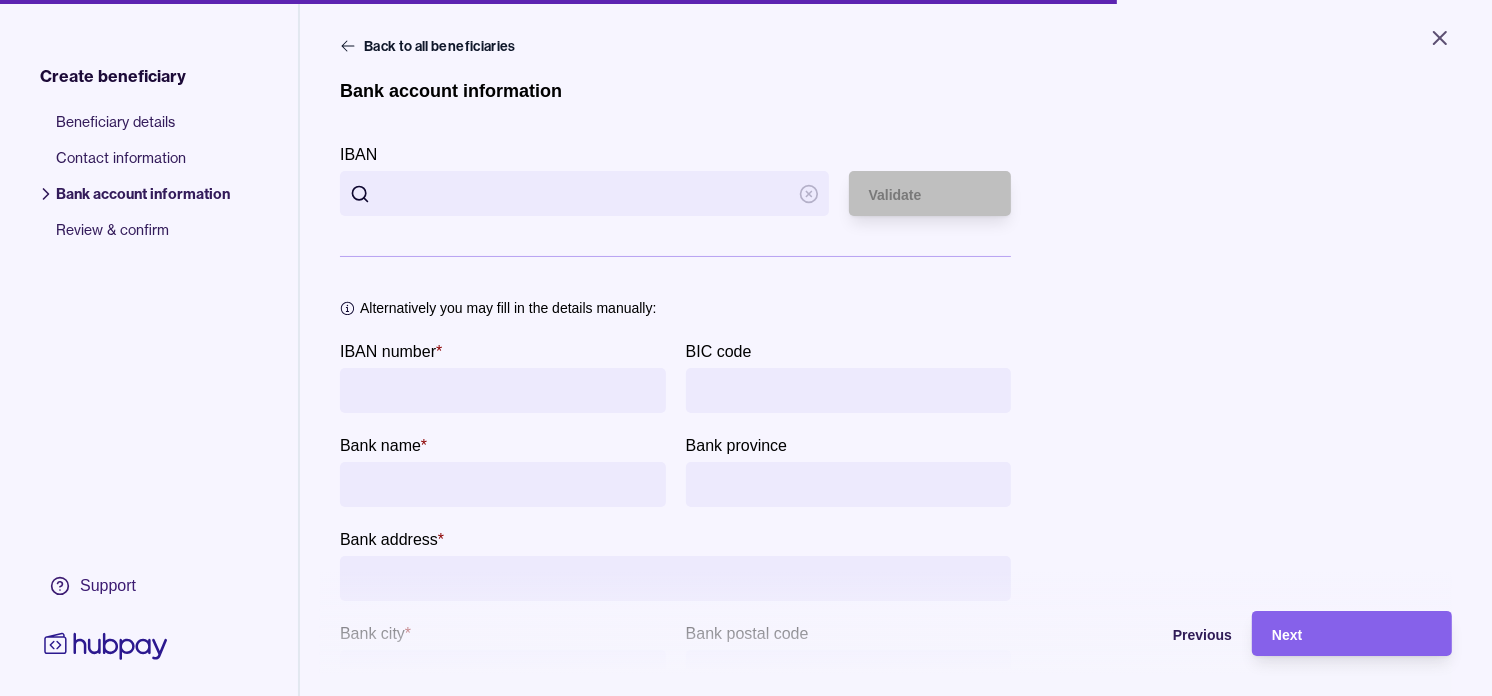 click on "IBAN" at bounding box center [584, 193] 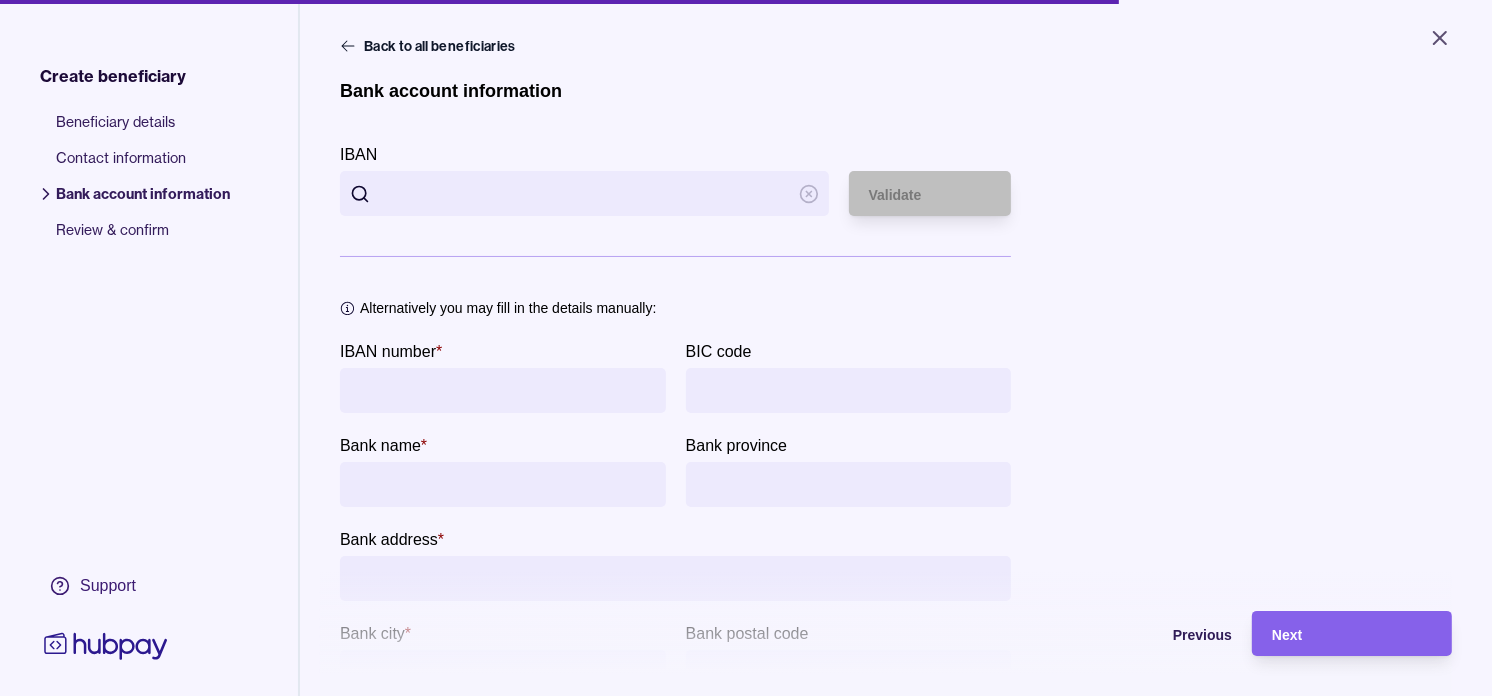 paste on "**********" 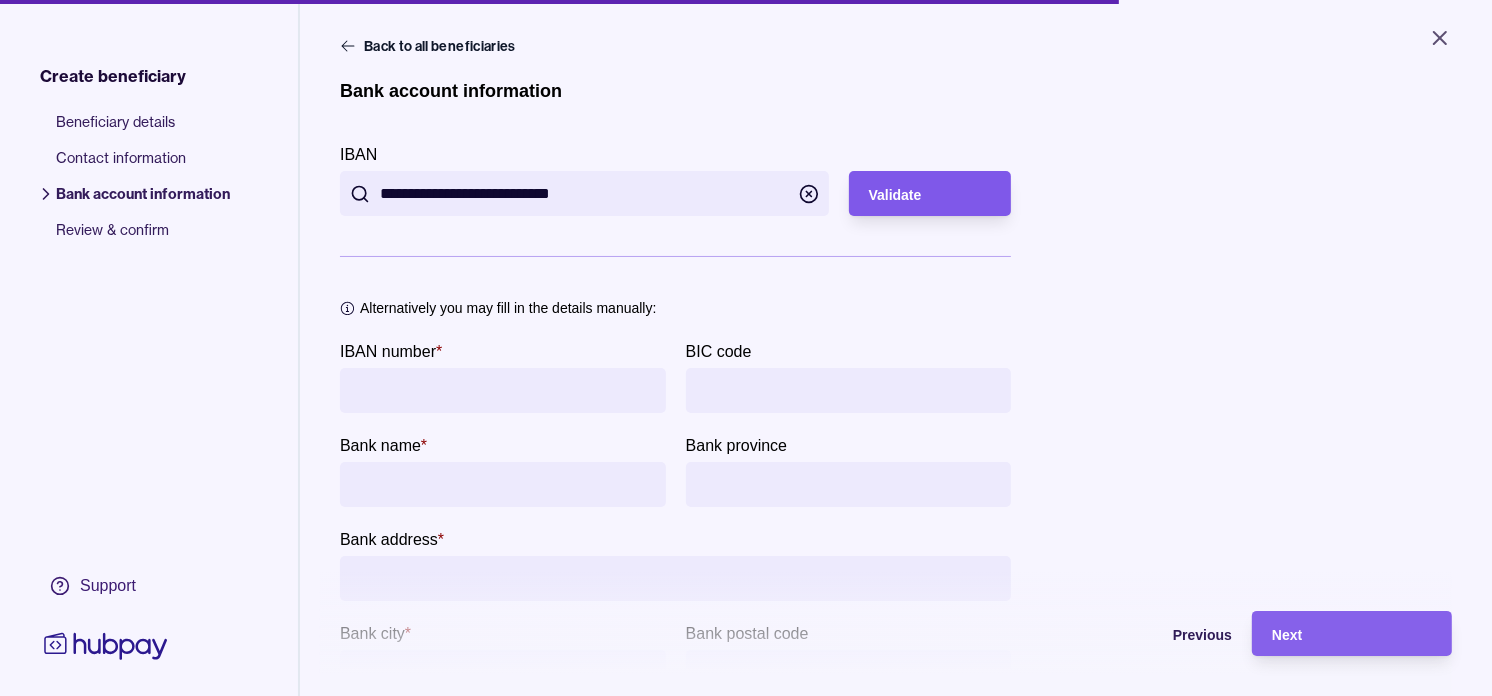 type on "**********" 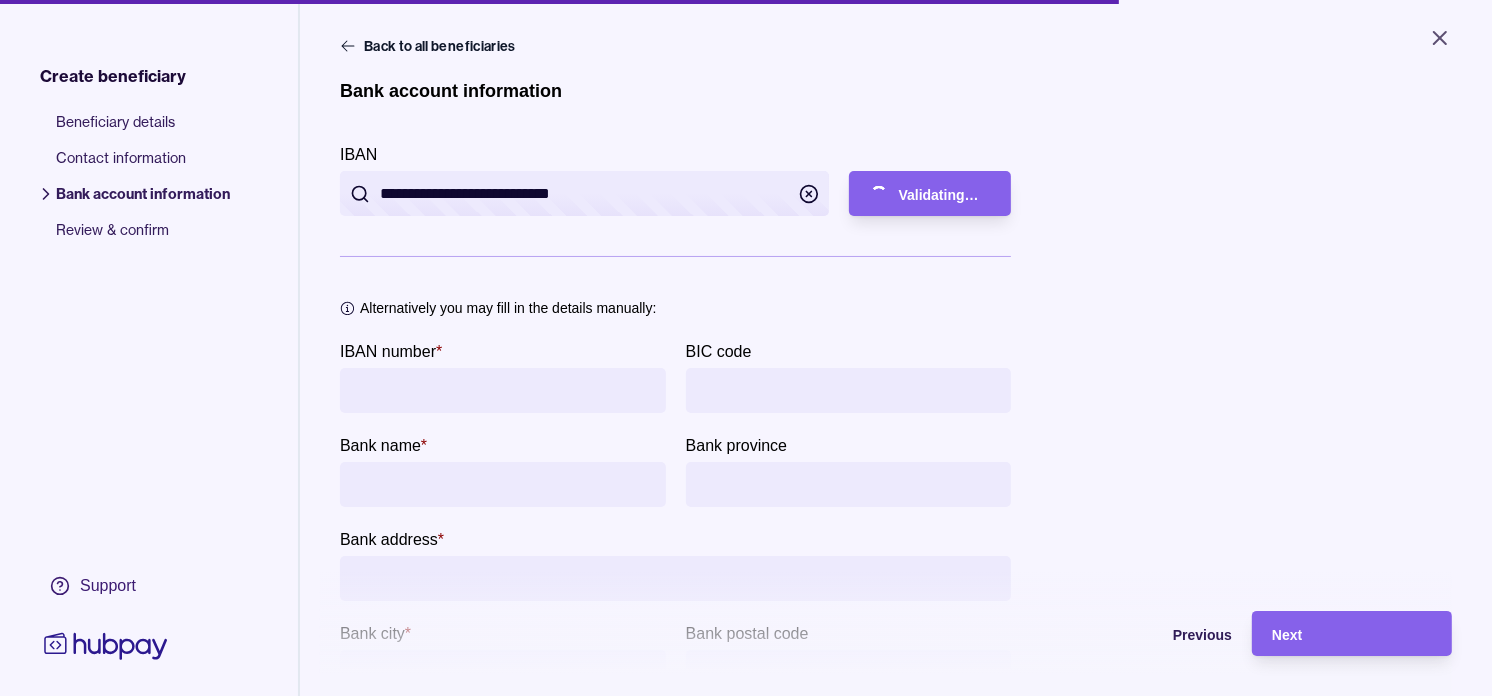 type on "**********" 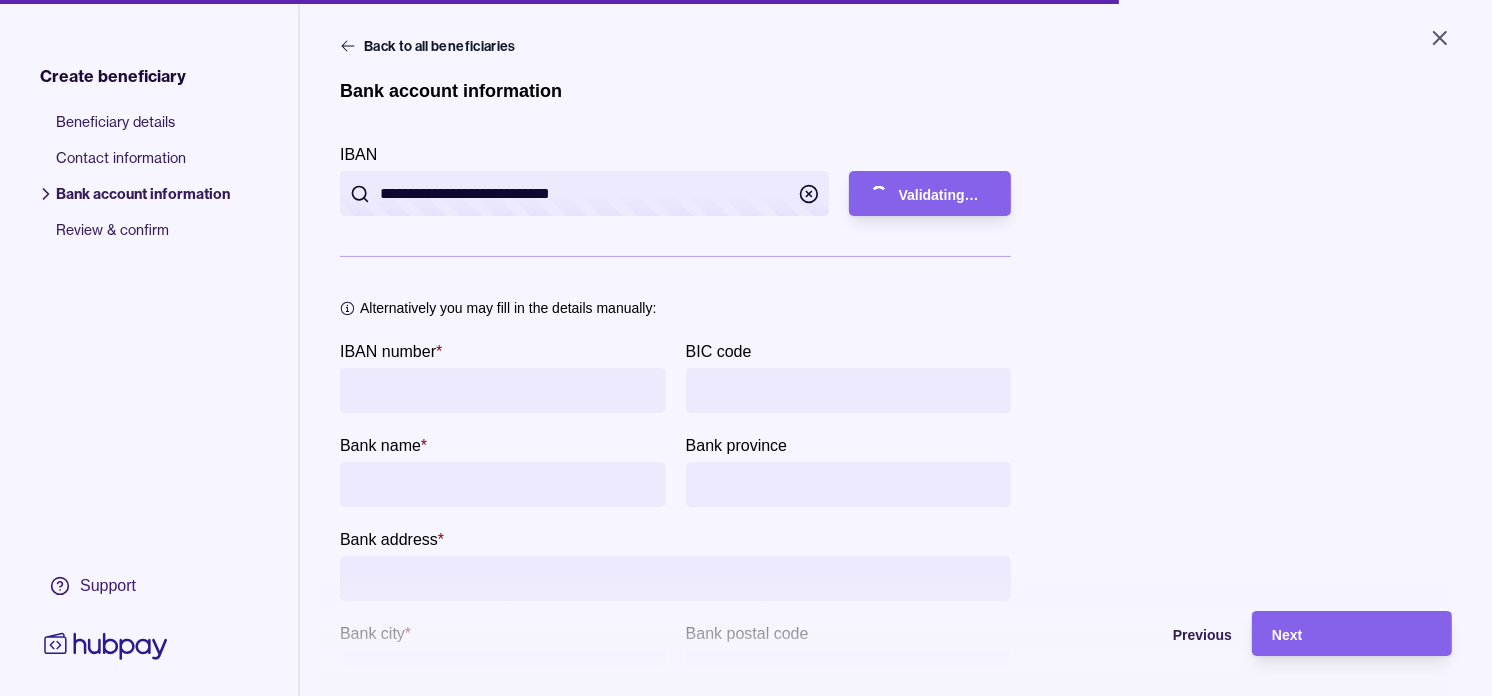 type on "**********" 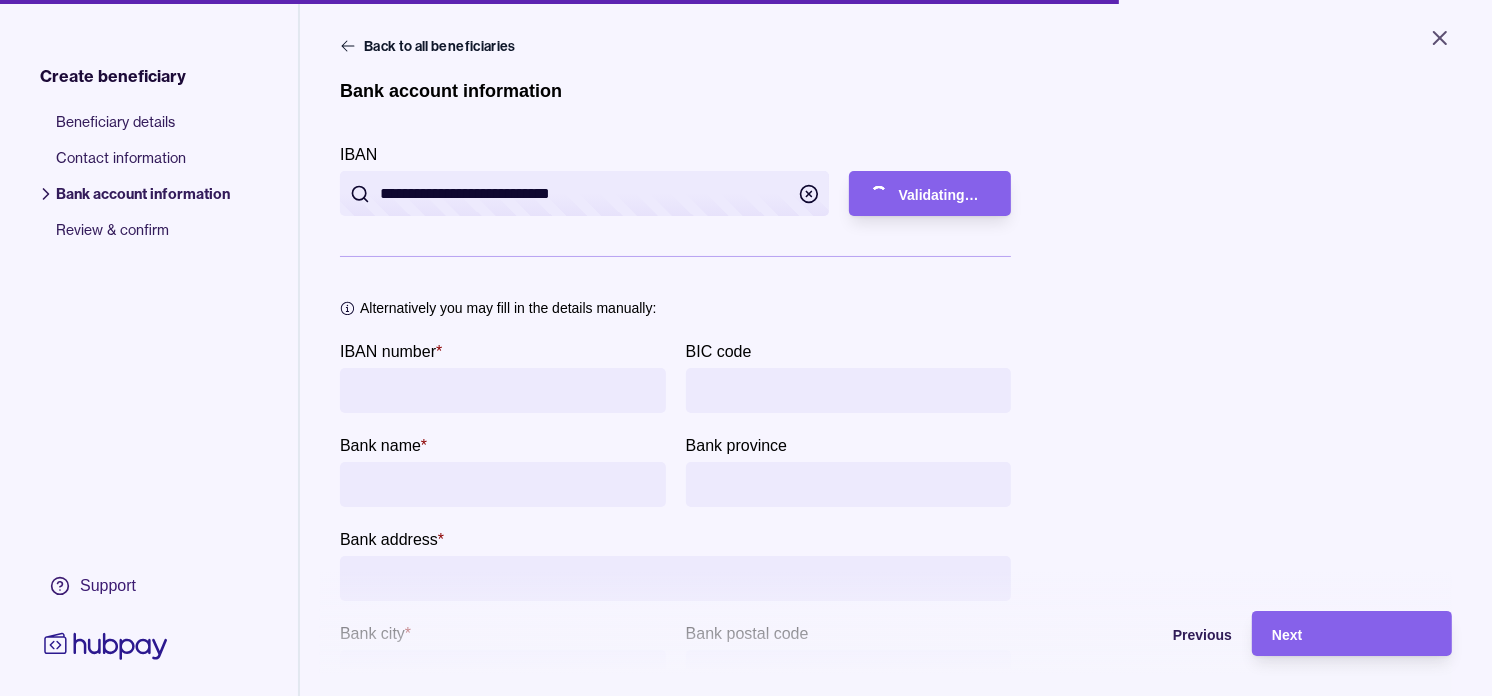type on "**********" 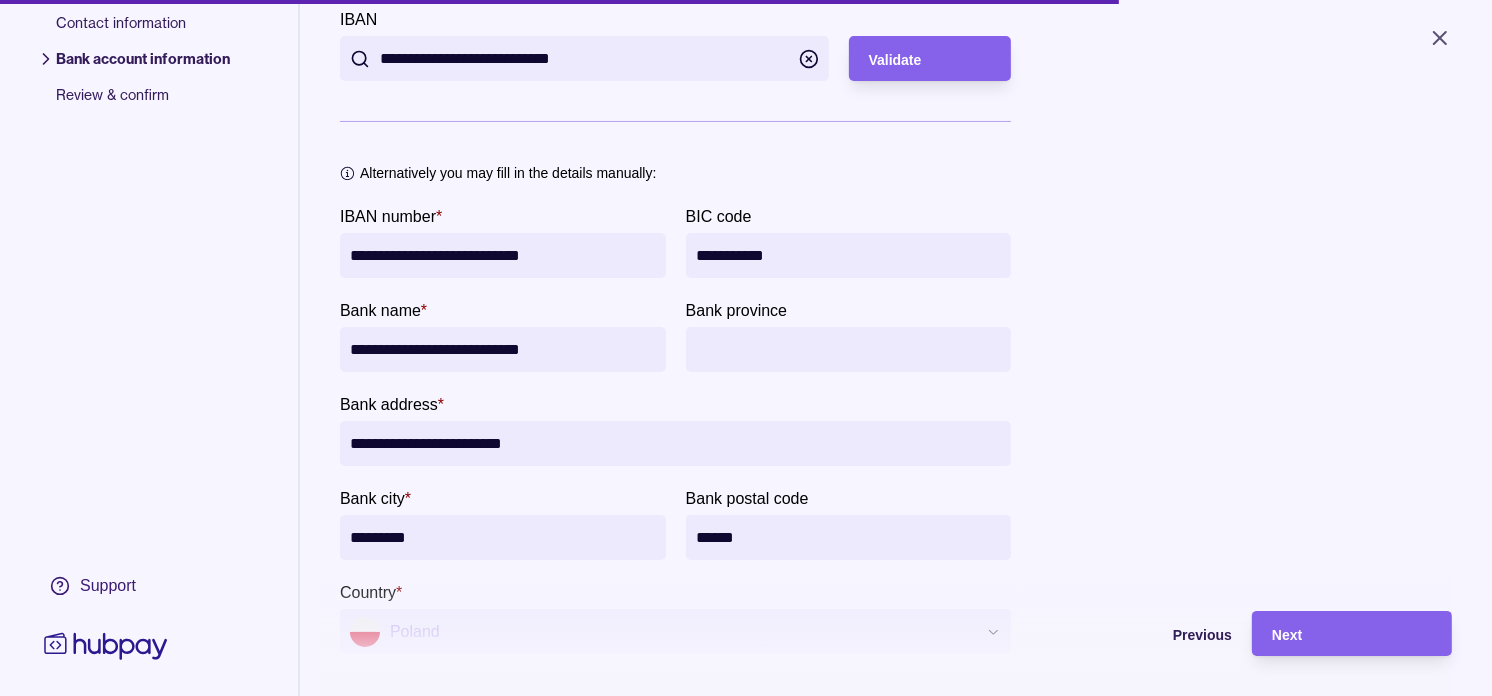 scroll, scrollTop: 158, scrollLeft: 0, axis: vertical 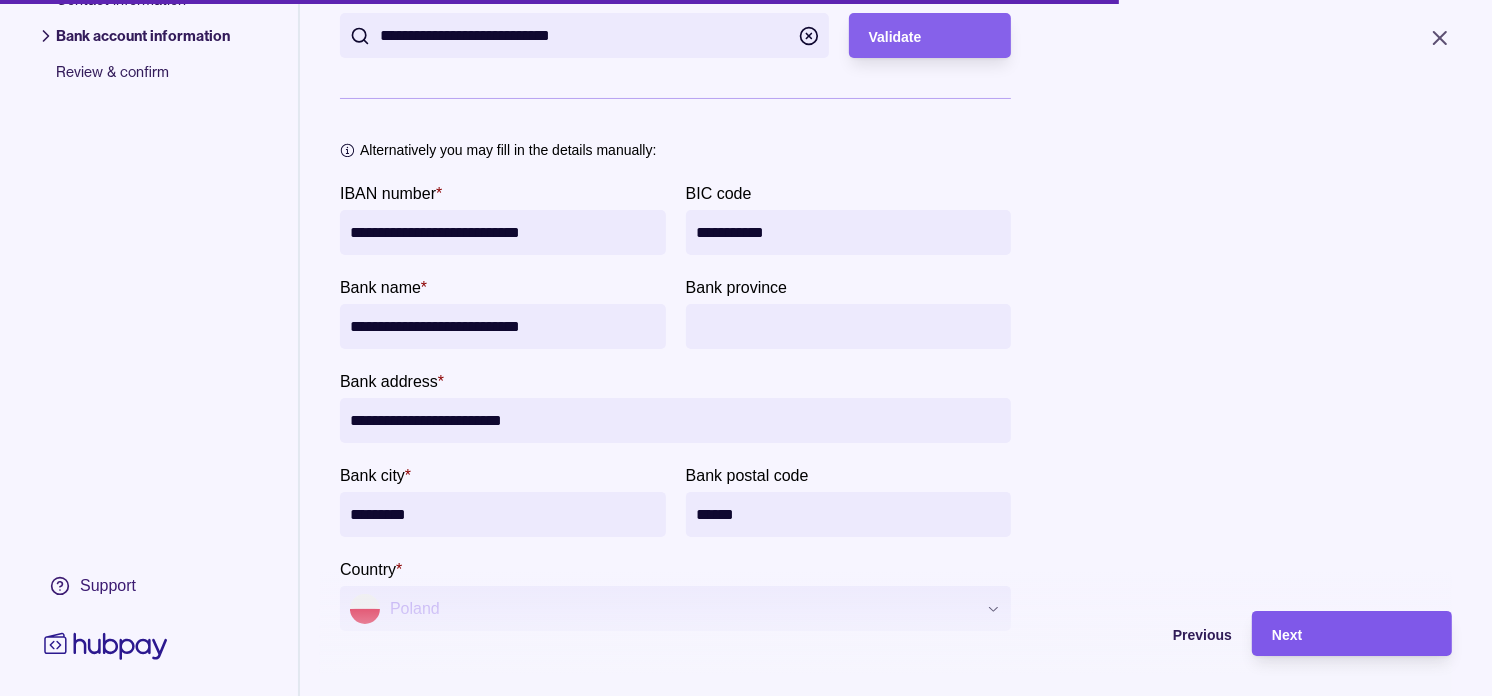 click on "Next" at bounding box center (1352, 634) 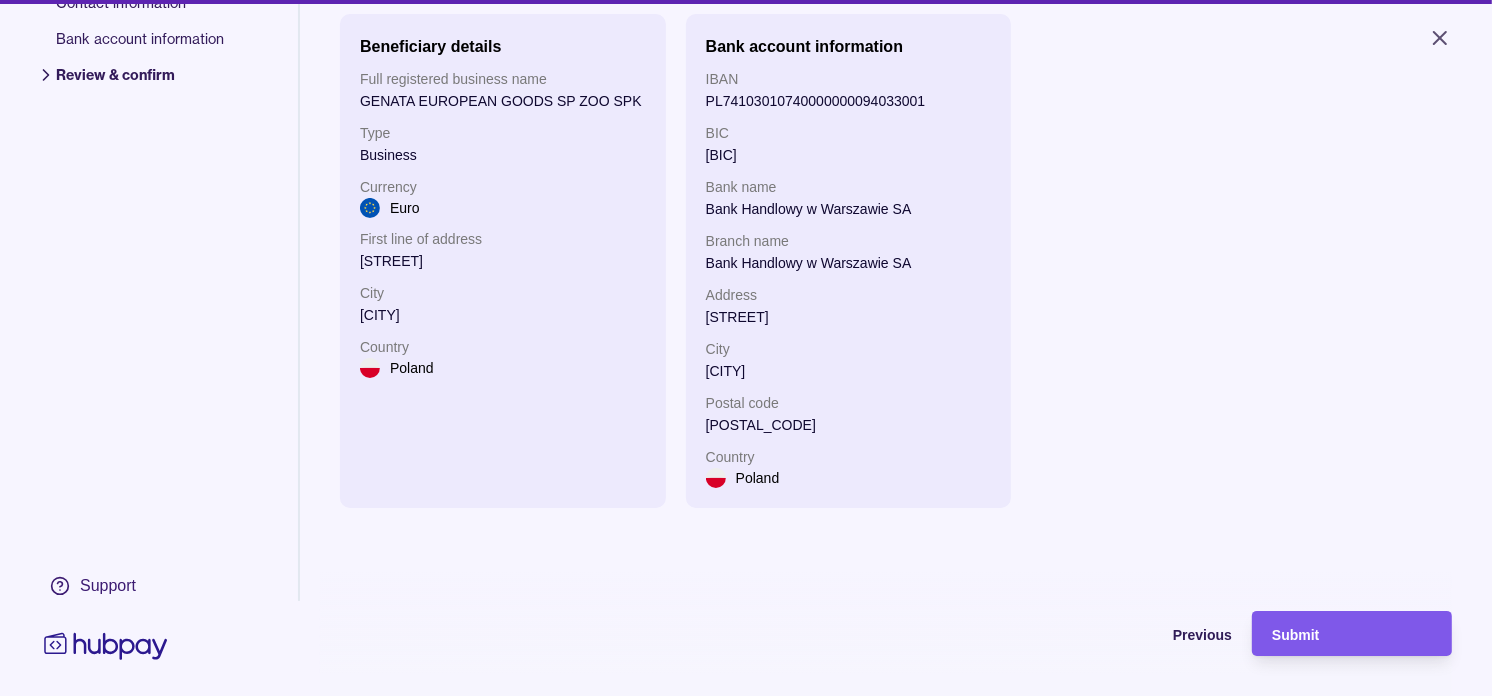 click on "Submit" at bounding box center (1352, 634) 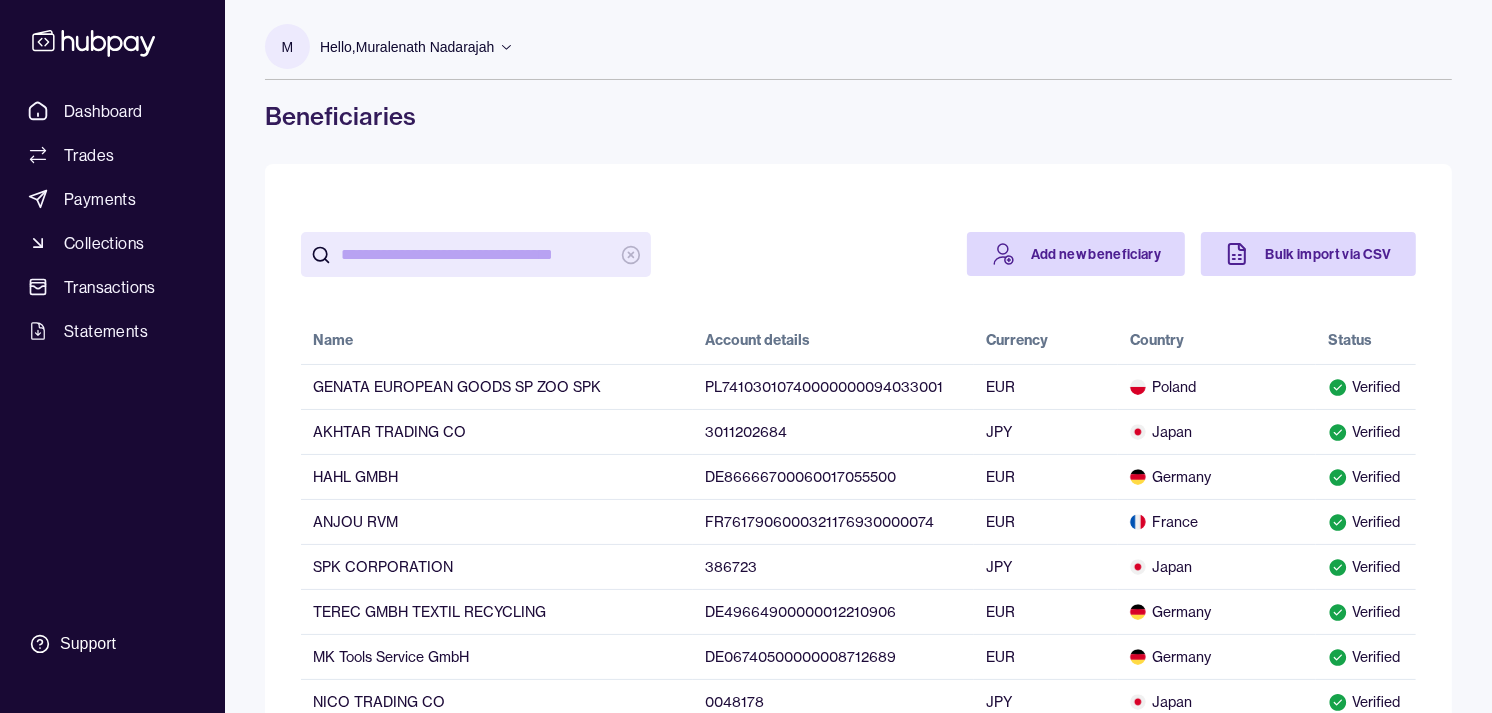 click at bounding box center (476, 254) 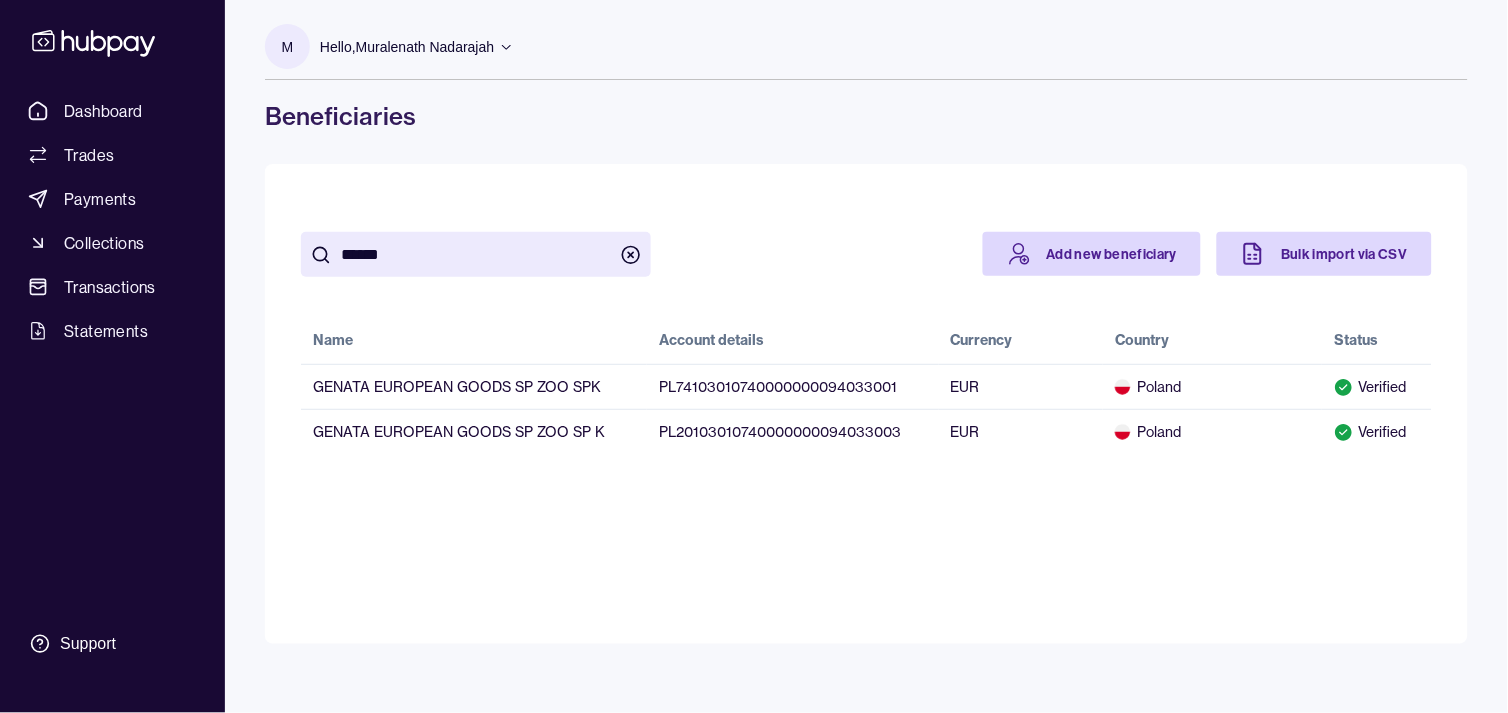 type on "**********" 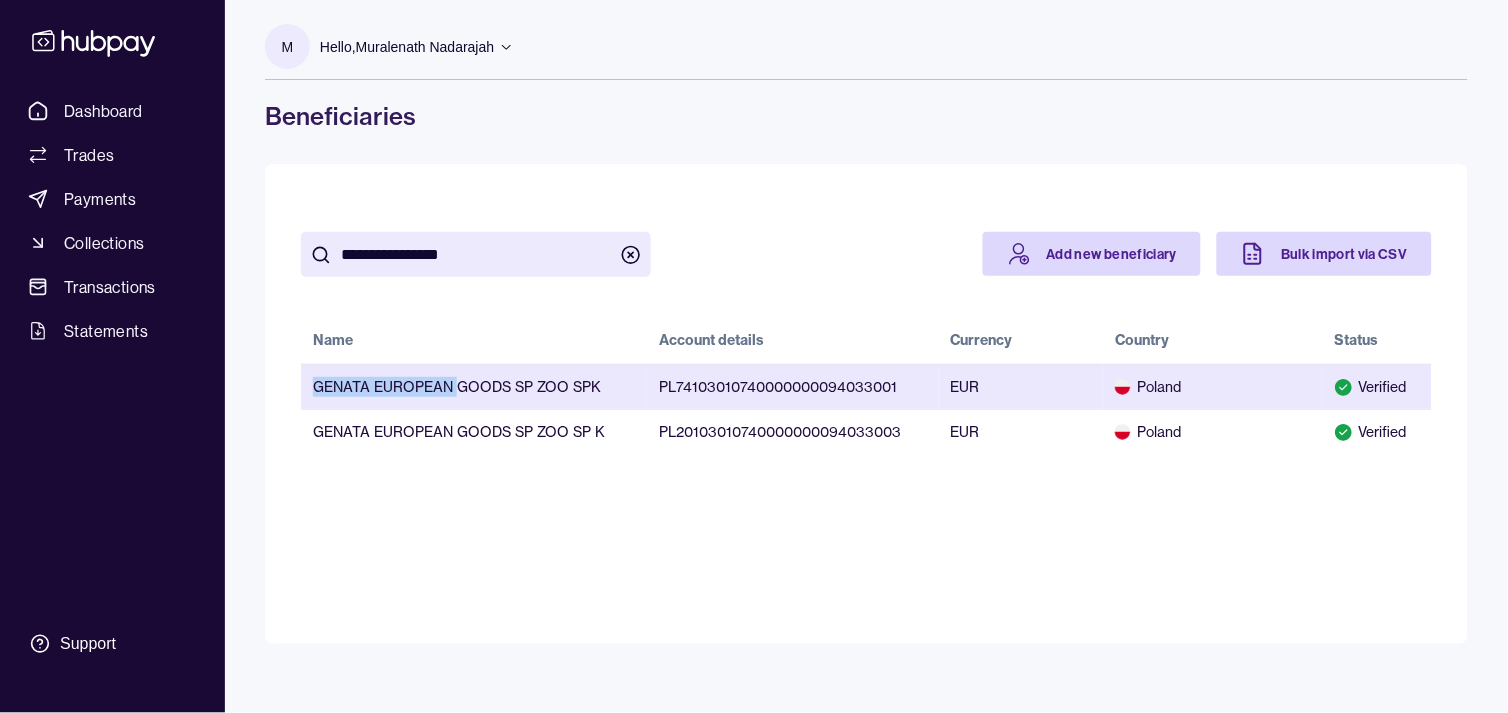 drag, startPoint x: 314, startPoint y: 384, endPoint x: 456, endPoint y: 385, distance: 142.00352 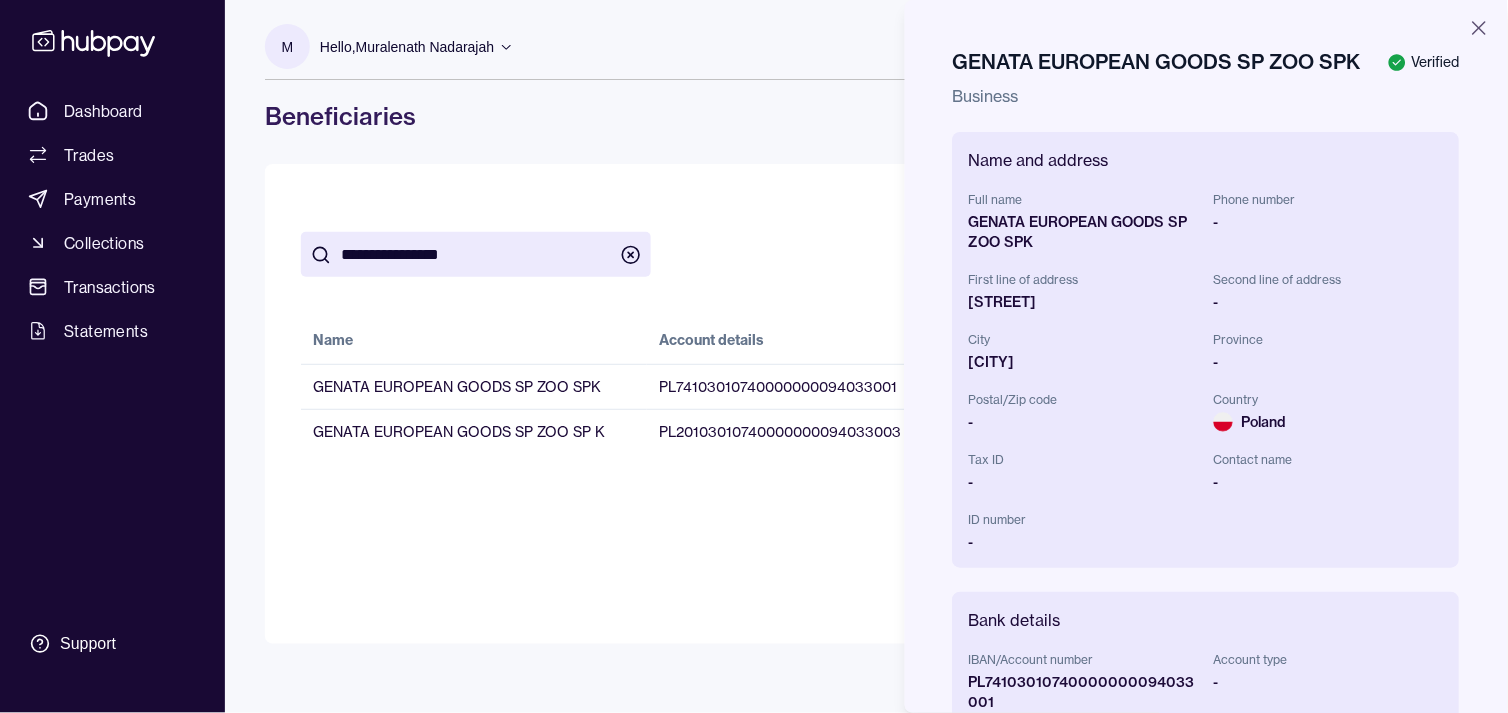 click on "GENATA EUROPEAN GOODS SP ZOO SPK" at bounding box center [1084, 232] 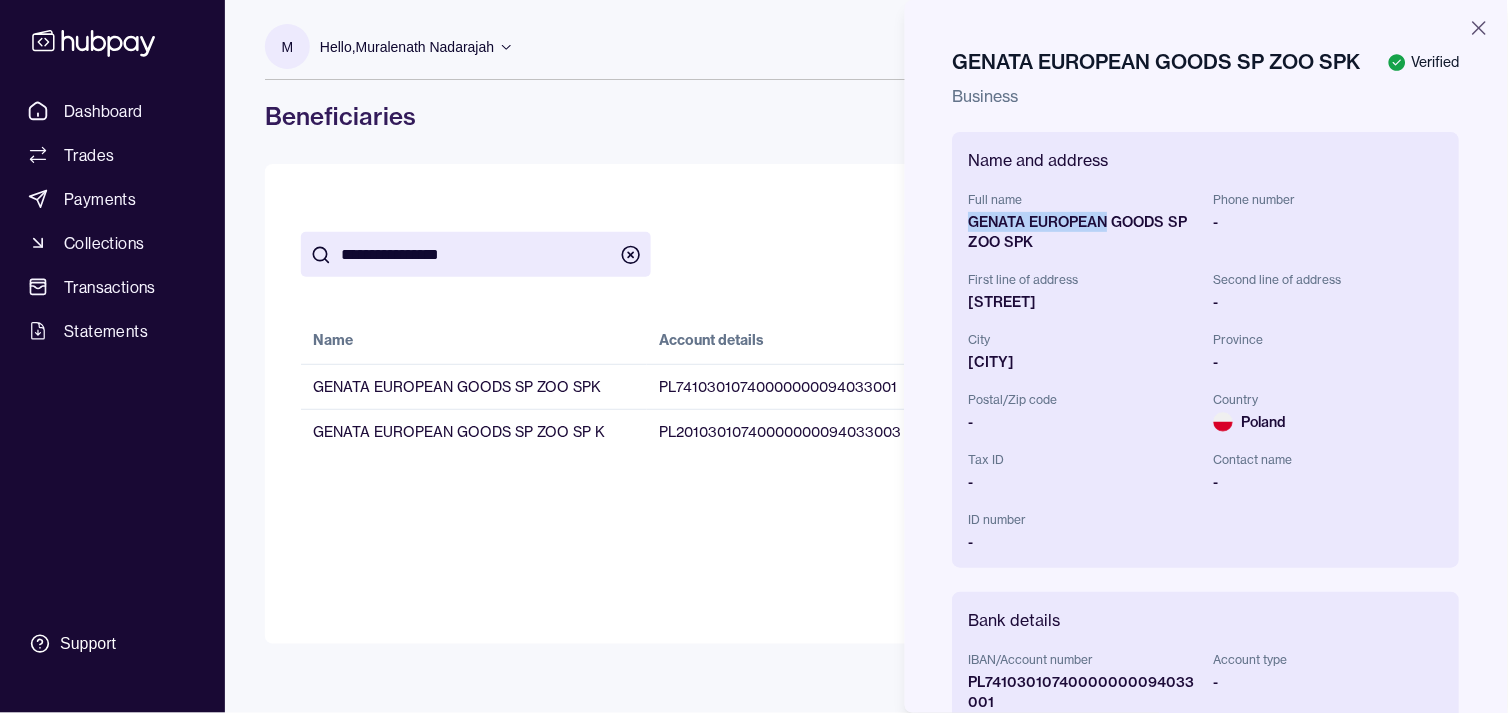 drag, startPoint x: 994, startPoint y: 218, endPoint x: 1042, endPoint y: 213, distance: 48.259712 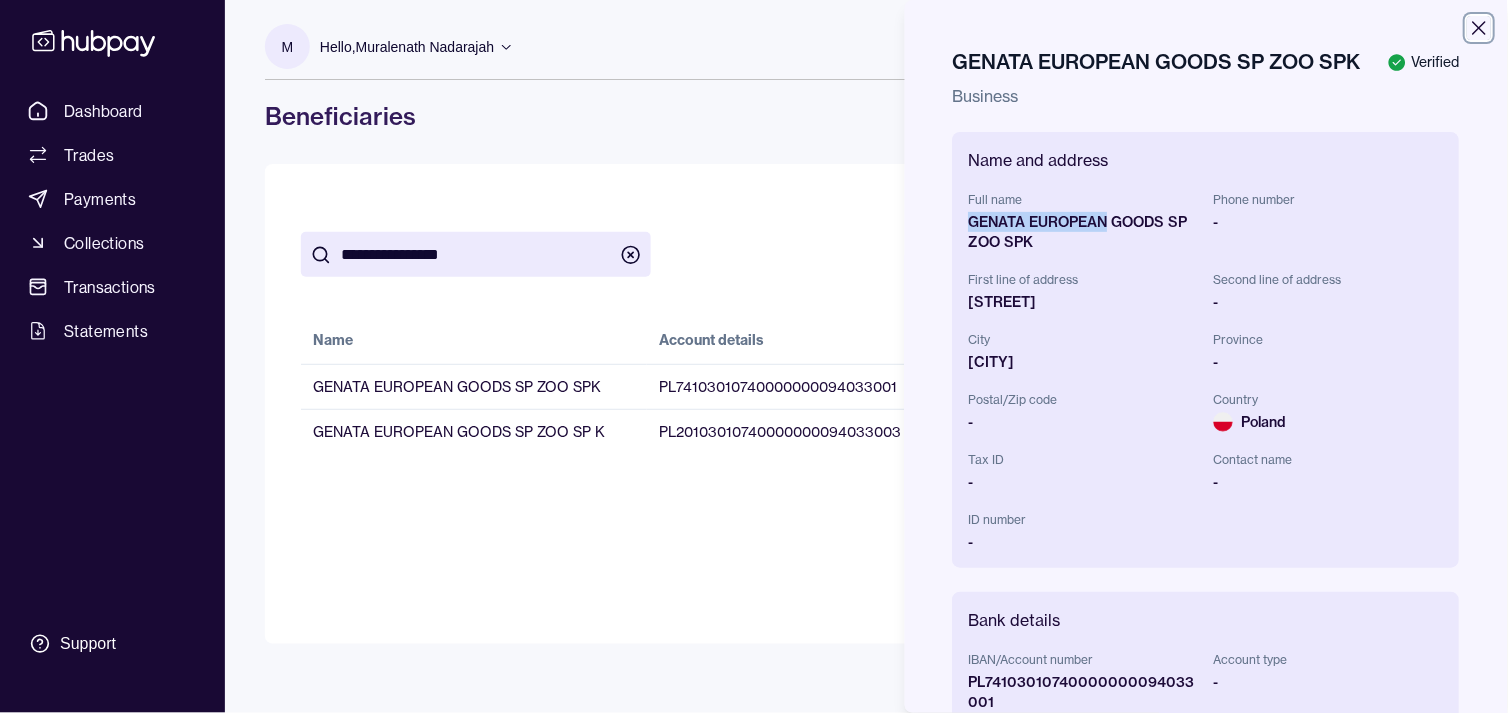 click 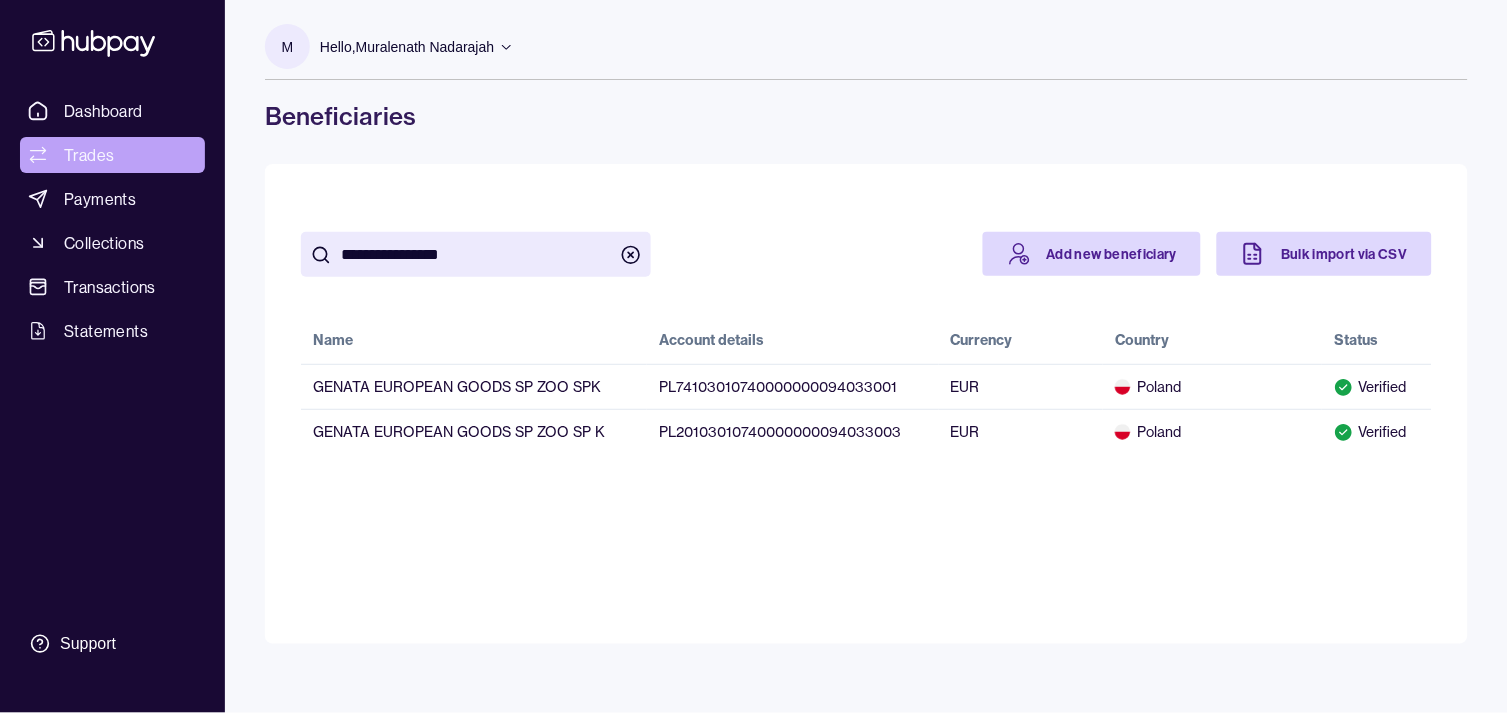 click on "Trades" at bounding box center (89, 155) 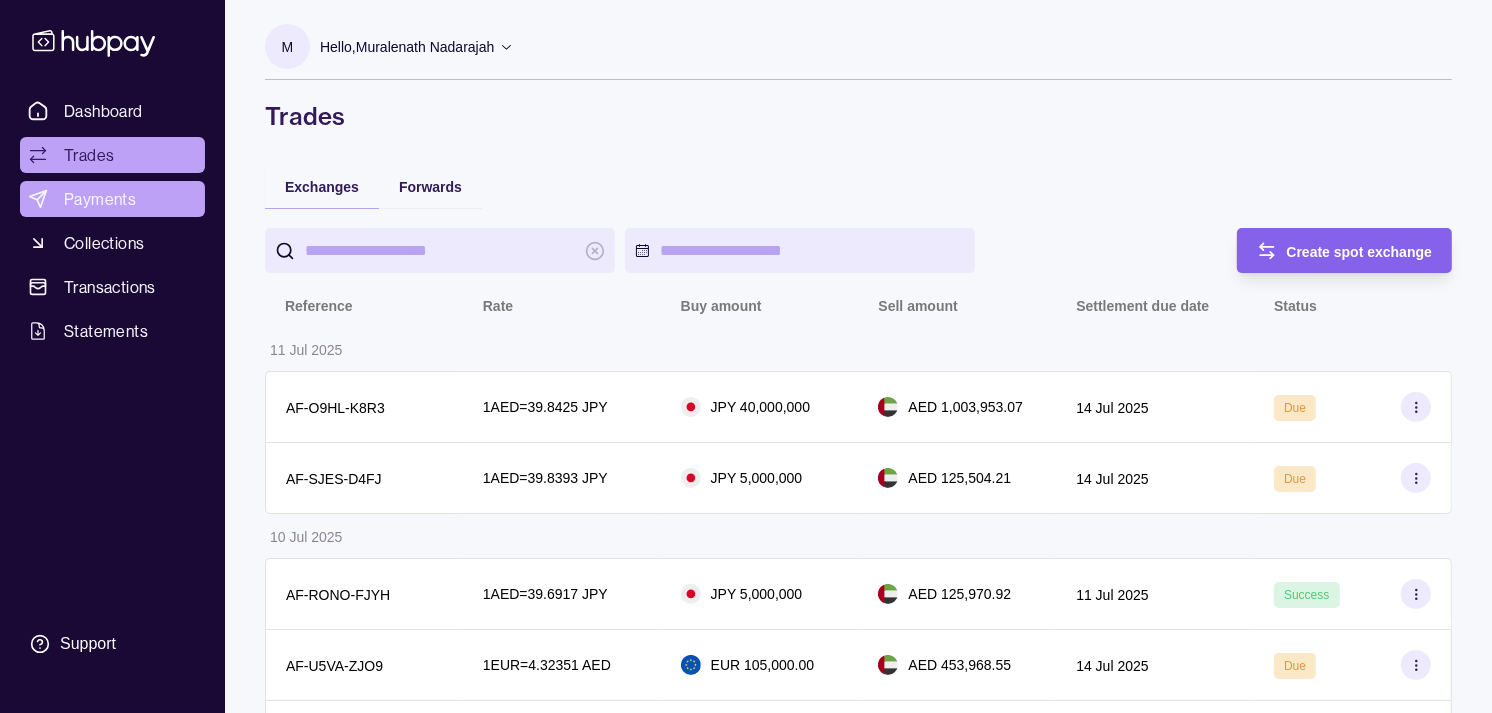 click on "Payments" at bounding box center (100, 199) 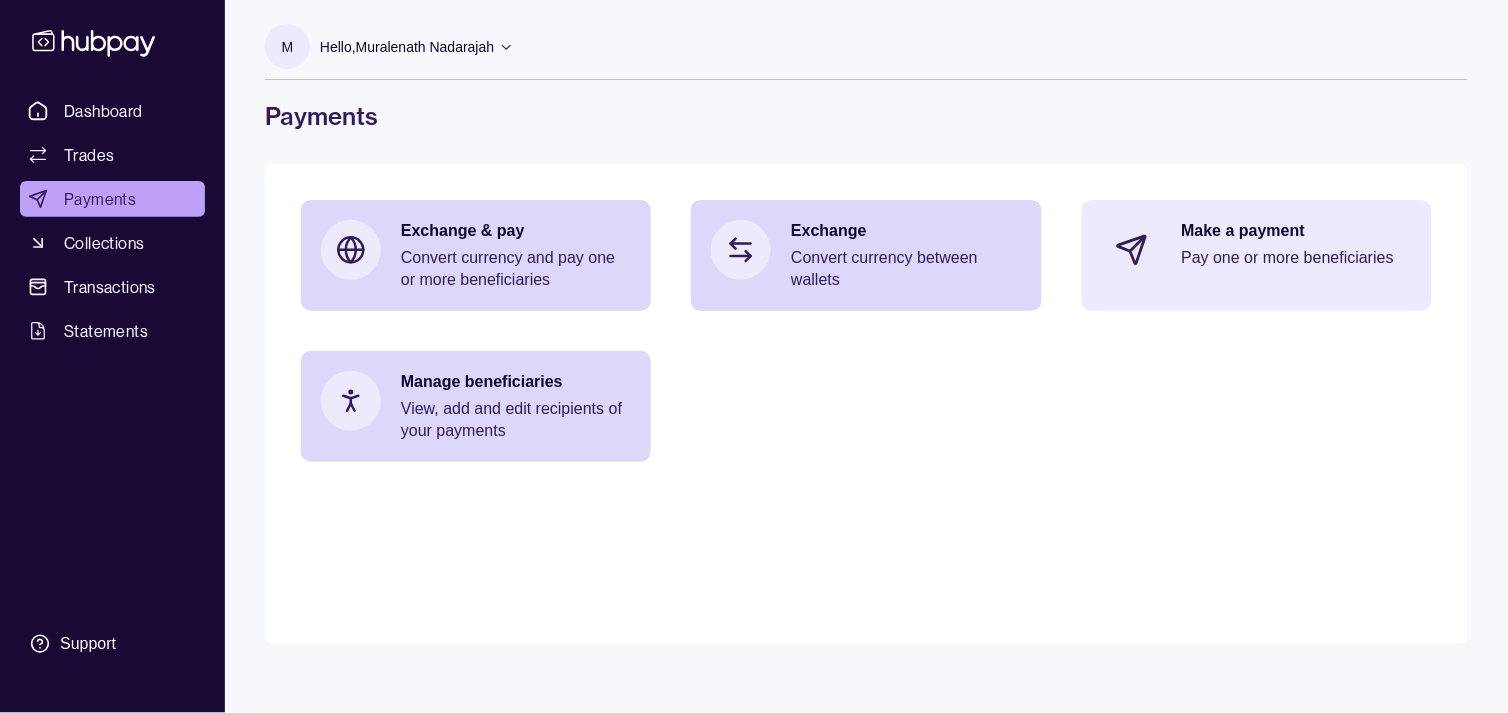 click on "Make a payment" at bounding box center [1297, 231] 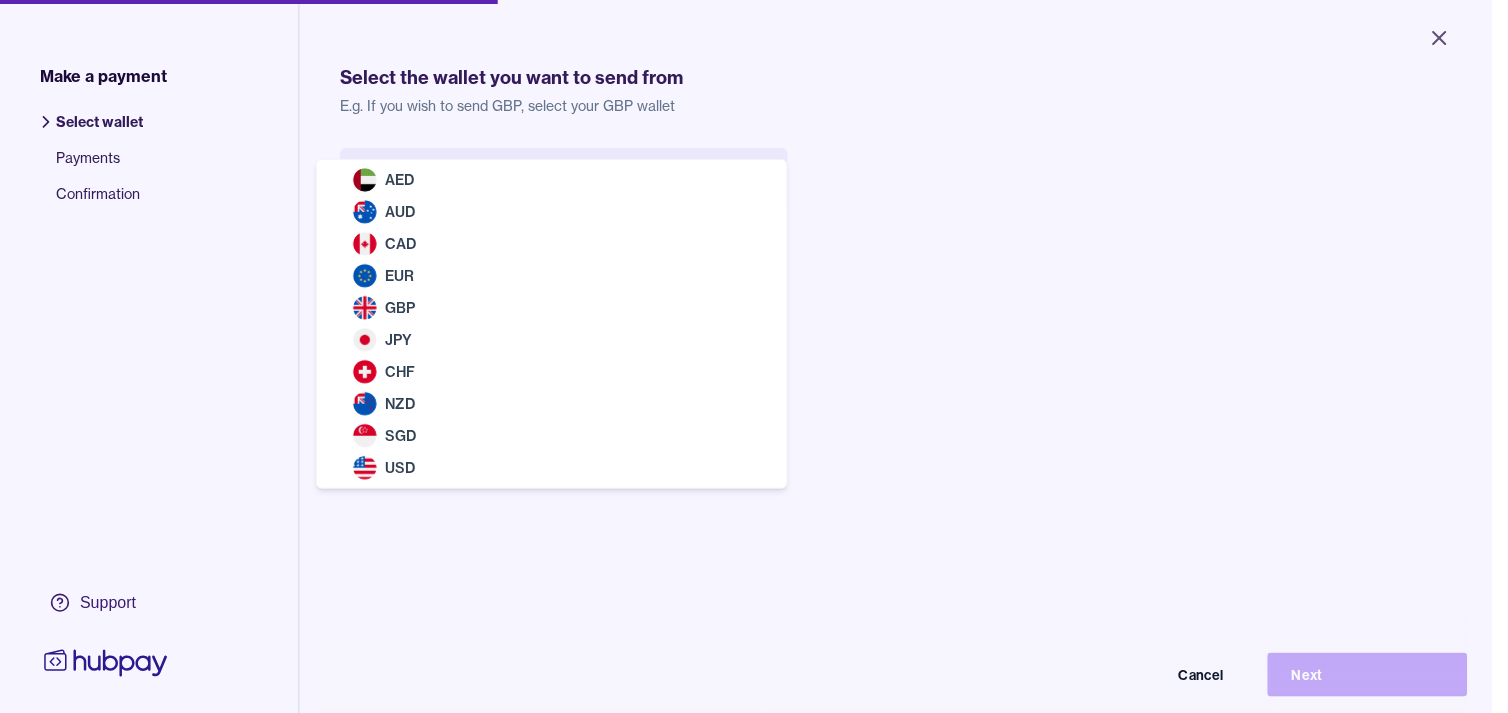 click on "Close Make a payment Select wallet Payments Confirmation Support Select the wallet you want to send from E.g. If you wish to send GBP, select your GBP wallet Select wallet Cancel Next Make a payment | Hubpay AED AUD CAD EUR GBP JPY CHF NZD SGD USD" at bounding box center (746, 356) 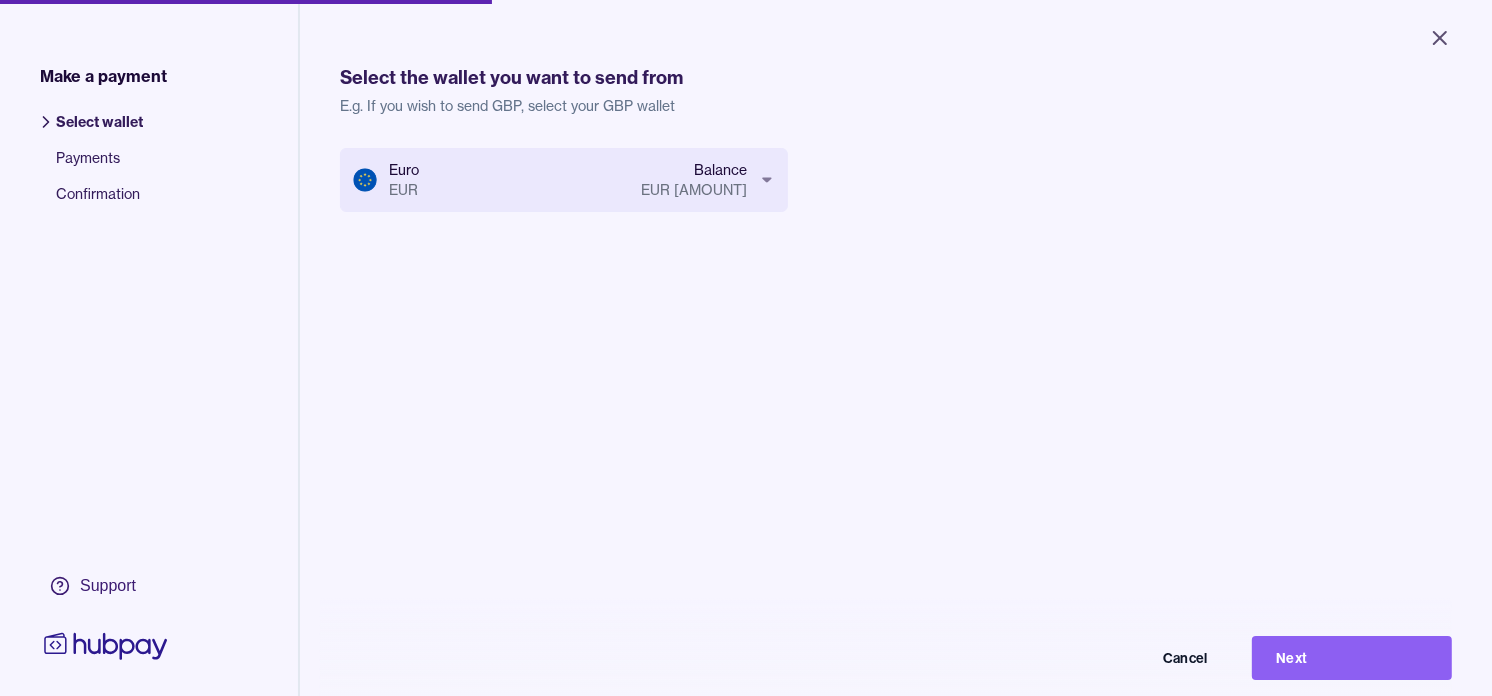 click on "Euro EUR Balance EUR 19,156.20 Cancel Next" at bounding box center [896, 496] 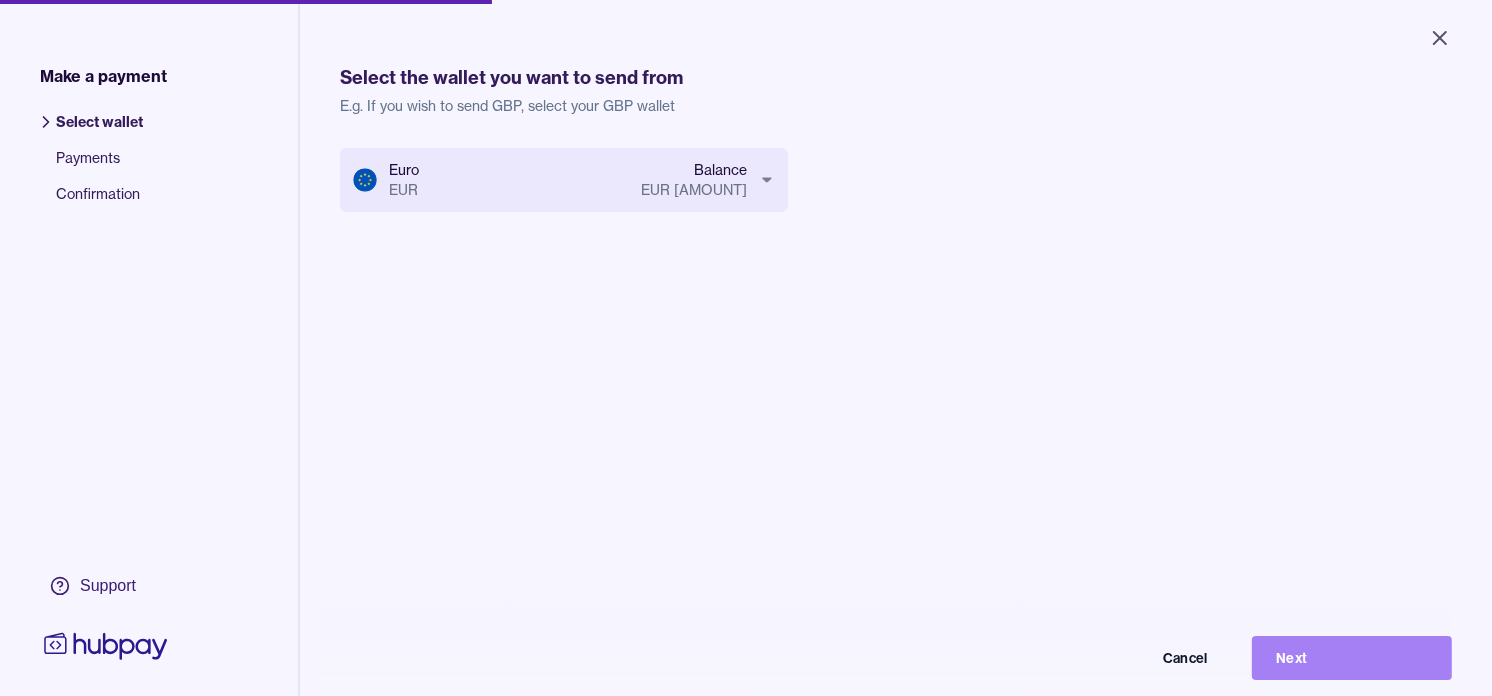click on "Next" at bounding box center [1352, 658] 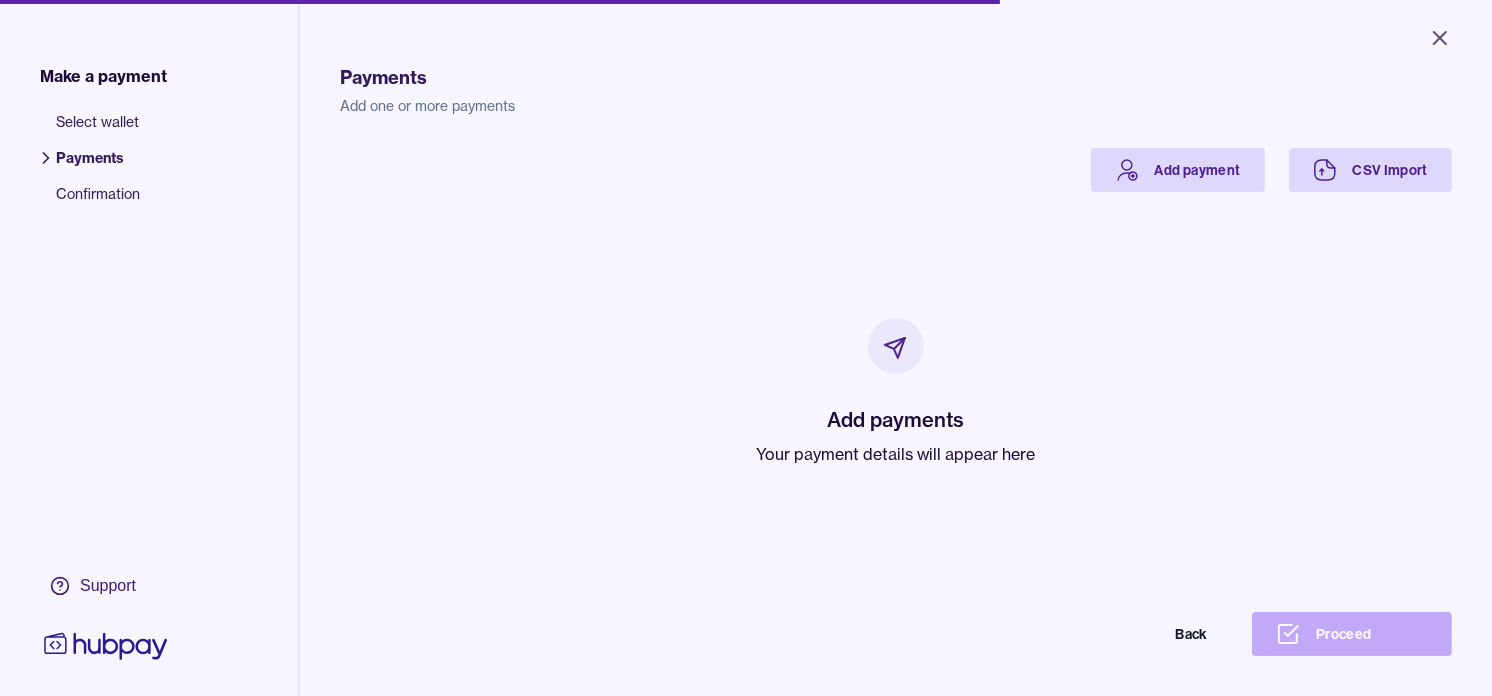 click on "Your payment details will appear here" at bounding box center [896, 454] 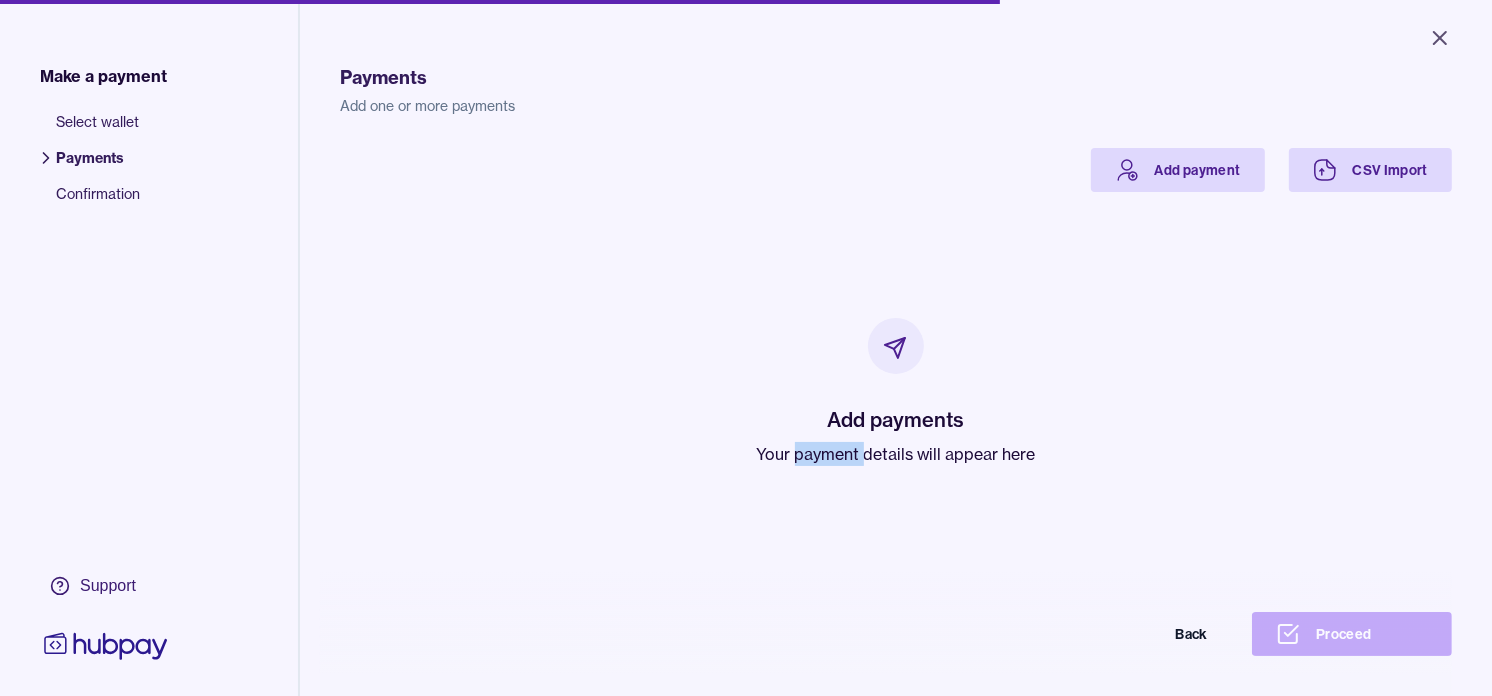 click on "Your payment details will appear here" at bounding box center (896, 454) 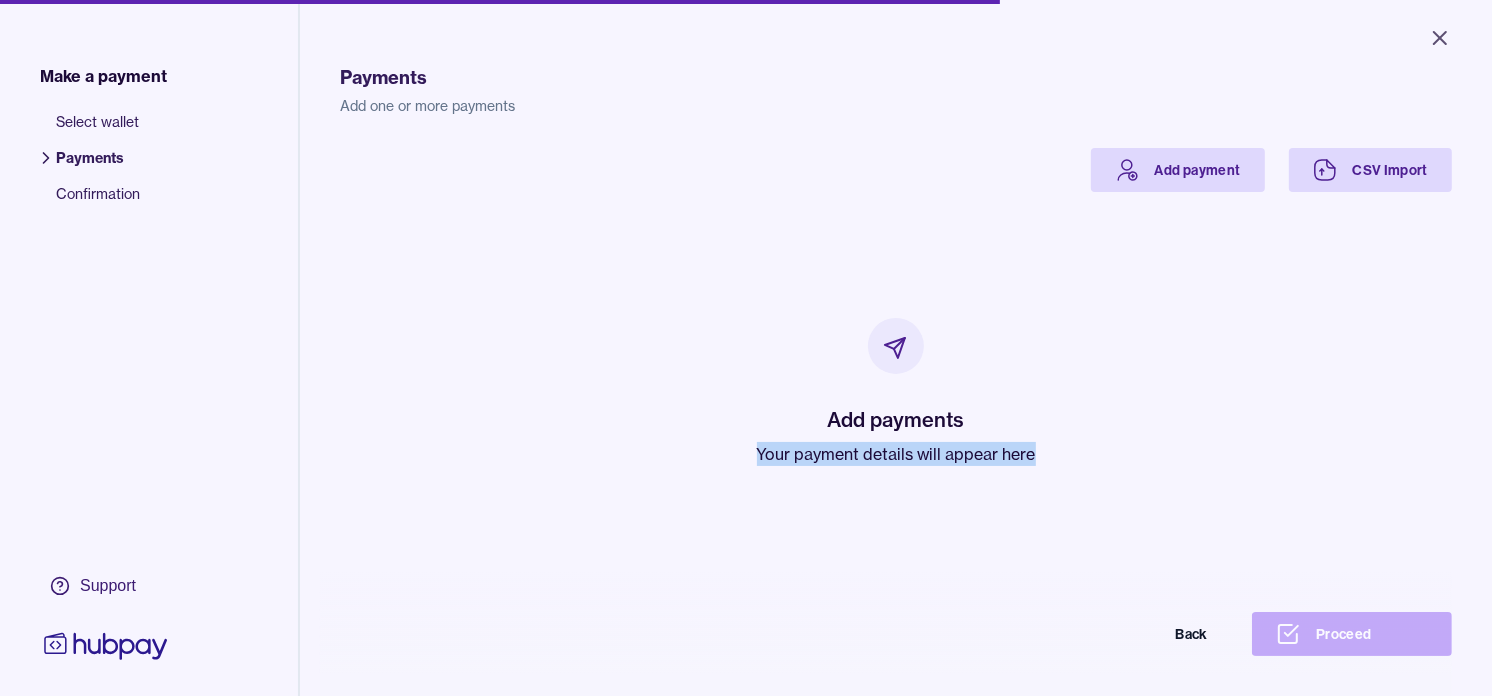 click on "Your payment details will appear here" at bounding box center [896, 454] 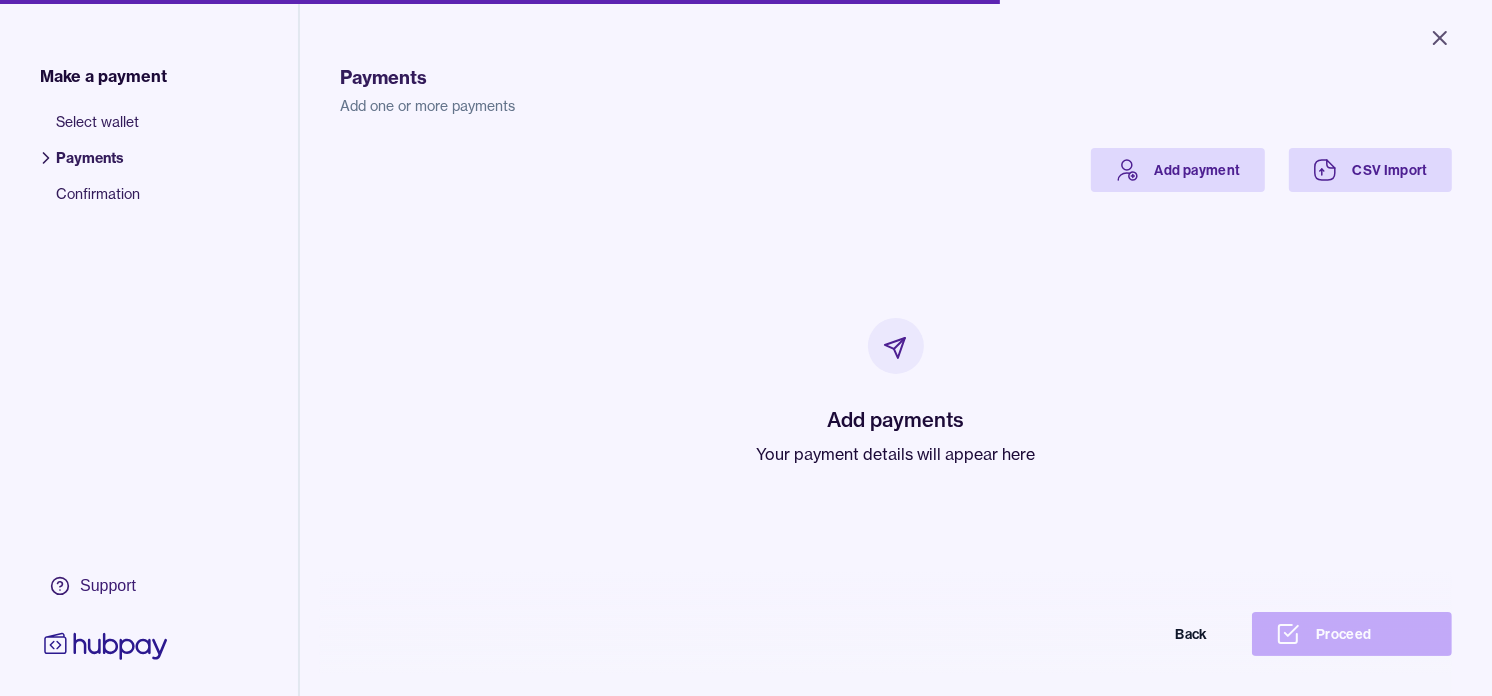 drag, startPoint x: 797, startPoint y: 443, endPoint x: 713, endPoint y: 304, distance: 162.40997 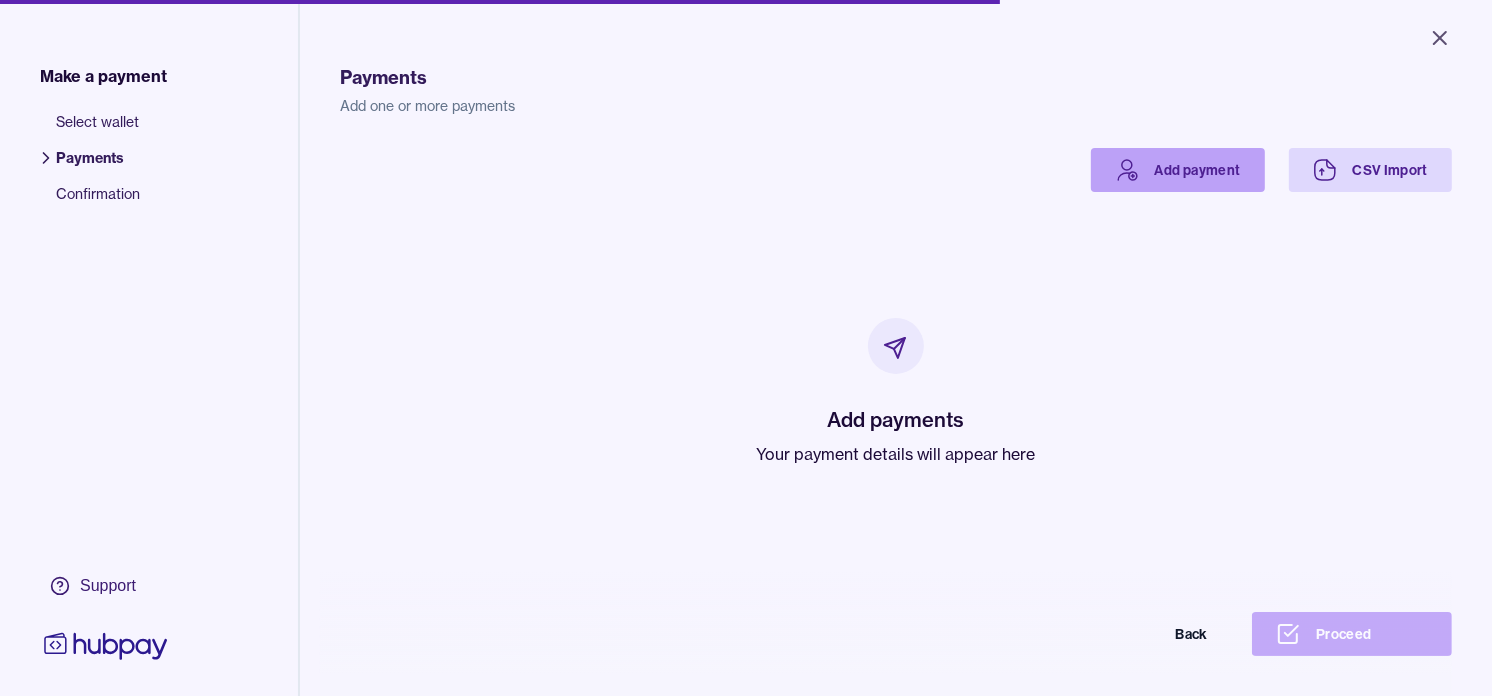 click on "Add payment" at bounding box center [1178, 170] 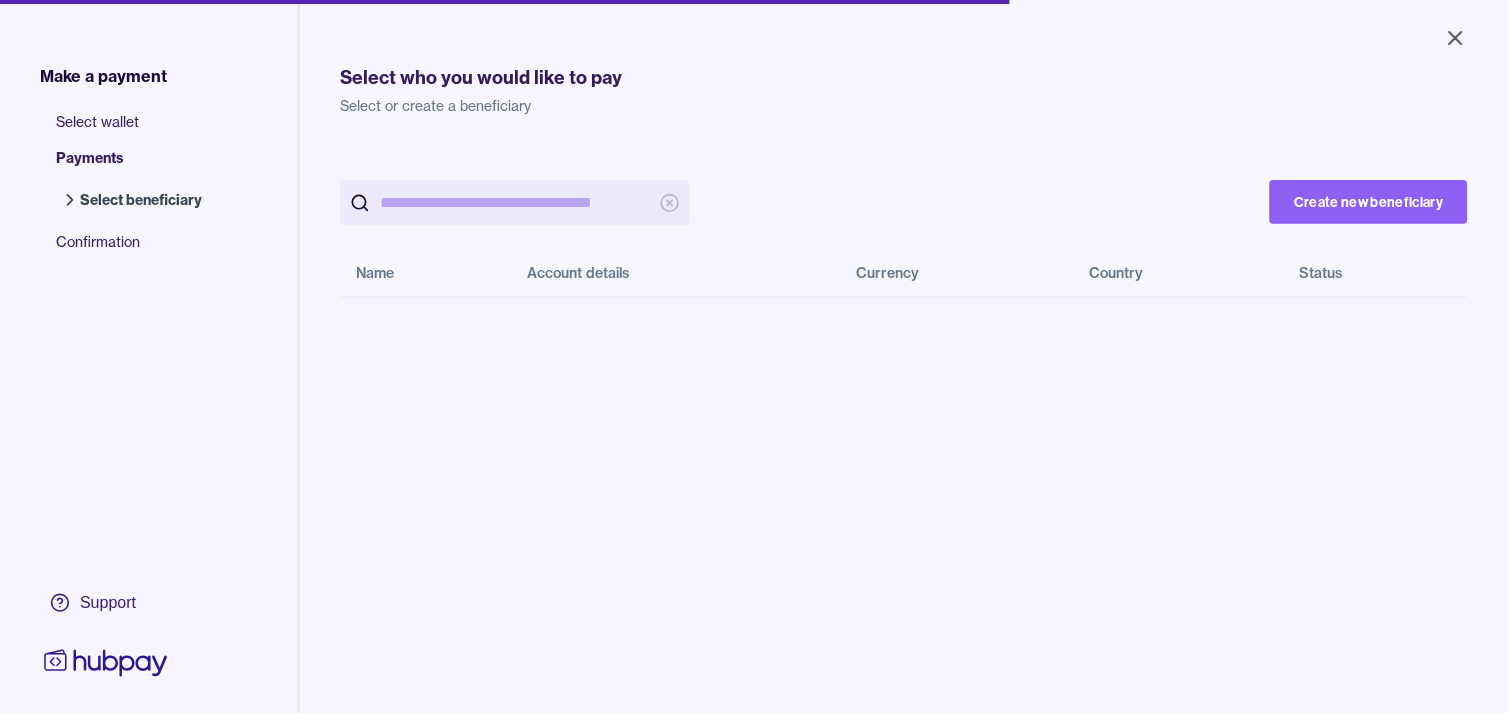 click at bounding box center [515, 202] 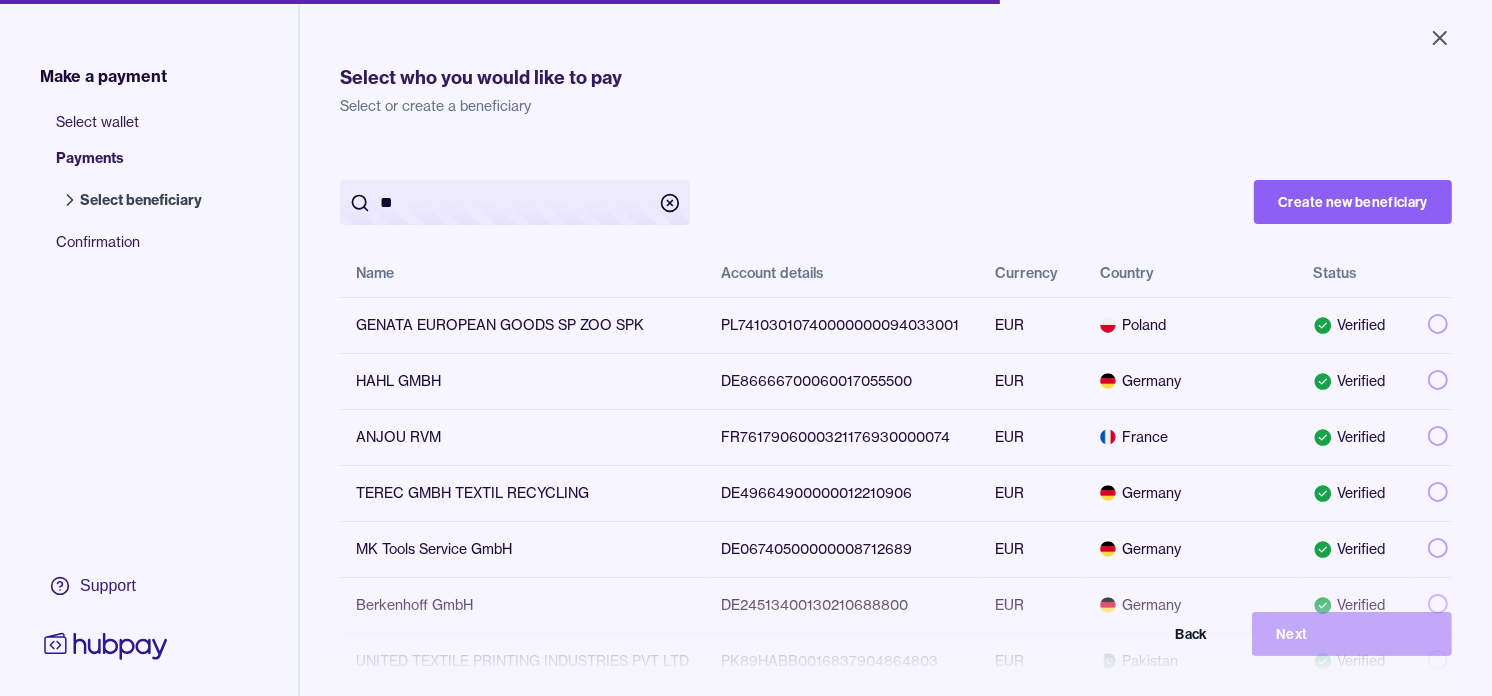 paste on "**********" 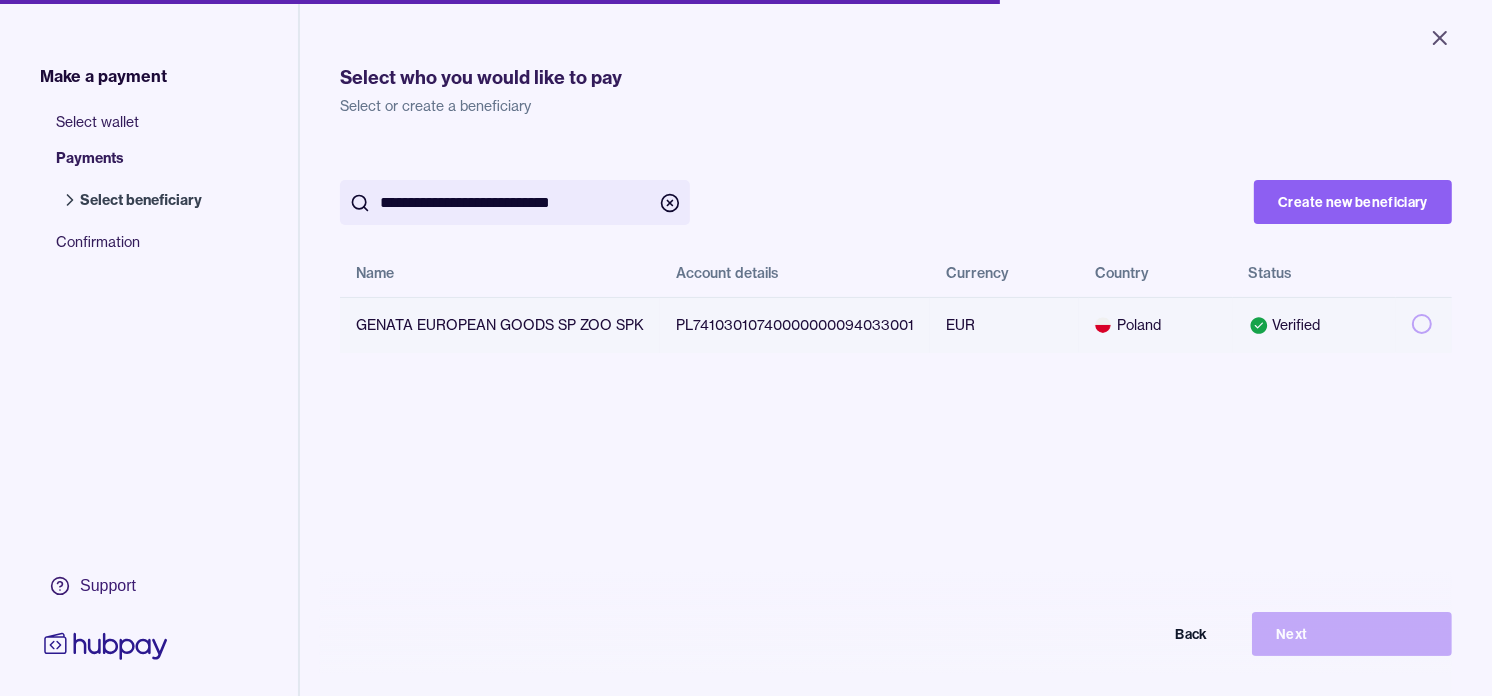 type on "**********" 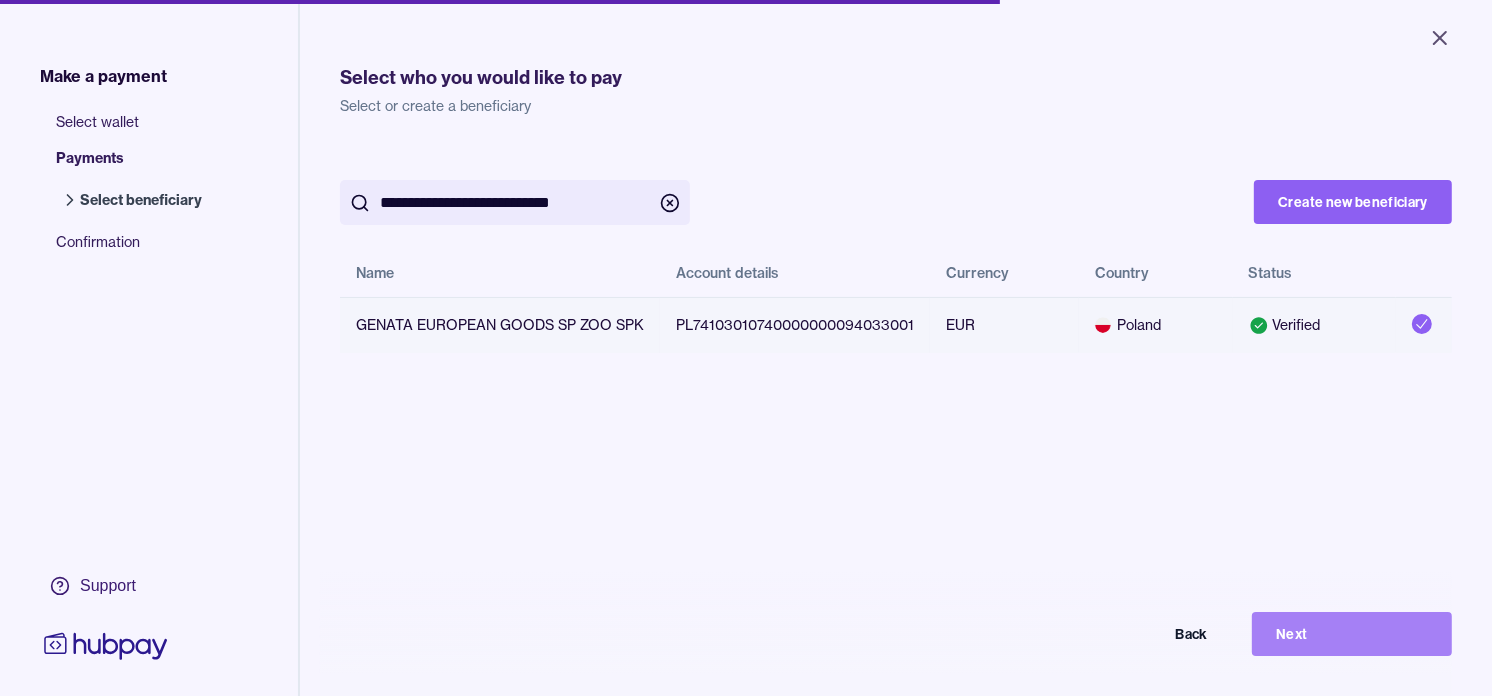 click on "Next" at bounding box center (1352, 634) 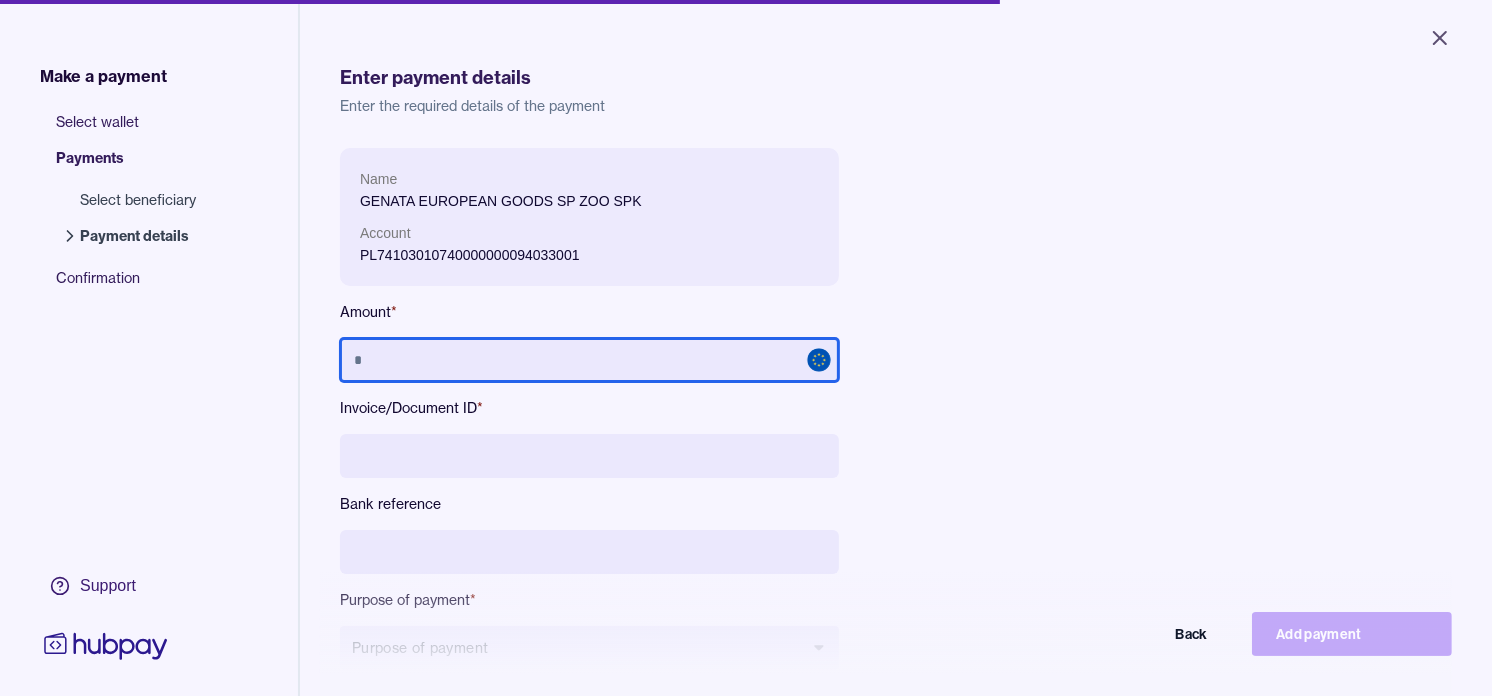 click at bounding box center (589, 360) 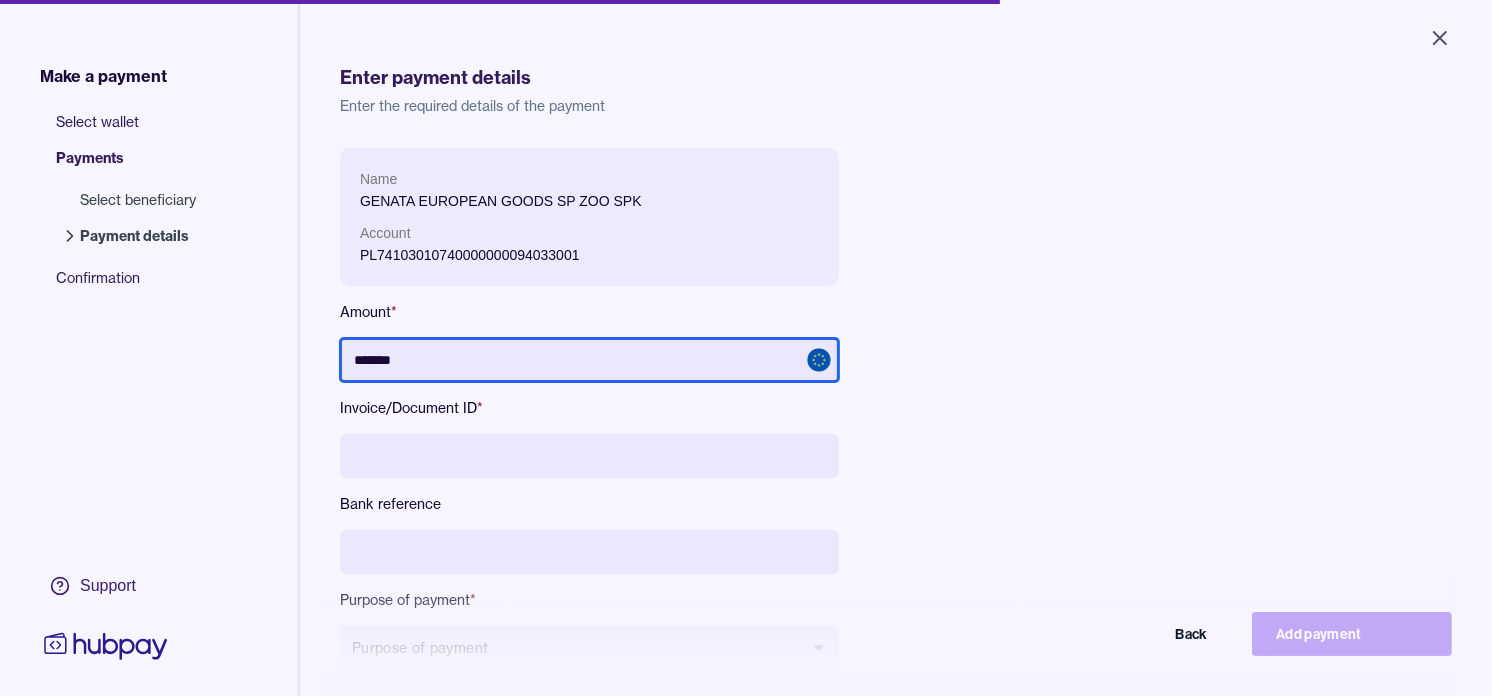 type on "*******" 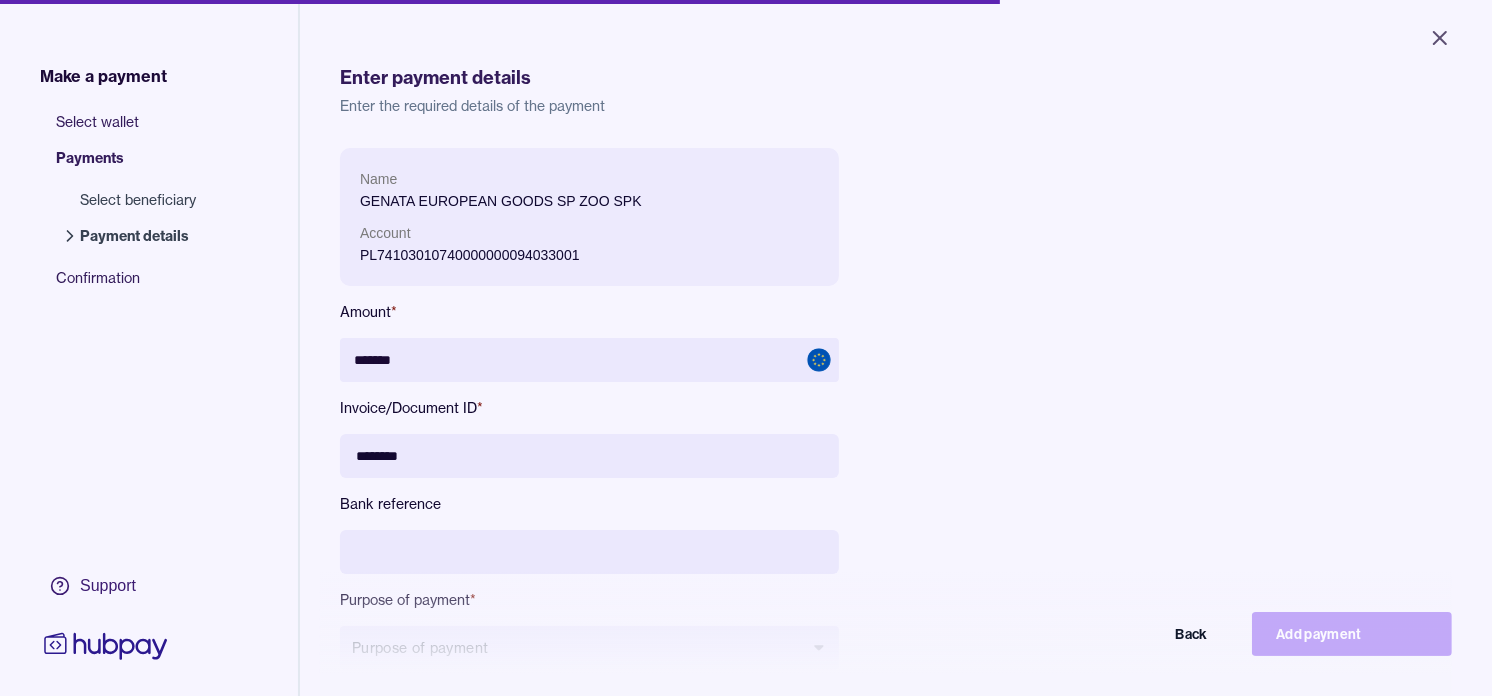 type on "********" 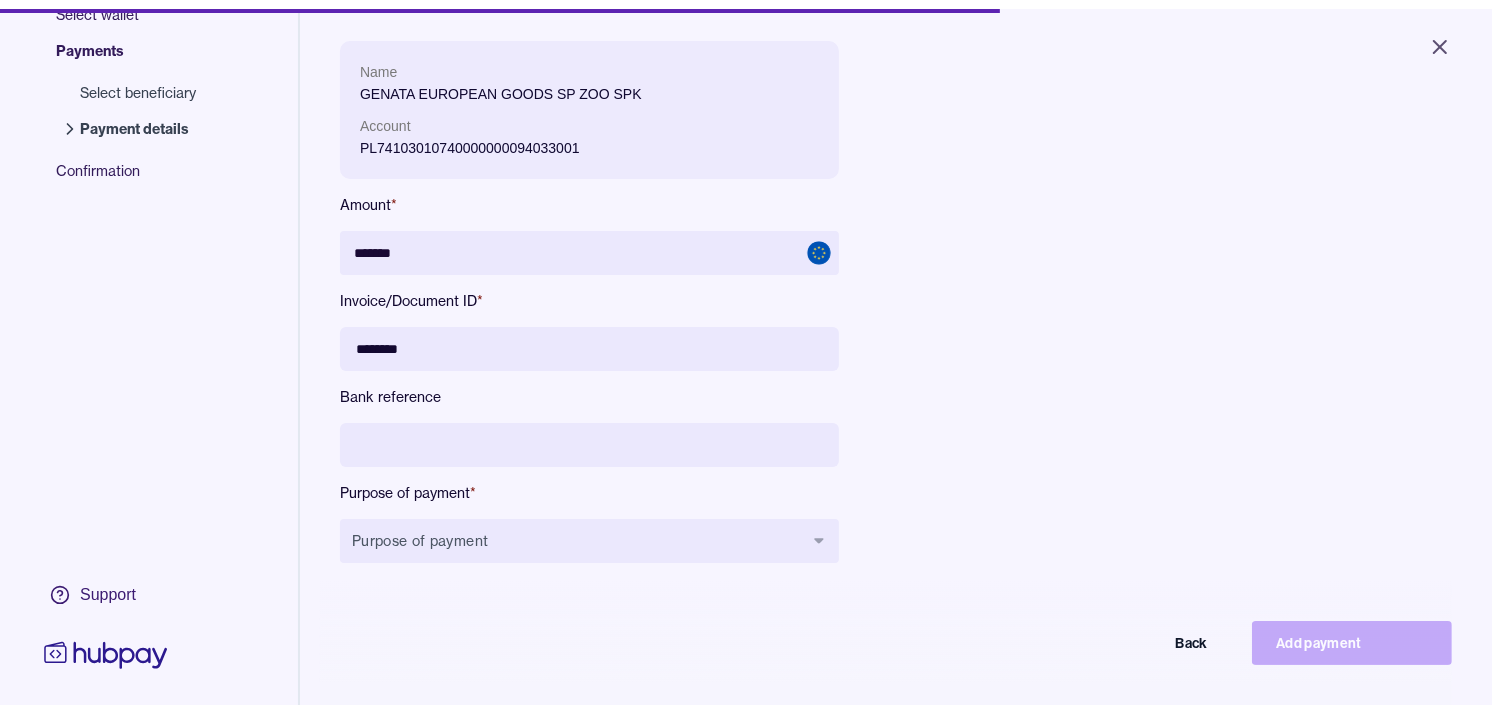 scroll, scrollTop: 200, scrollLeft: 0, axis: vertical 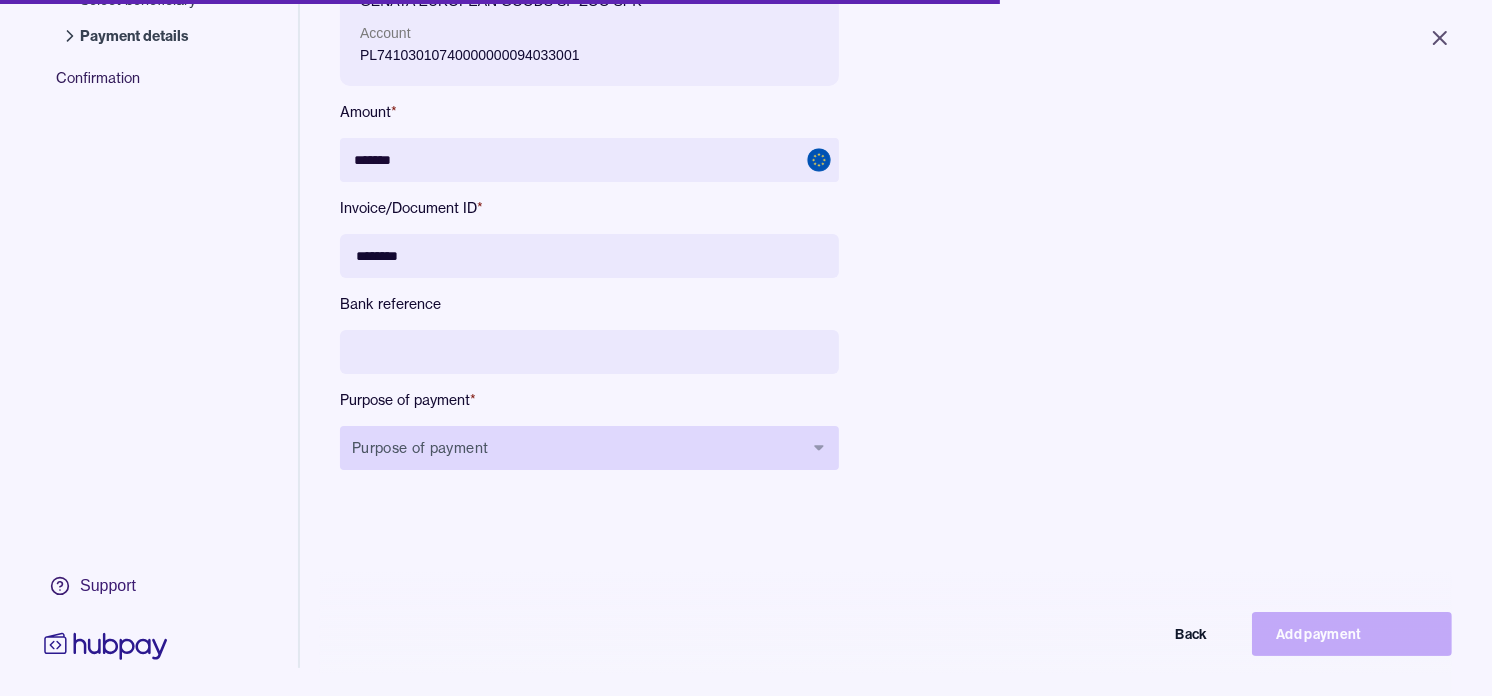 click on "Purpose of payment" at bounding box center [589, 448] 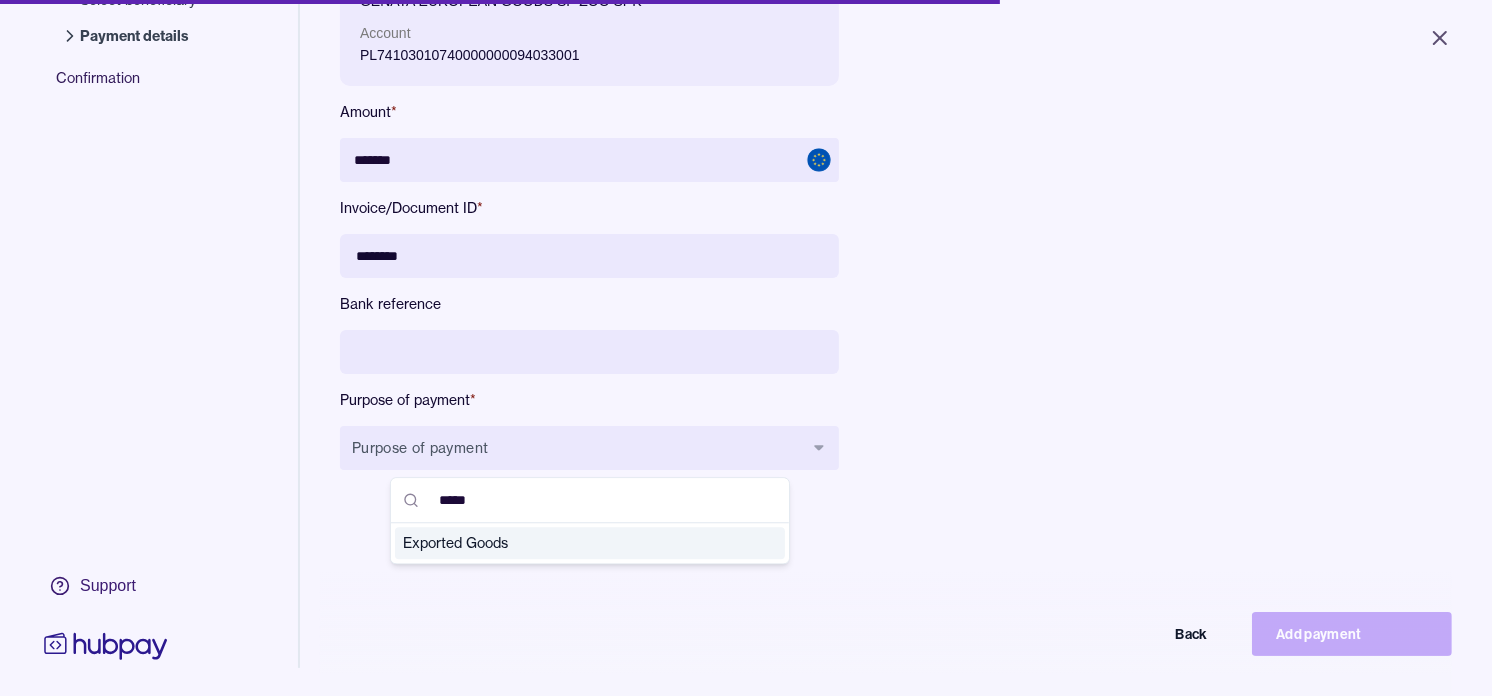 type on "*****" 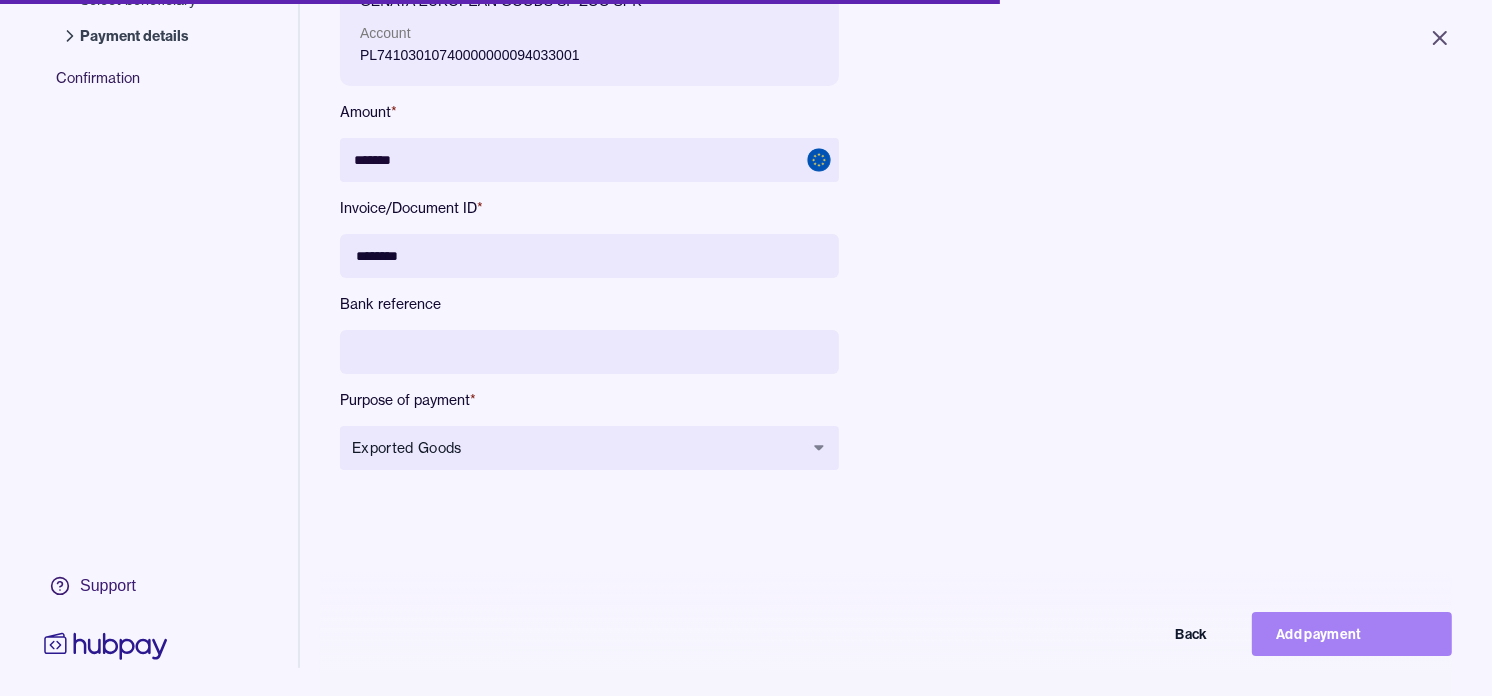 click on "Add payment" at bounding box center (1352, 634) 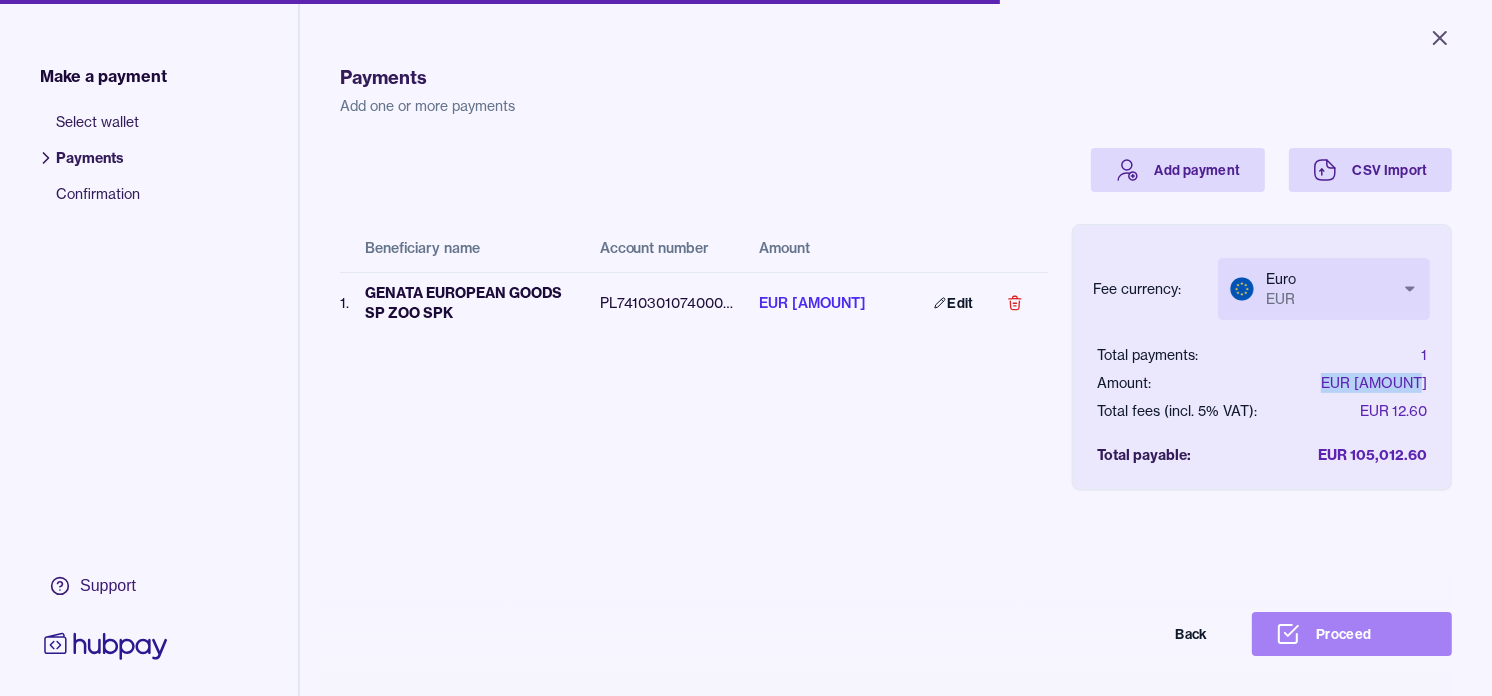 click on "Proceed" at bounding box center [1352, 634] 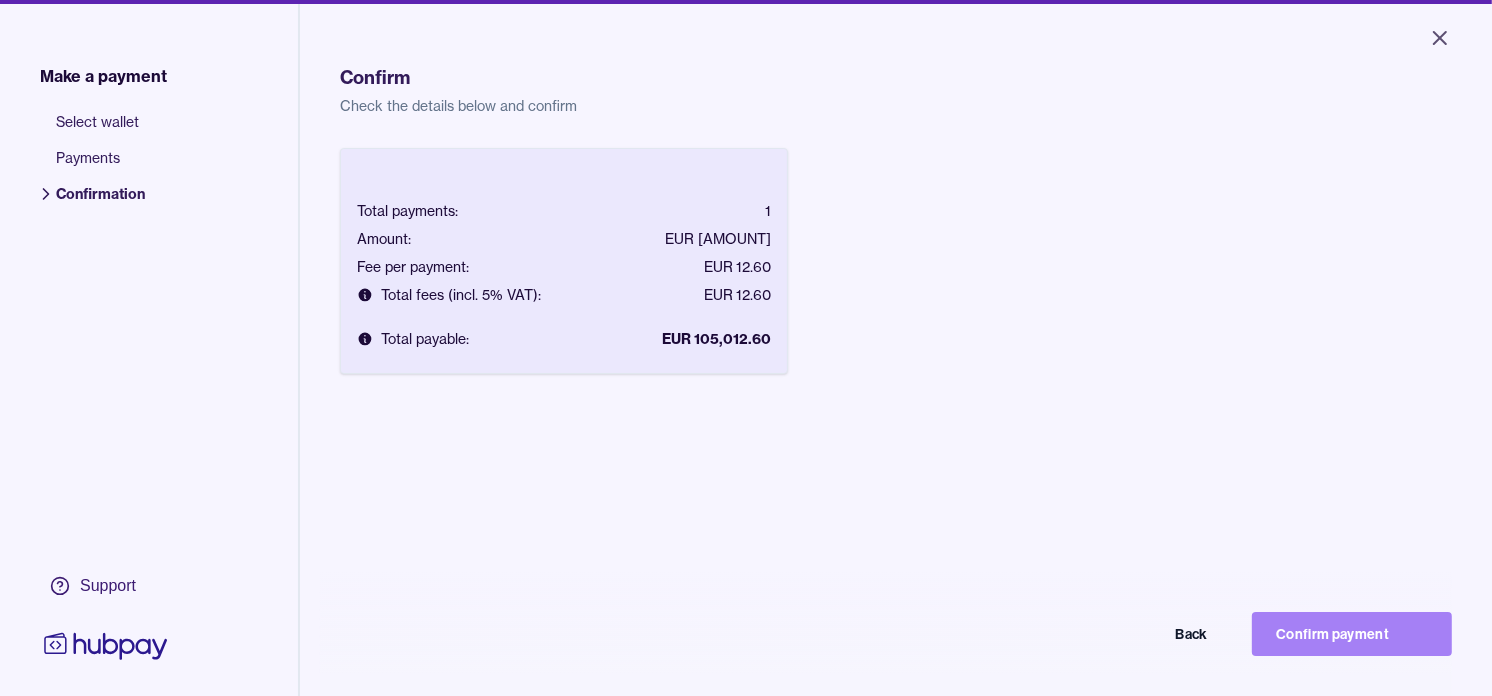 click on "Confirm payment" at bounding box center [1352, 634] 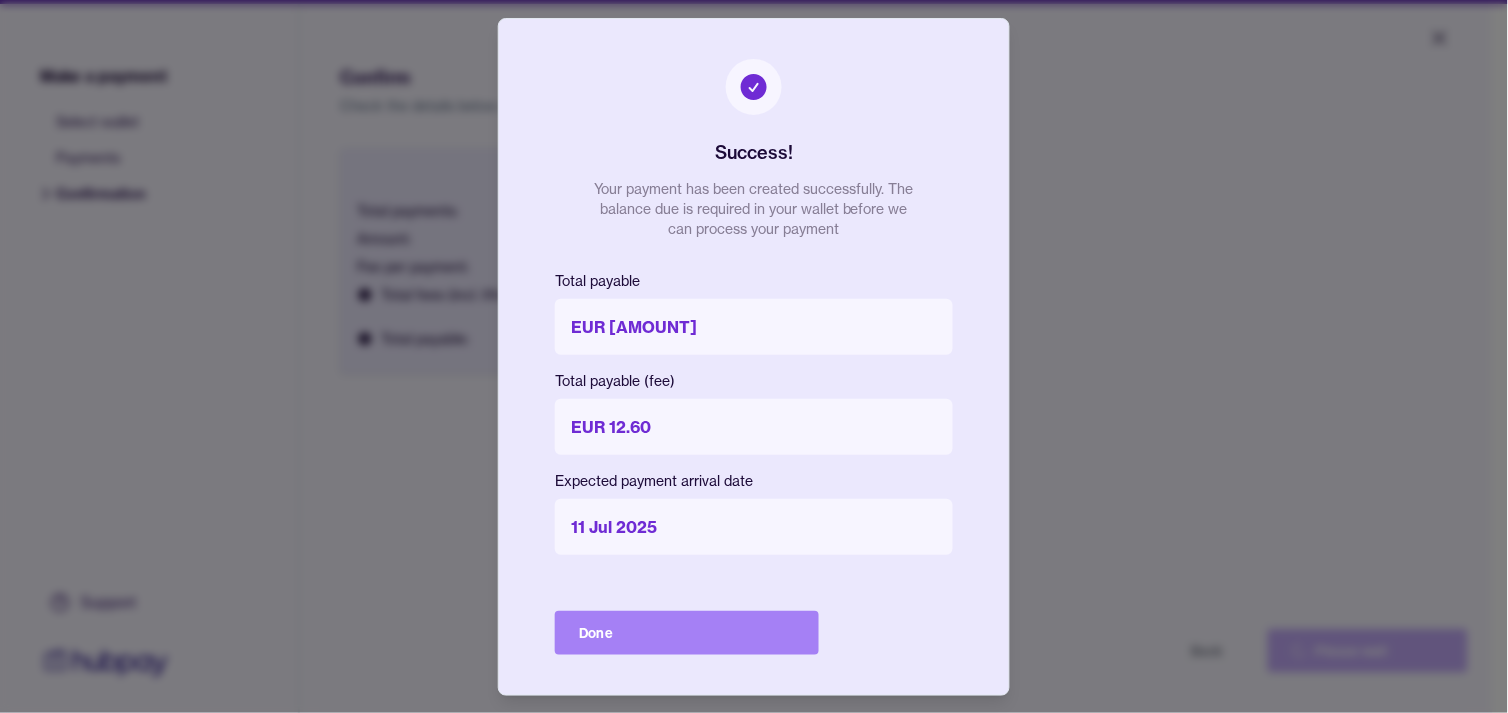 click on "Done" at bounding box center [687, 633] 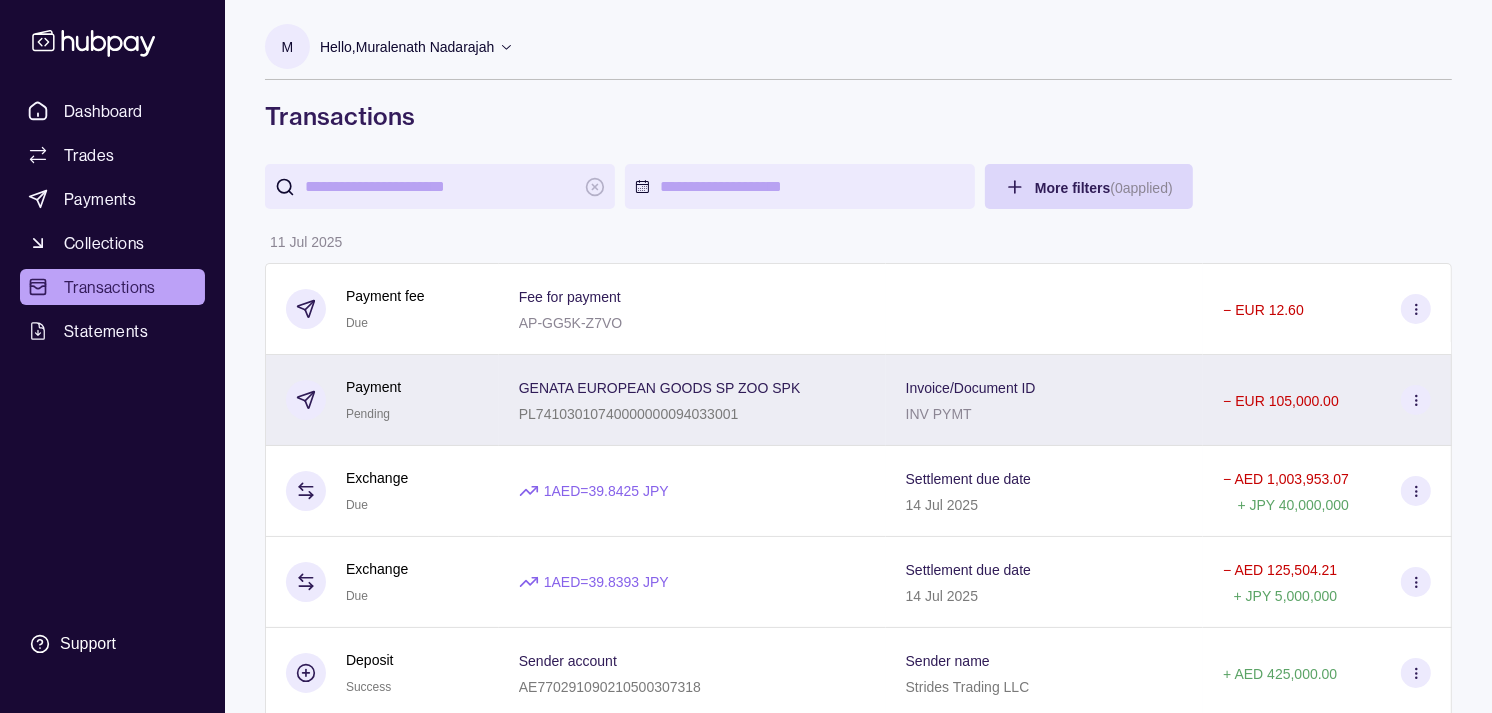 click on "Payment Pending" at bounding box center [382, 400] 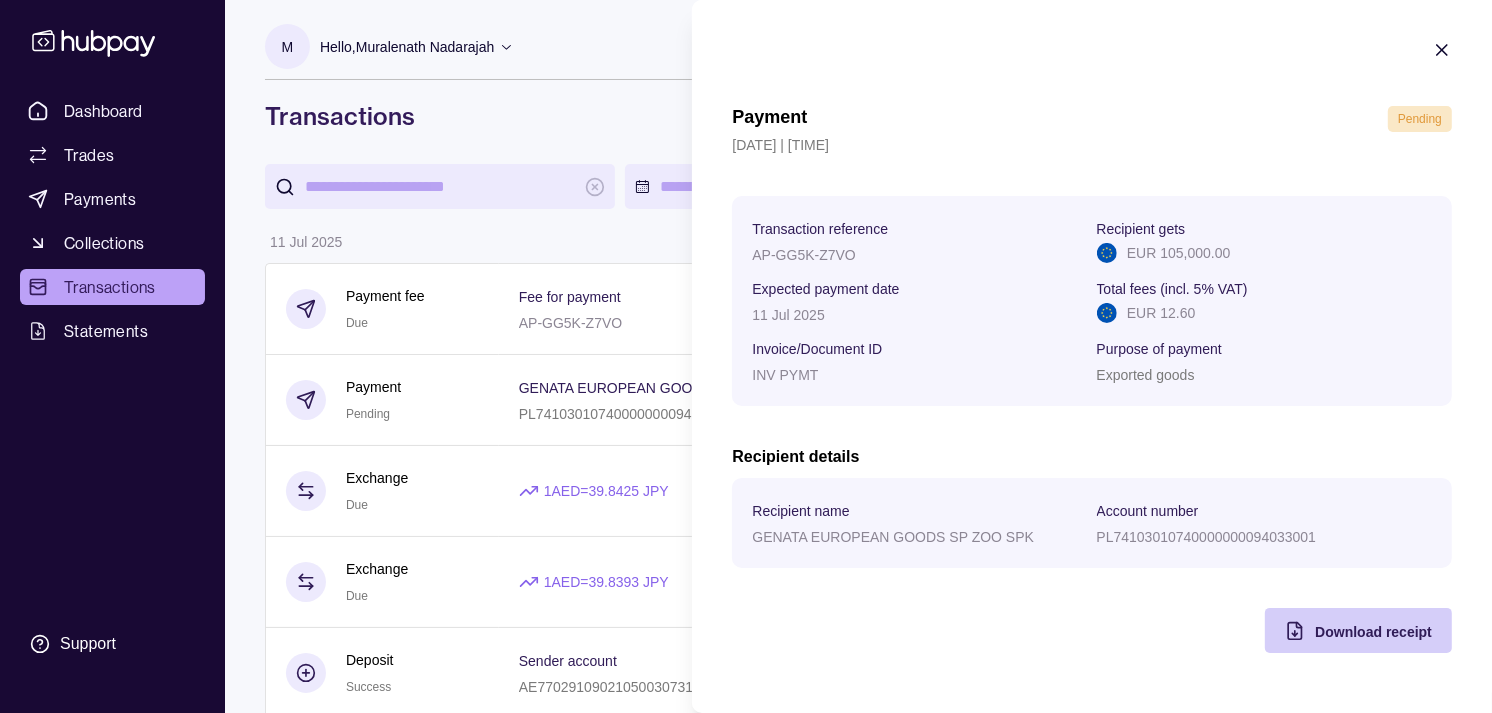 click on "Download receipt" at bounding box center [1373, 631] 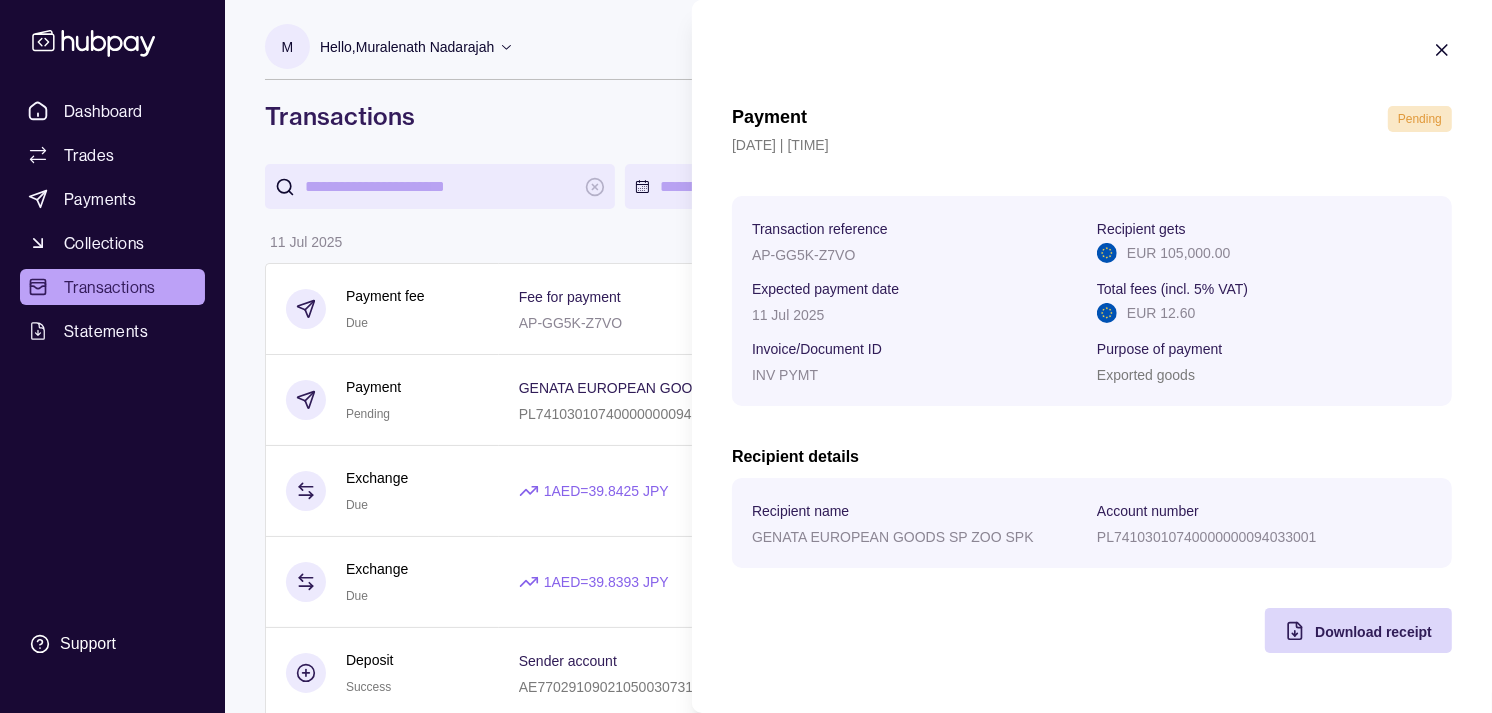 click on "Details Amount [DATE] Payment fee Due Fee for payment AP-GG5K-Z7VO - EUR [AMOUNT] Exchange Due 1 AED = [RATE] JPY Settlement due date [DATE] - AED [AMOUNT] + JPY [AMOUNT] Exchange Due 1 AED = [RATE] JPY Settlement due date [DATE] - AED [AMOUNT] + JPY [AMOUNT] Deposit Success Sender account [IBAN] Sender name Strides Trading LLC + AED [AMOUNT] Reversal credit Success Reason Reversal for reference AP-9MKL-V7VR + GBP [AMOUNT] [DATE] Payment fee Due Fee for payment AP-BPQC-STVE - AED [AMOUNT] Payment Pending AKHTAR TRADING CO 3011202684 Invoice/Document ID INV PYMT - JPY [AMOUNT] Exchange 1 AED" at bounding box center (746, 1107) 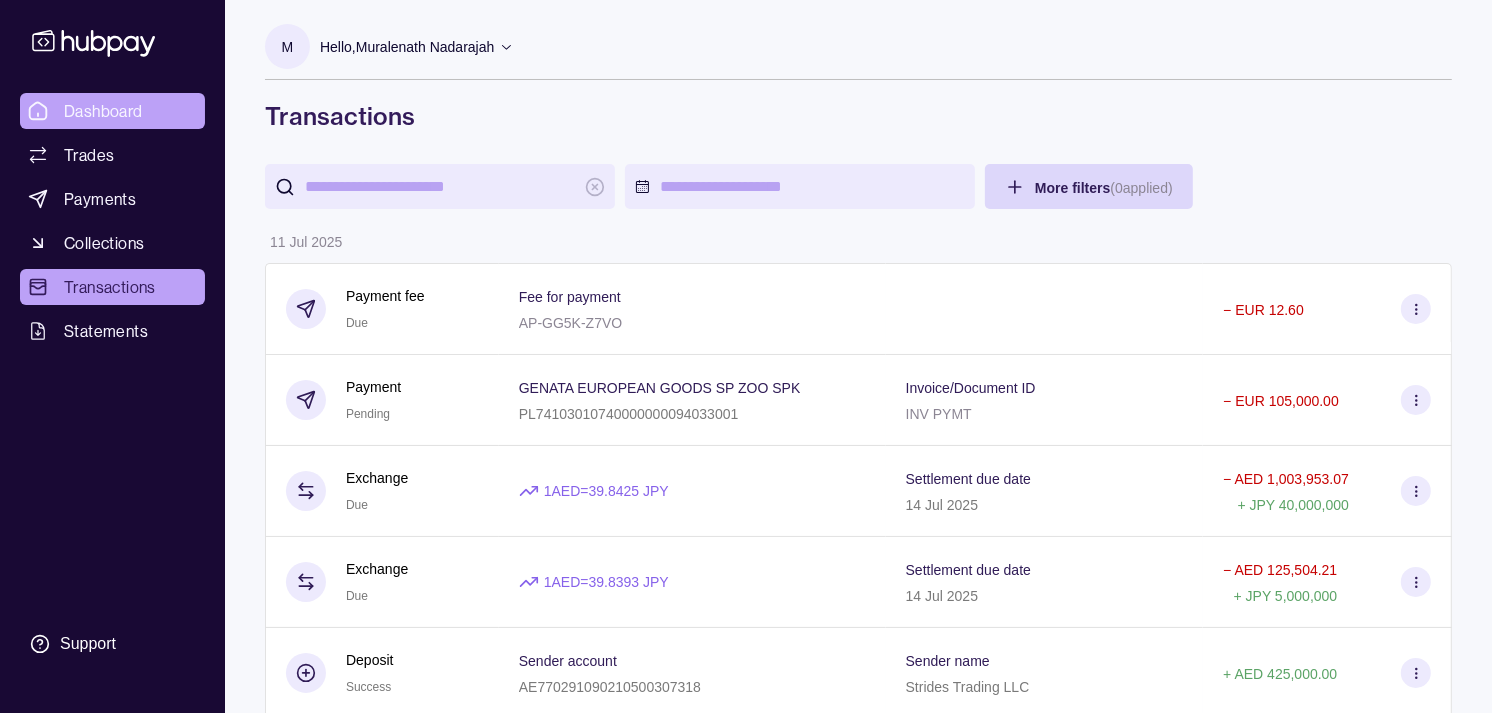 click on "Dashboard" at bounding box center (103, 111) 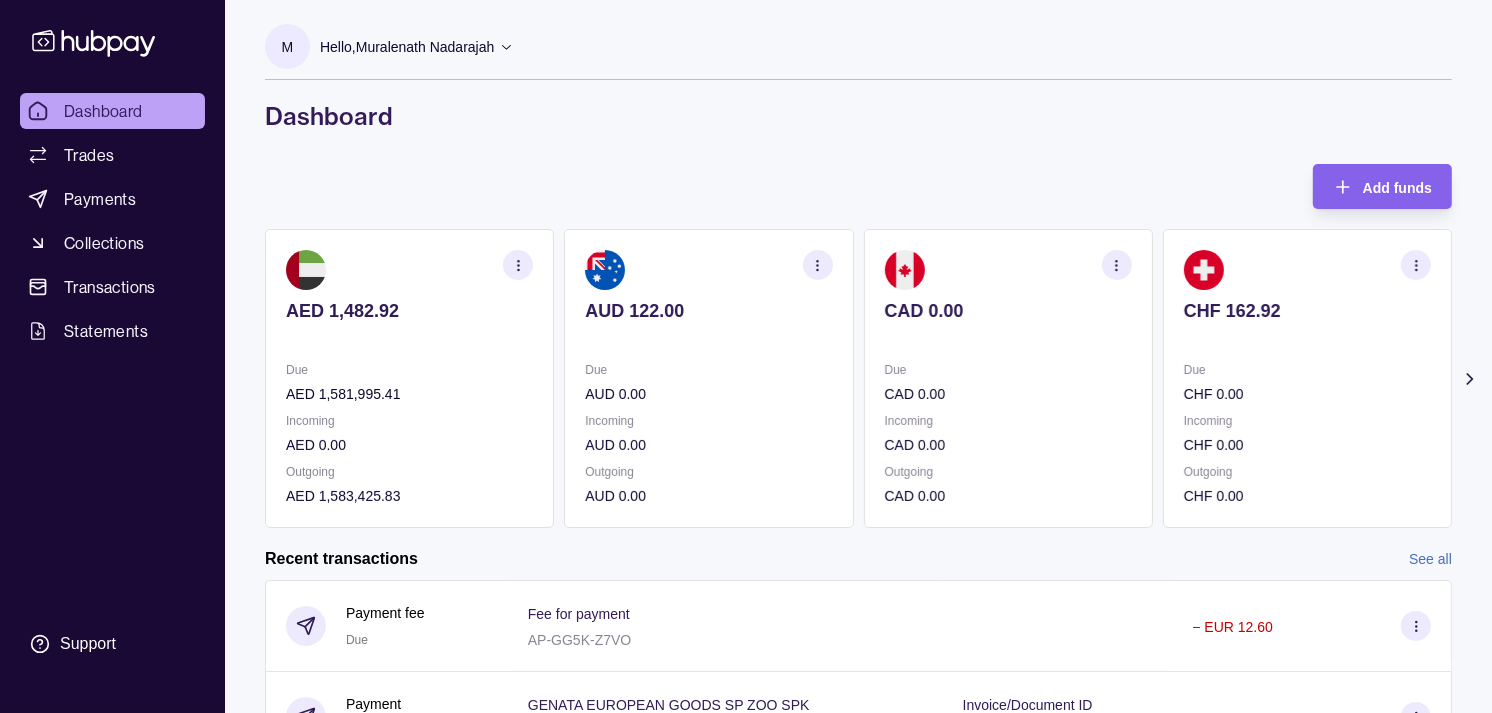 click on "CAD 0.00" at bounding box center (1008, 445) 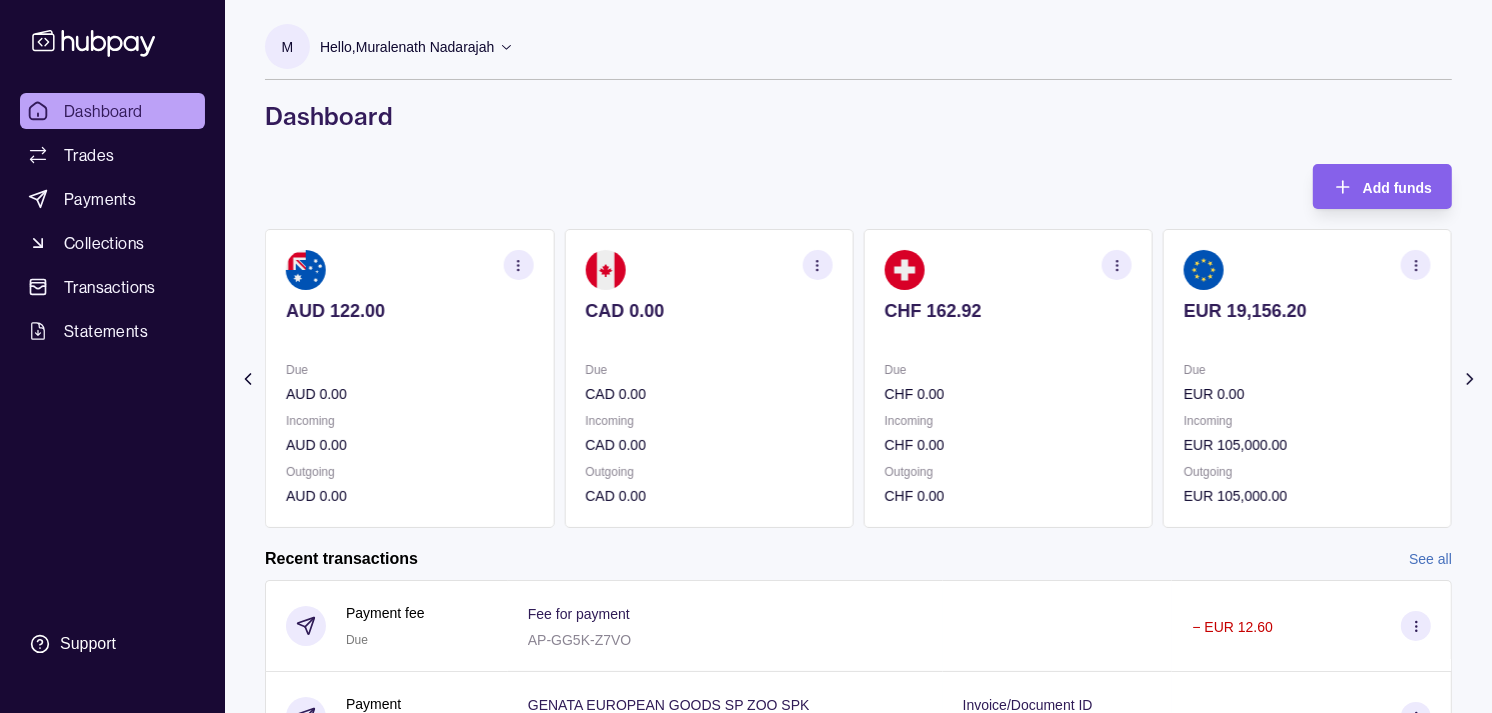 click on "EUR 19,156.20                                                                                                               Due EUR 0.00 Incoming EUR 105,000.00 Outgoing EUR 105,000.00" at bounding box center (1307, 378) 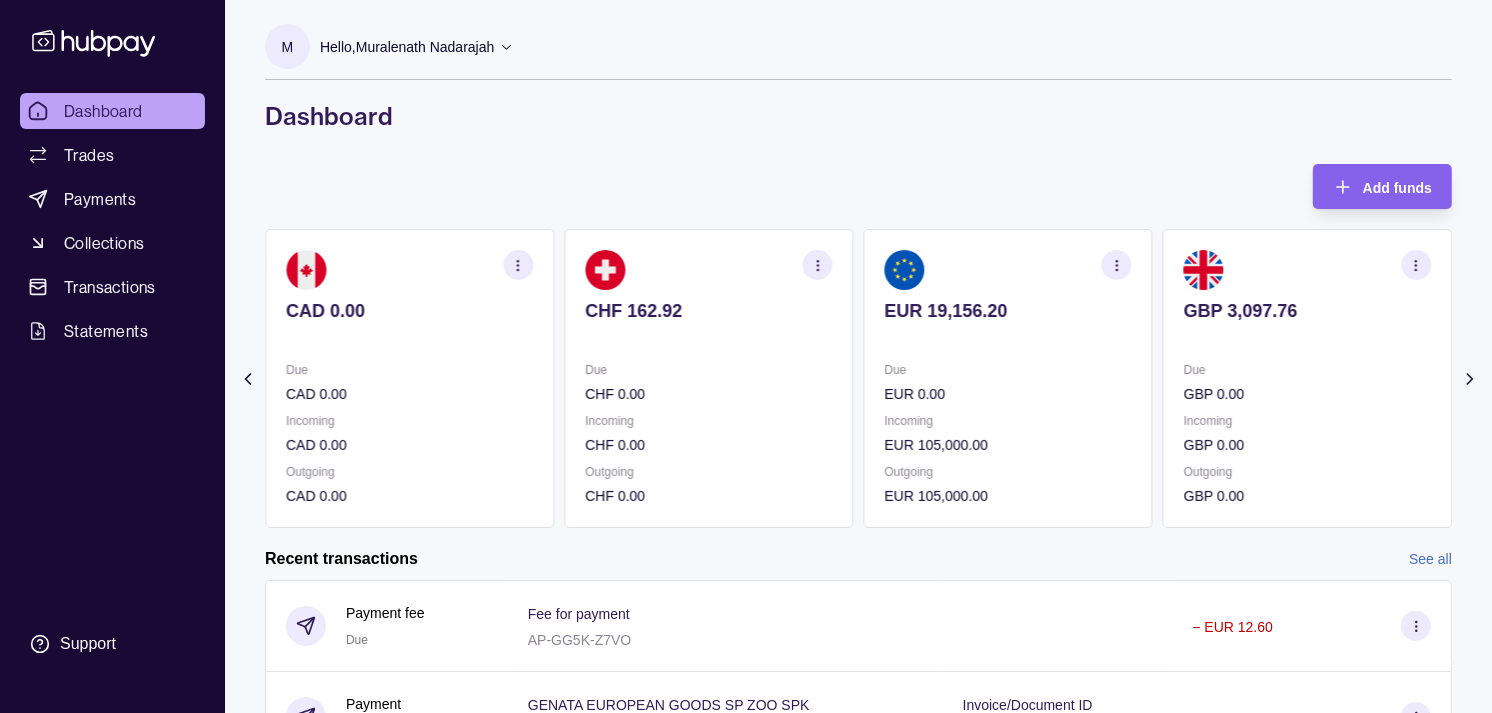 click at bounding box center [1307, 338] 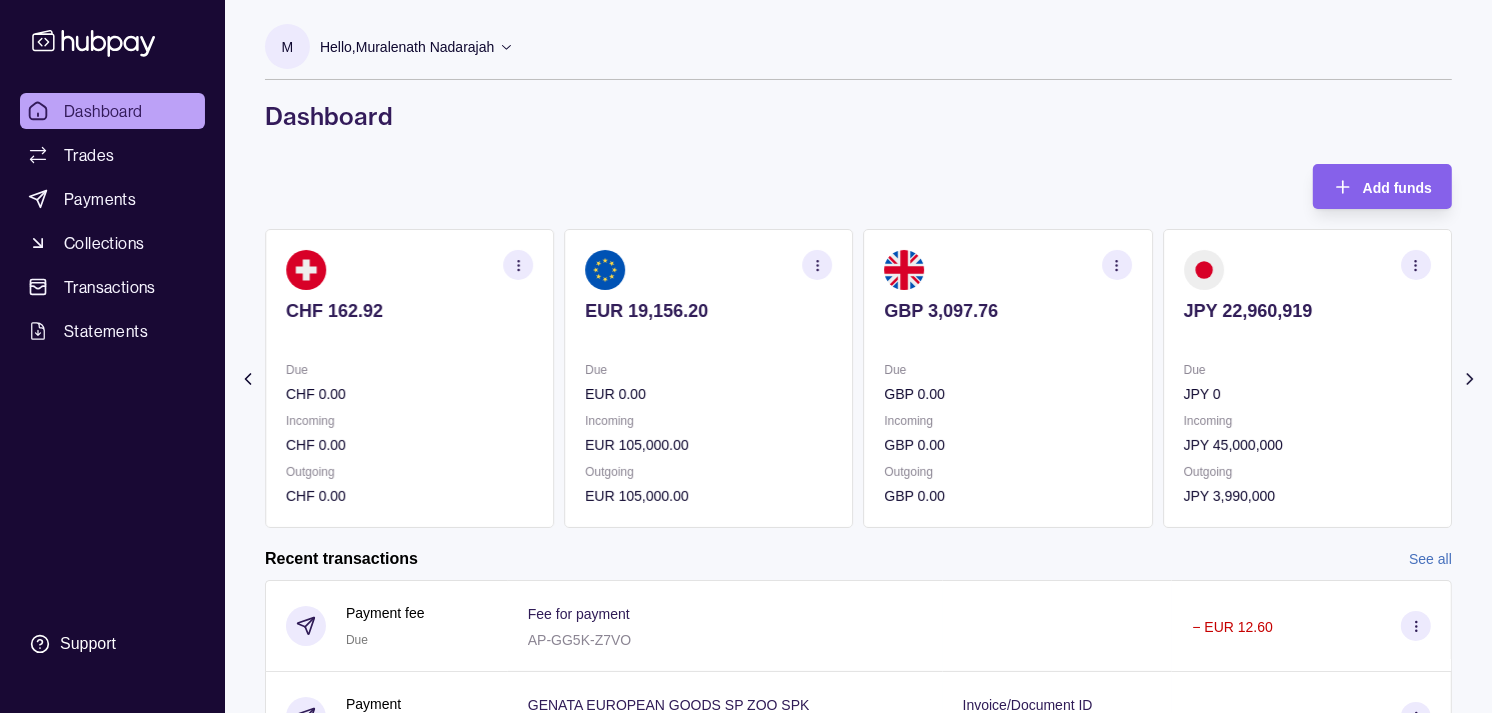 click on "GBP 3,097.76                                                                                                               Due GBP 0.00 Incoming GBP 0.00 Outgoing GBP 0.00" at bounding box center [1008, 378] 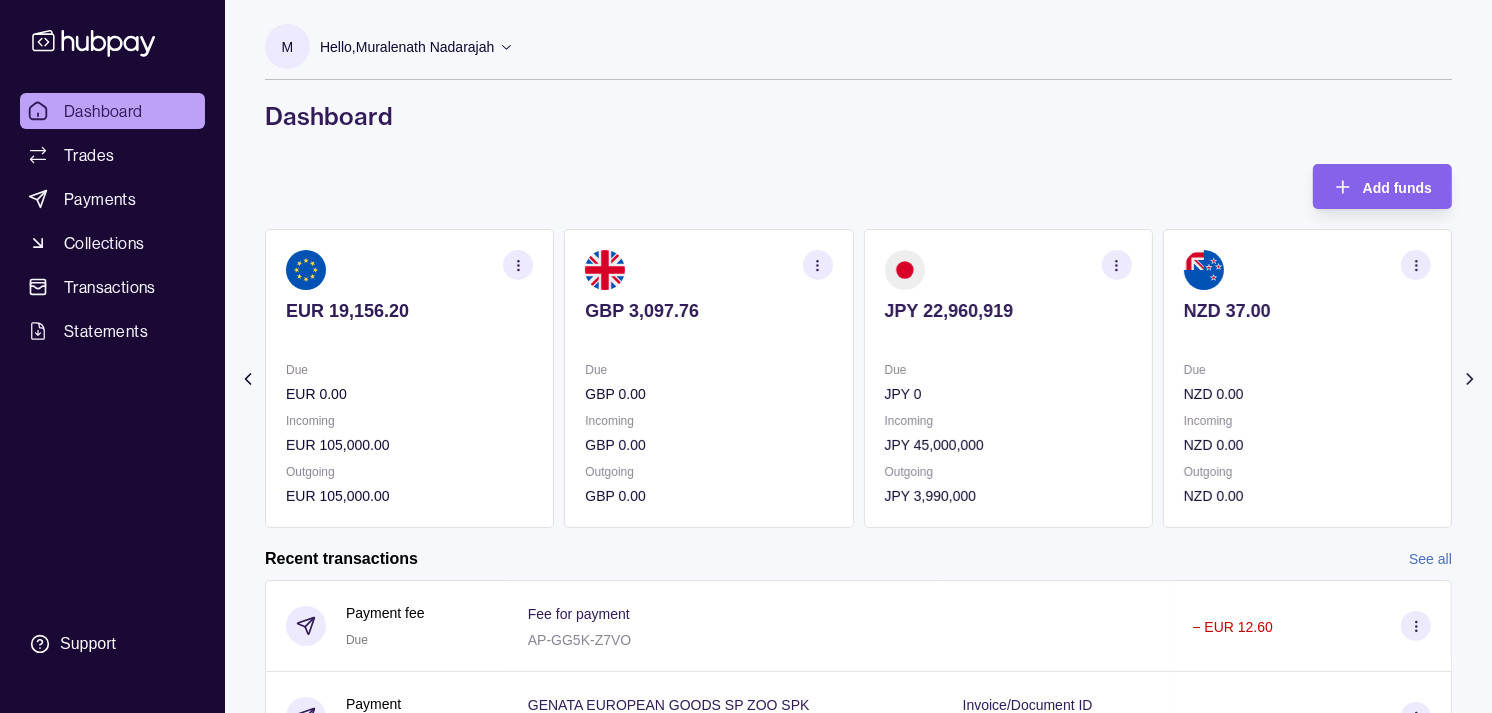 click 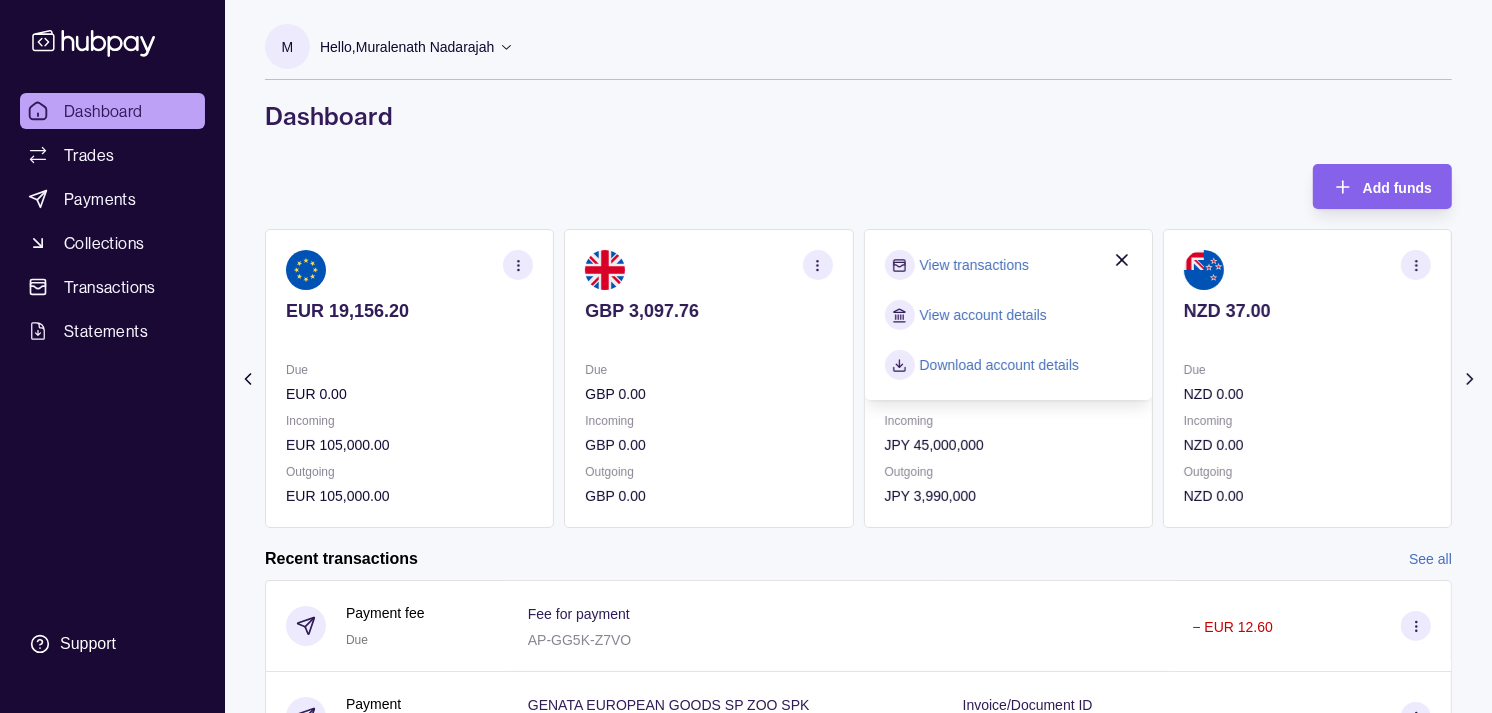 click on "View transactions" at bounding box center (974, 265) 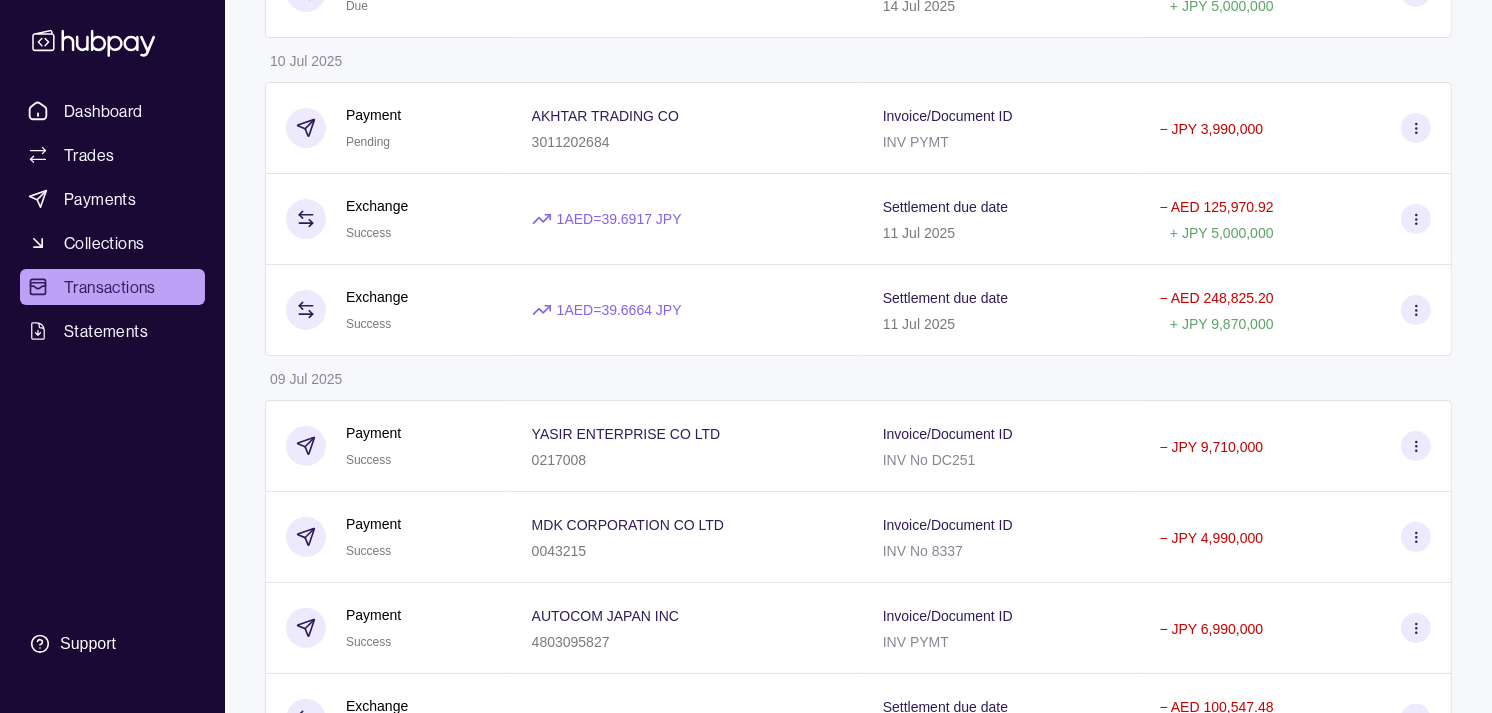 scroll, scrollTop: 377, scrollLeft: 0, axis: vertical 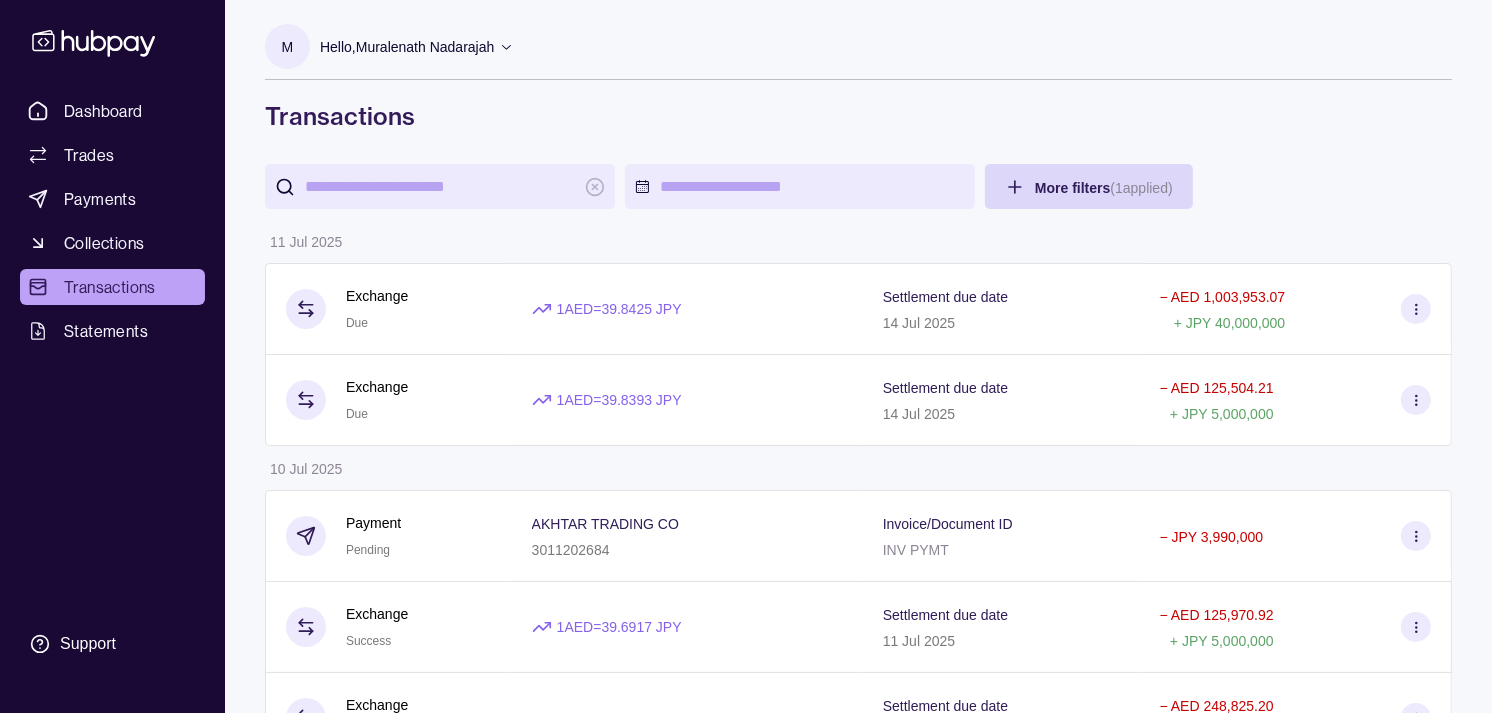 click at bounding box center [440, 186] 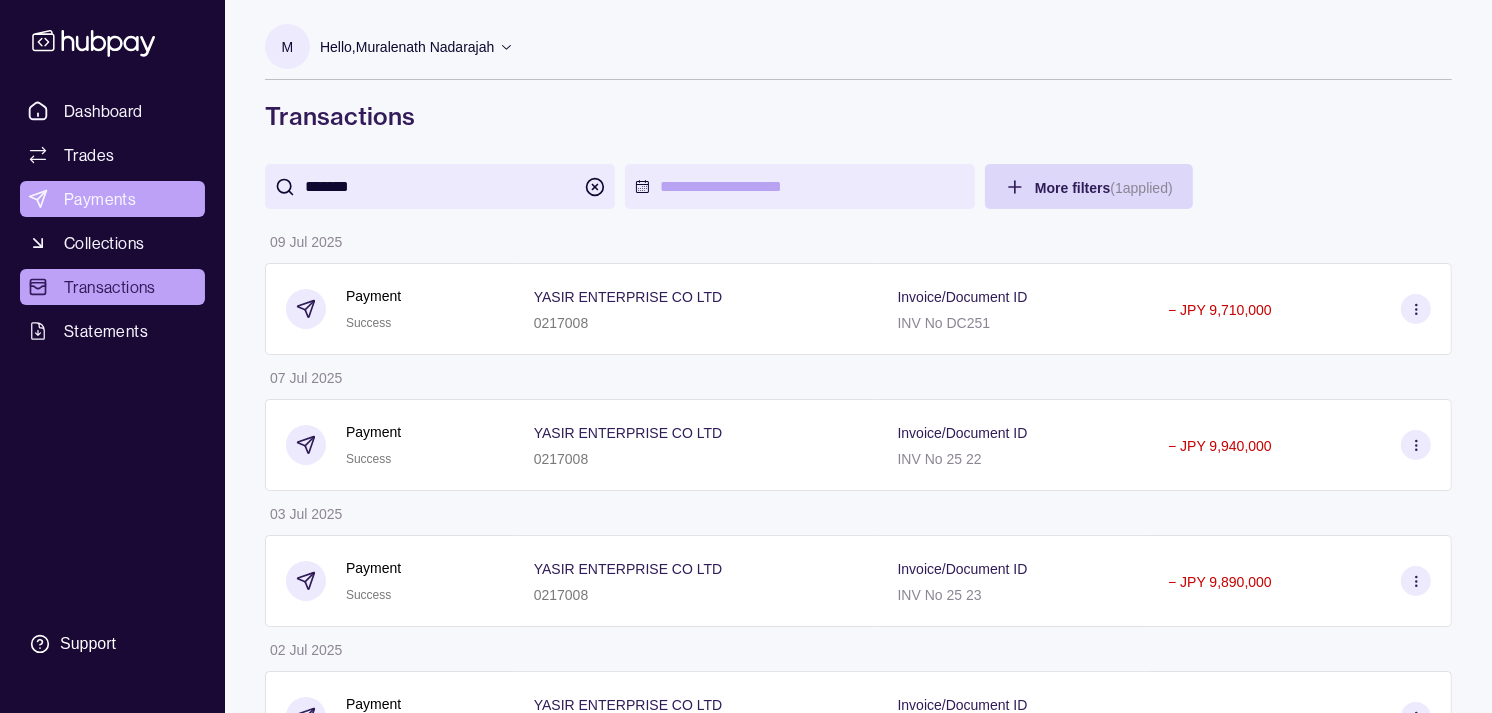type on "*******" 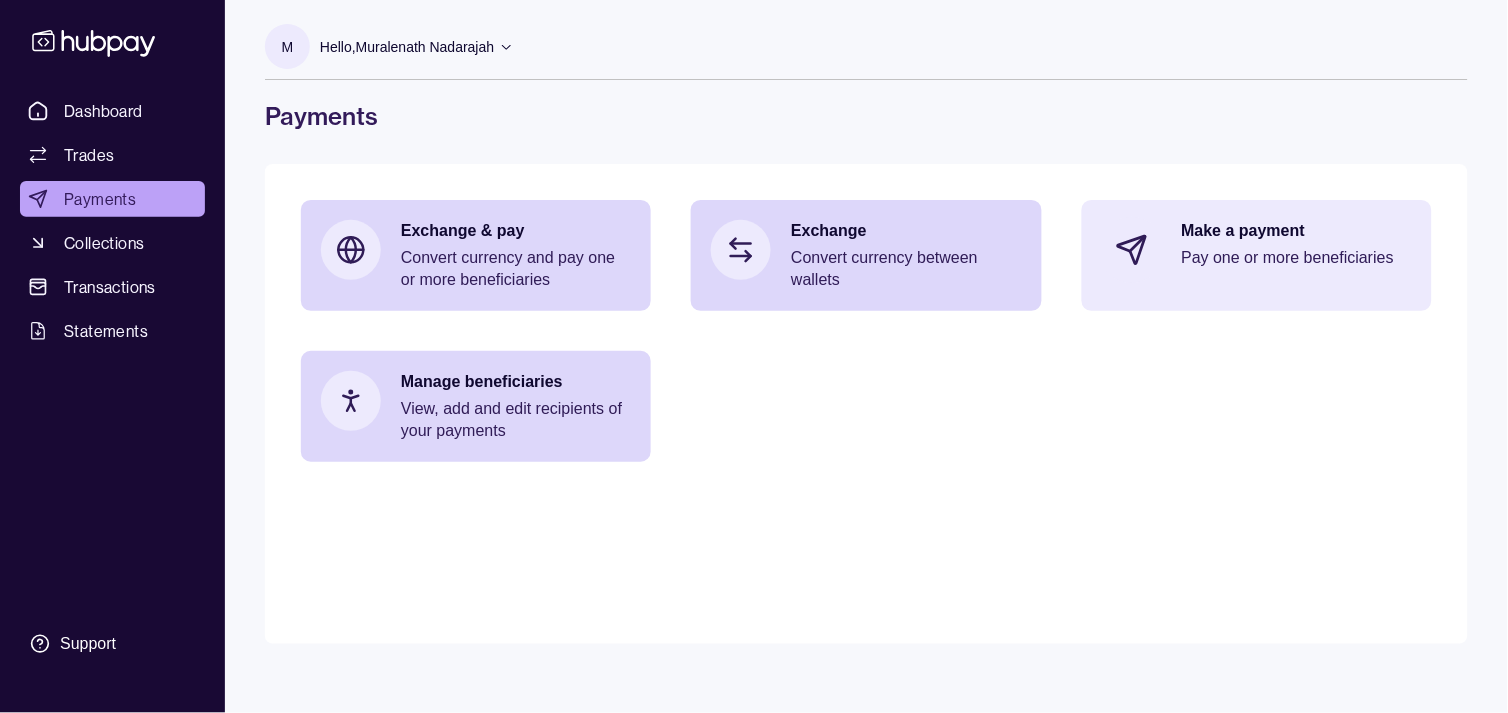 click on "Pay one or more beneficiaries" at bounding box center (1297, 258) 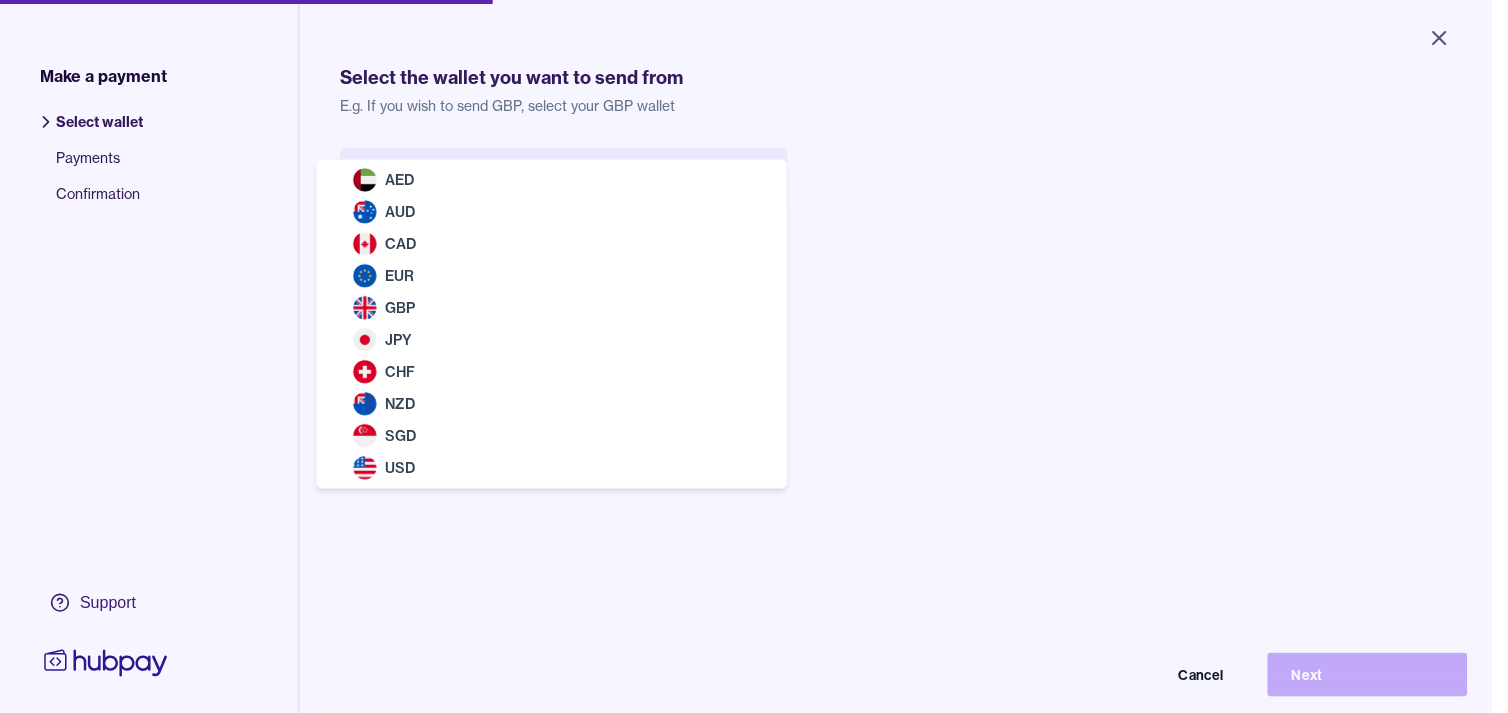 click on "Close Make a payment Select wallet Payments Confirmation Support Select the wallet you want to send from E.g. If you wish to send GBP, select your GBP wallet Select wallet Cancel Next Make a payment | Hubpay AED AUD CAD EUR GBP JPY CHF NZD SGD USD" at bounding box center [746, 356] 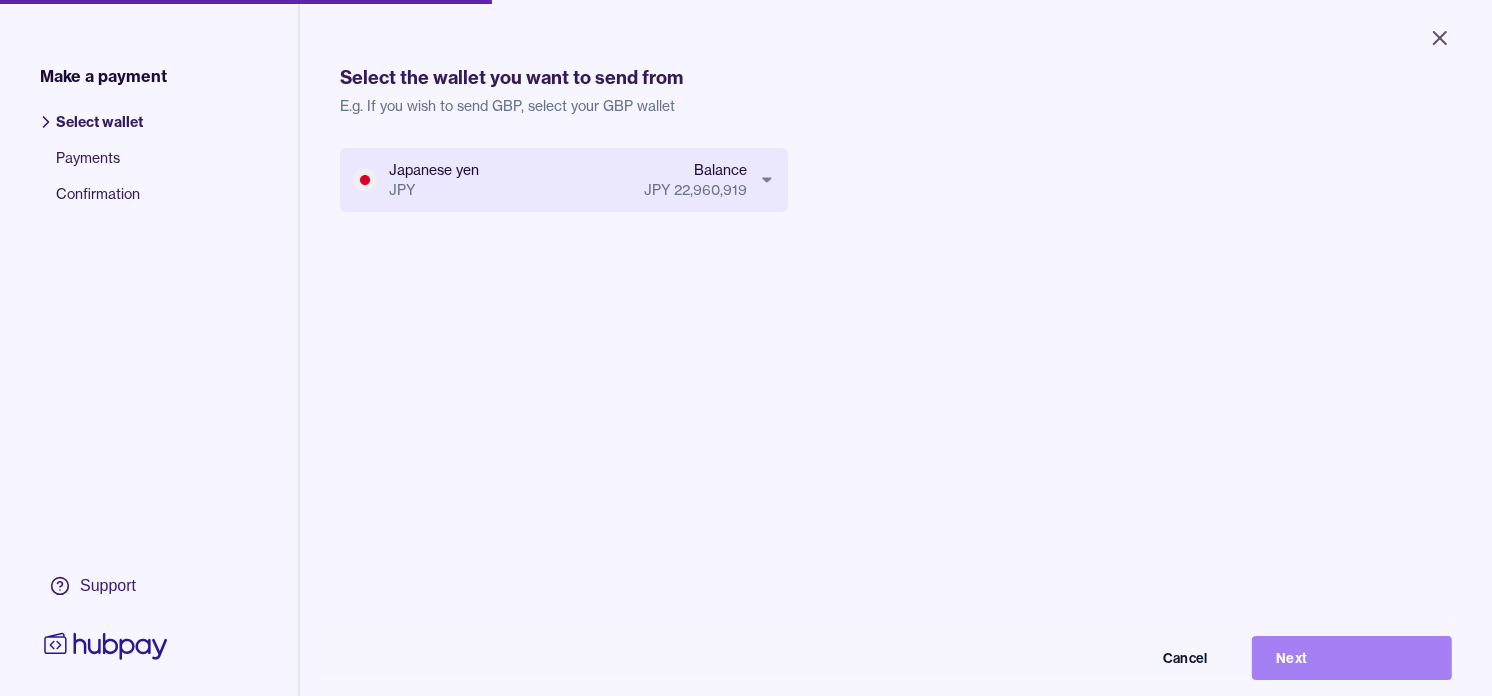 click on "Next" at bounding box center [1352, 658] 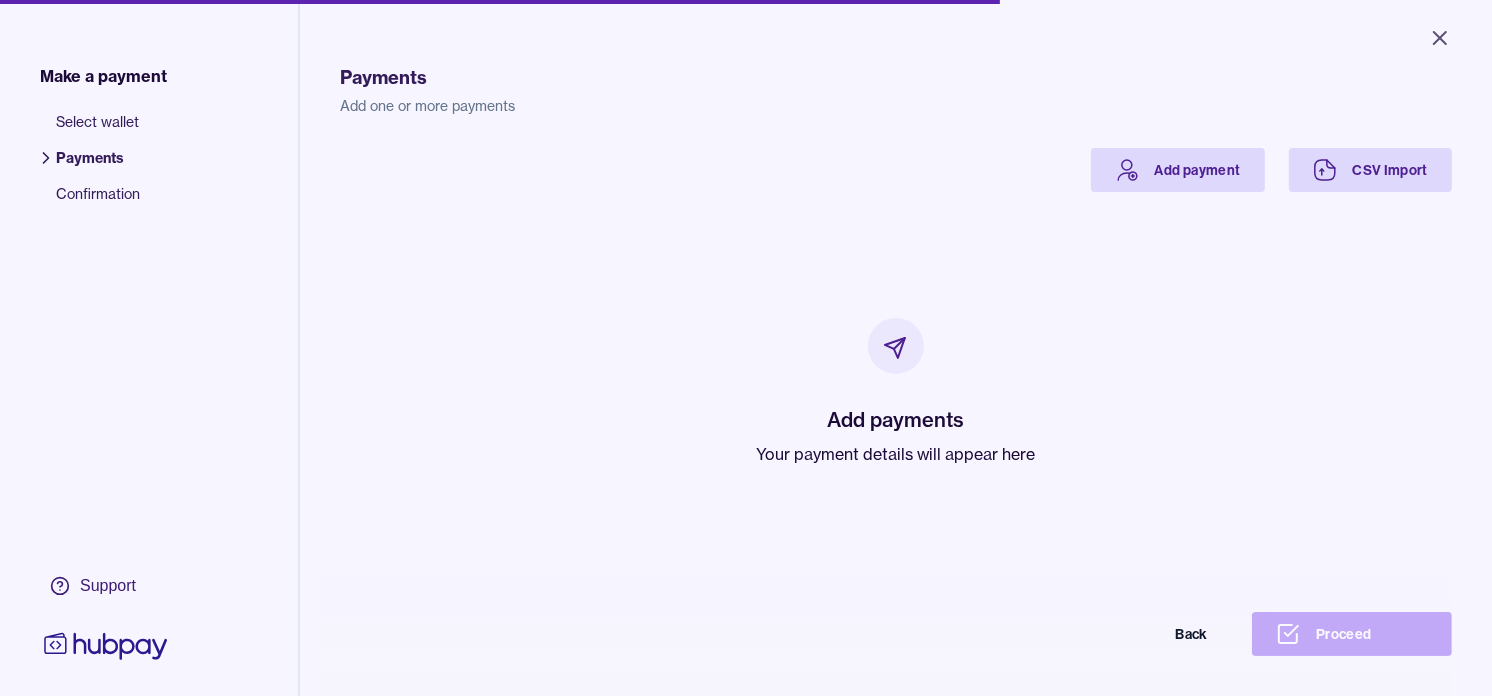 click on "Your payment details will appear here" at bounding box center [896, 454] 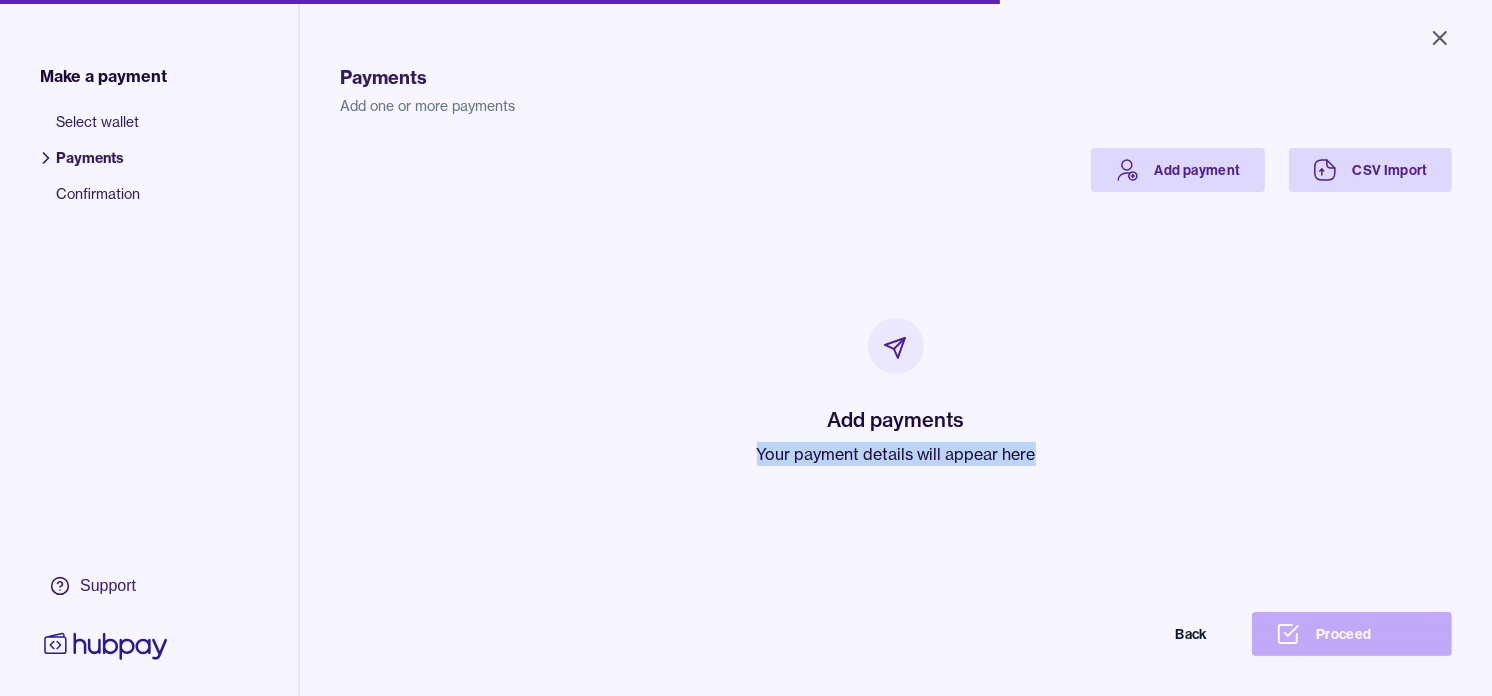 drag, startPoint x: 770, startPoint y: 452, endPoint x: 1020, endPoint y: 447, distance: 250.04999 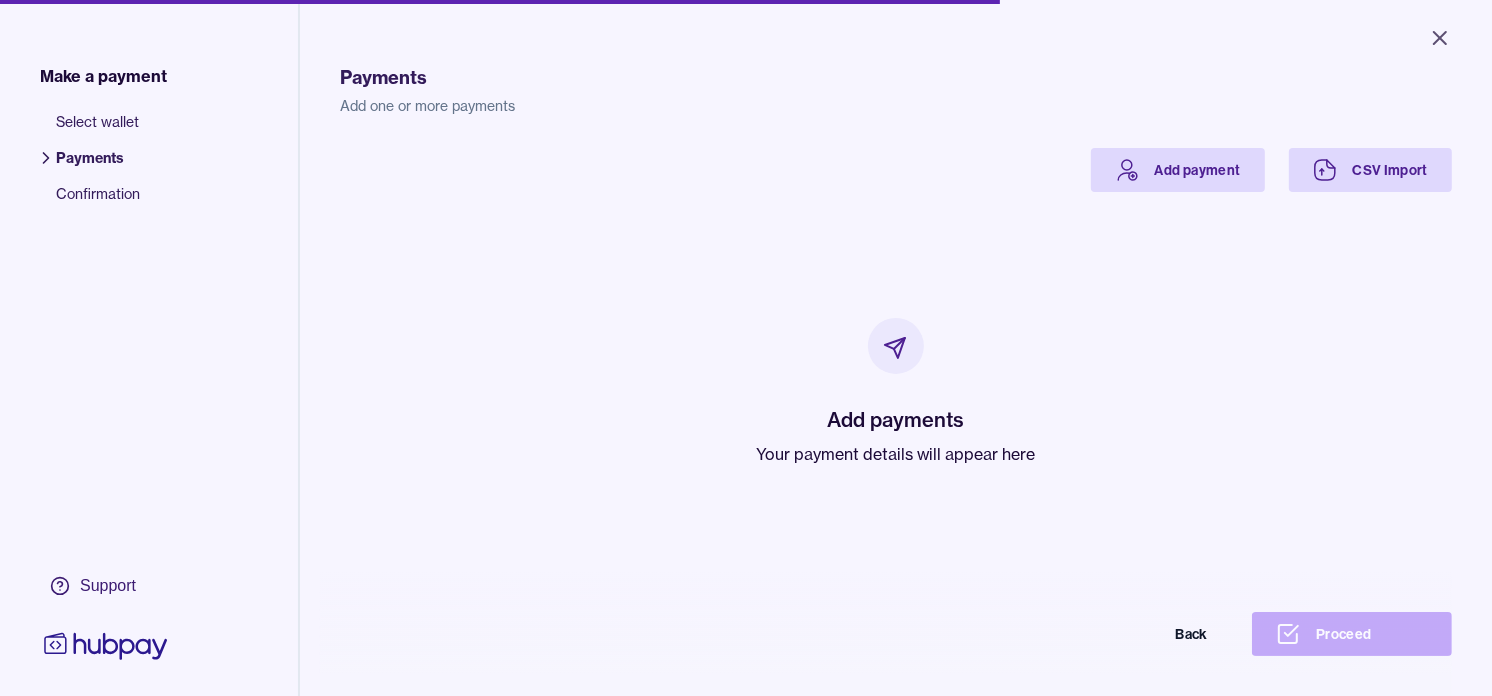 click on "Add payments Your payment details will appear here" at bounding box center [896, 392] 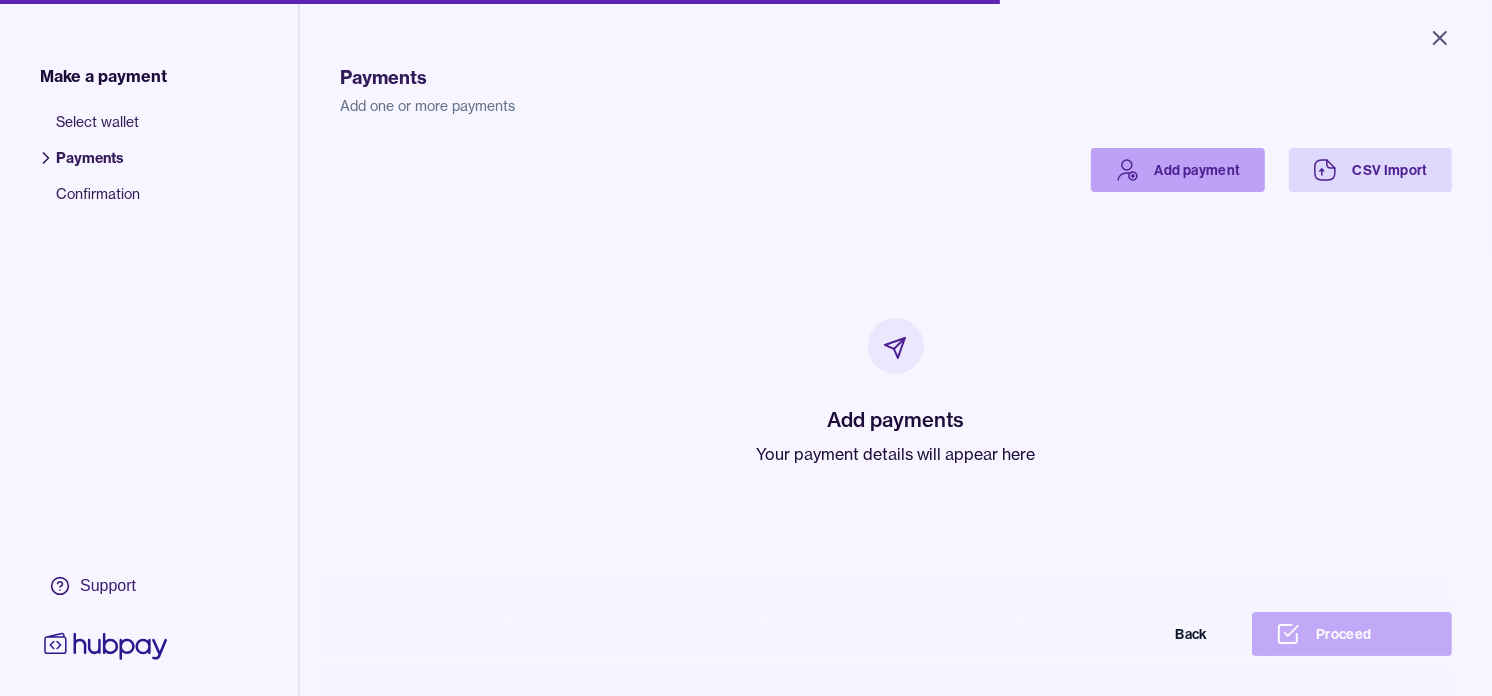 click on "Add payment" at bounding box center (1178, 170) 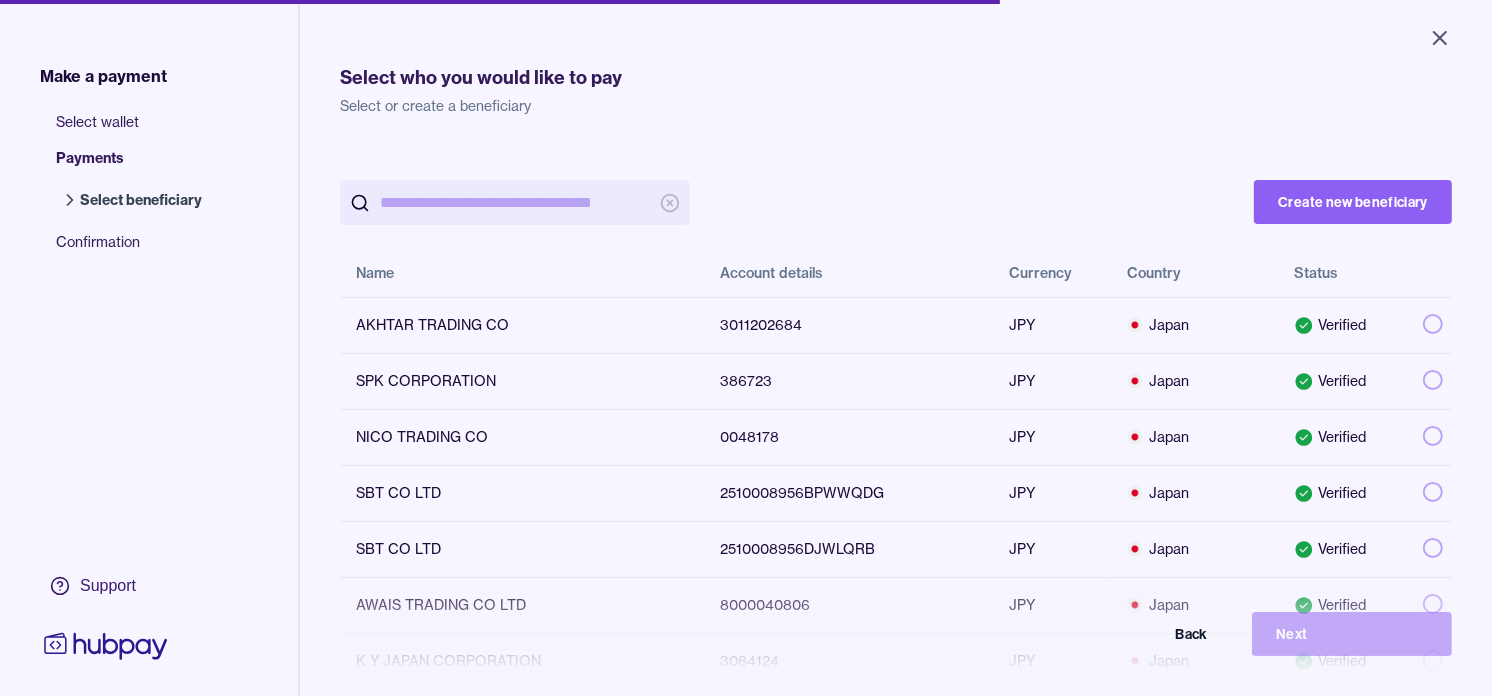 click at bounding box center (515, 202) 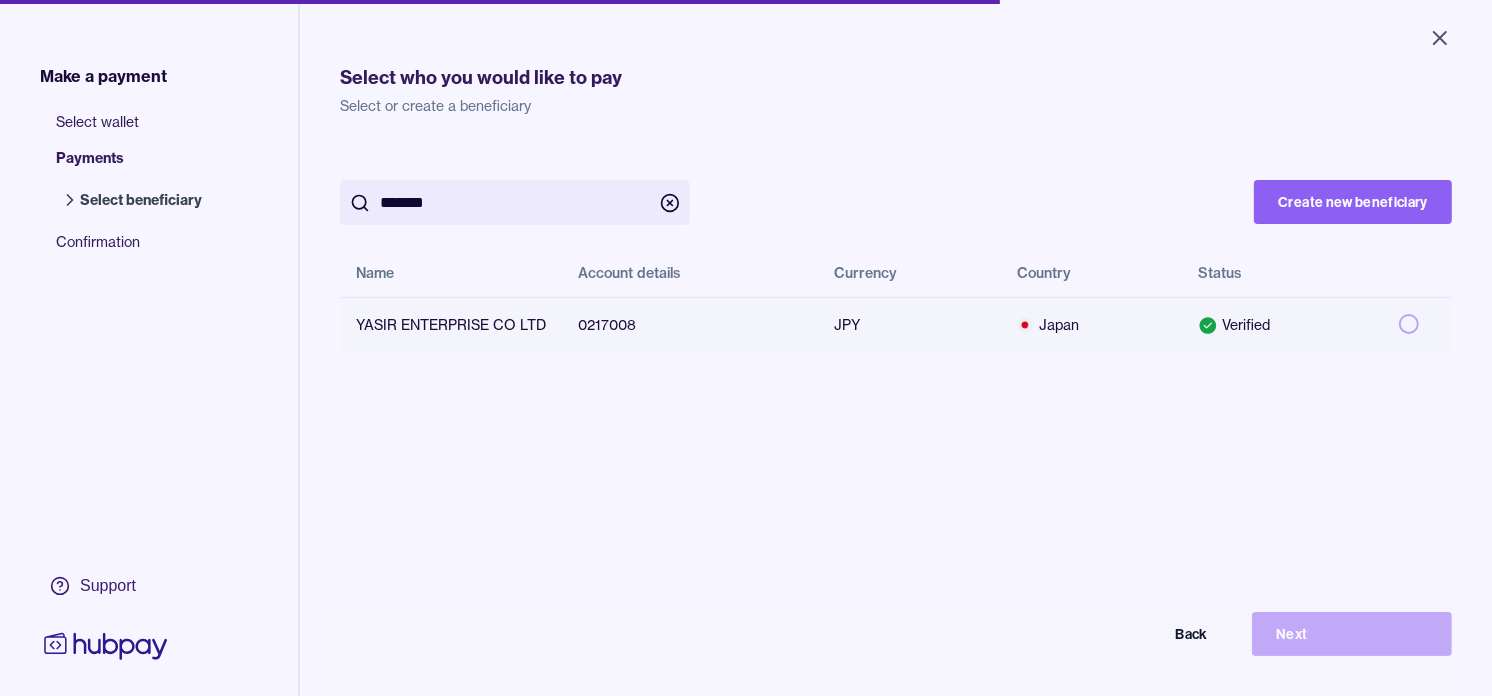 type on "*******" 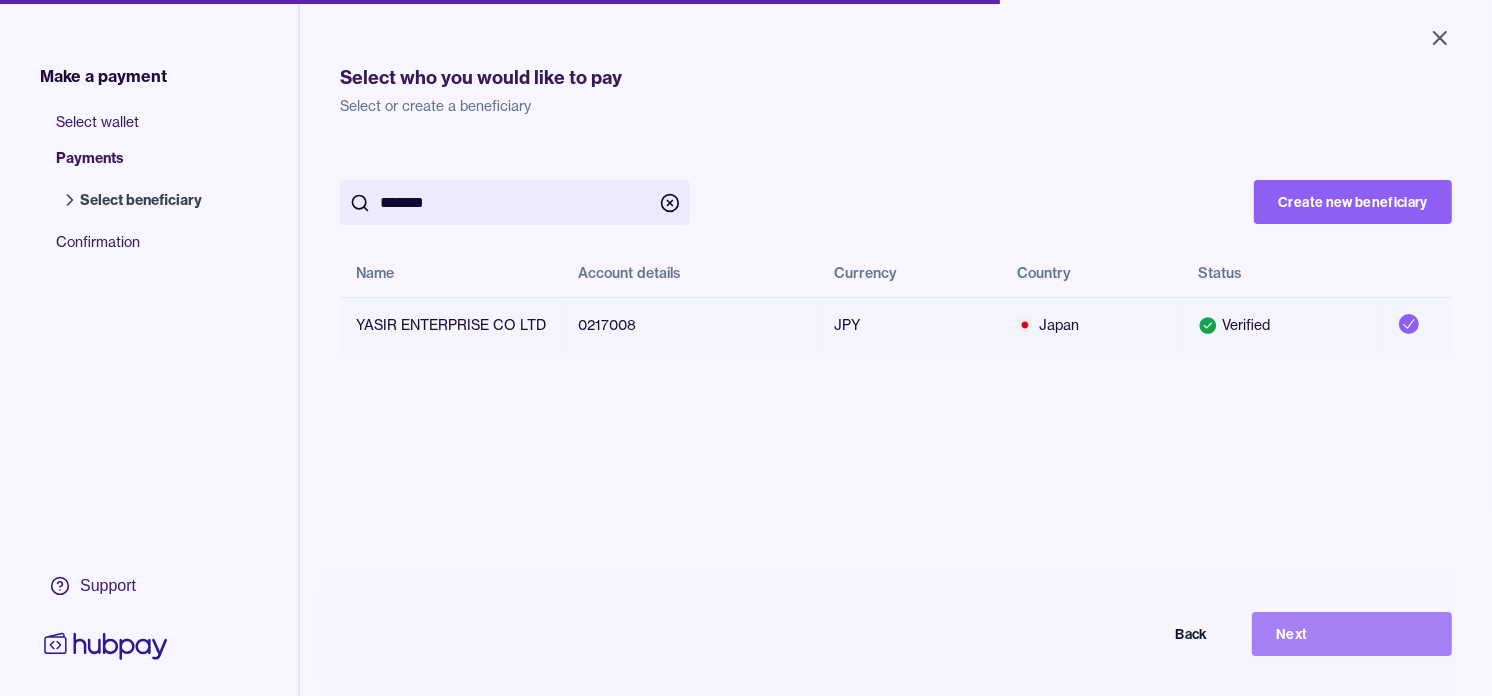 click on "Next" at bounding box center [1352, 634] 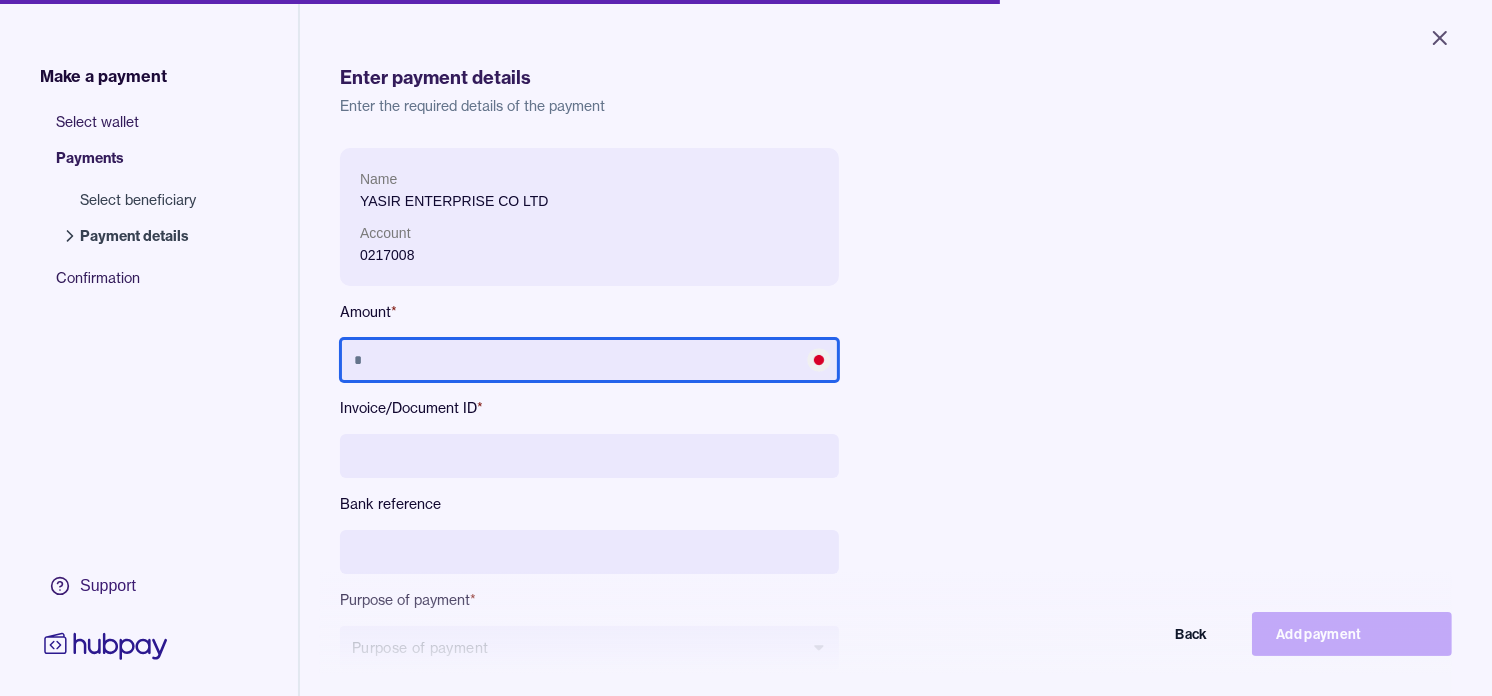 click at bounding box center (589, 360) 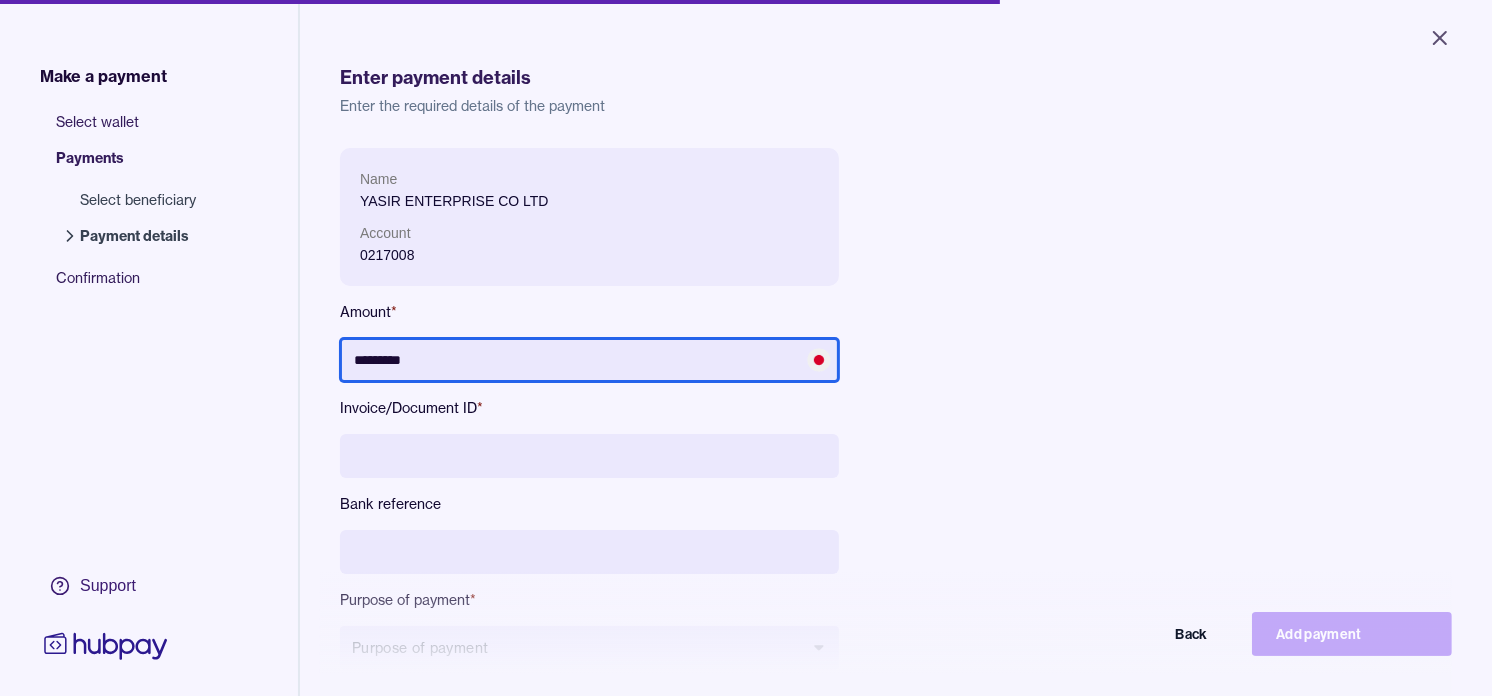 type on "*********" 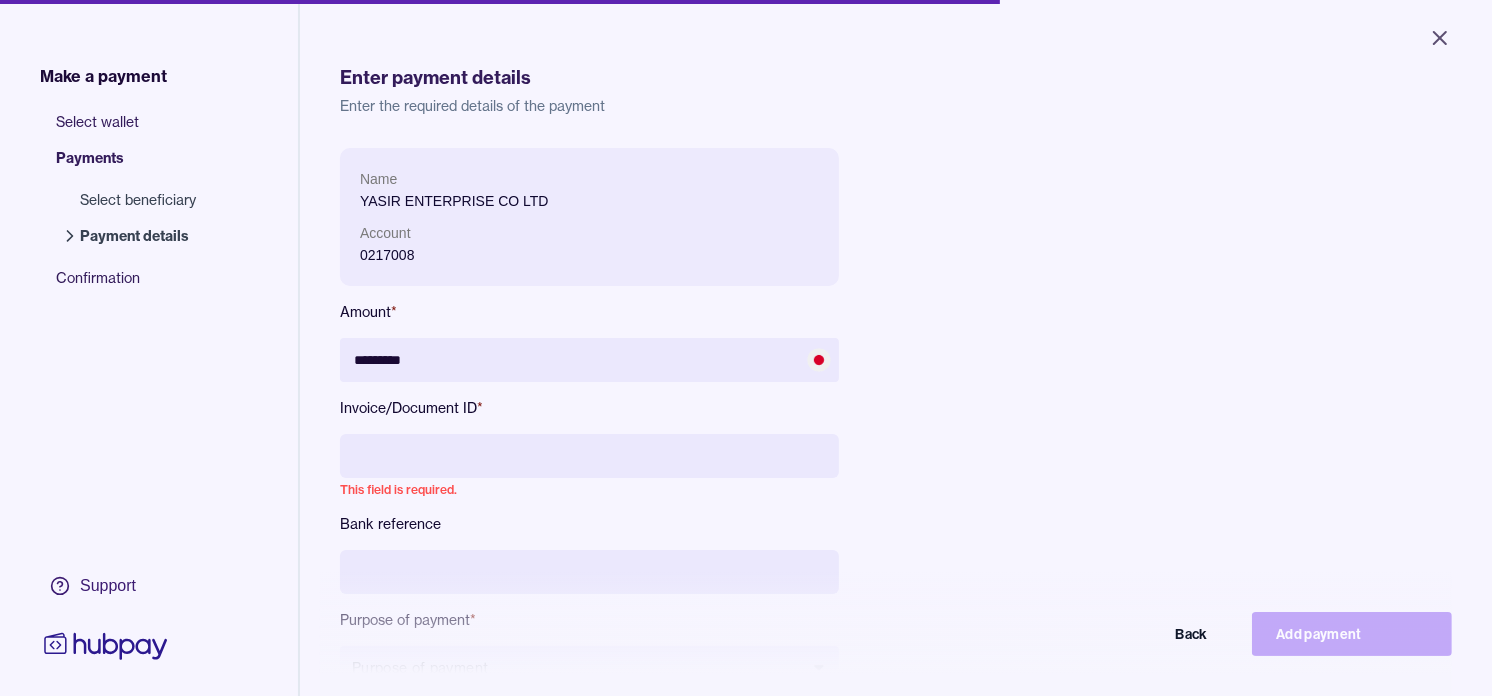 paste on "**********" 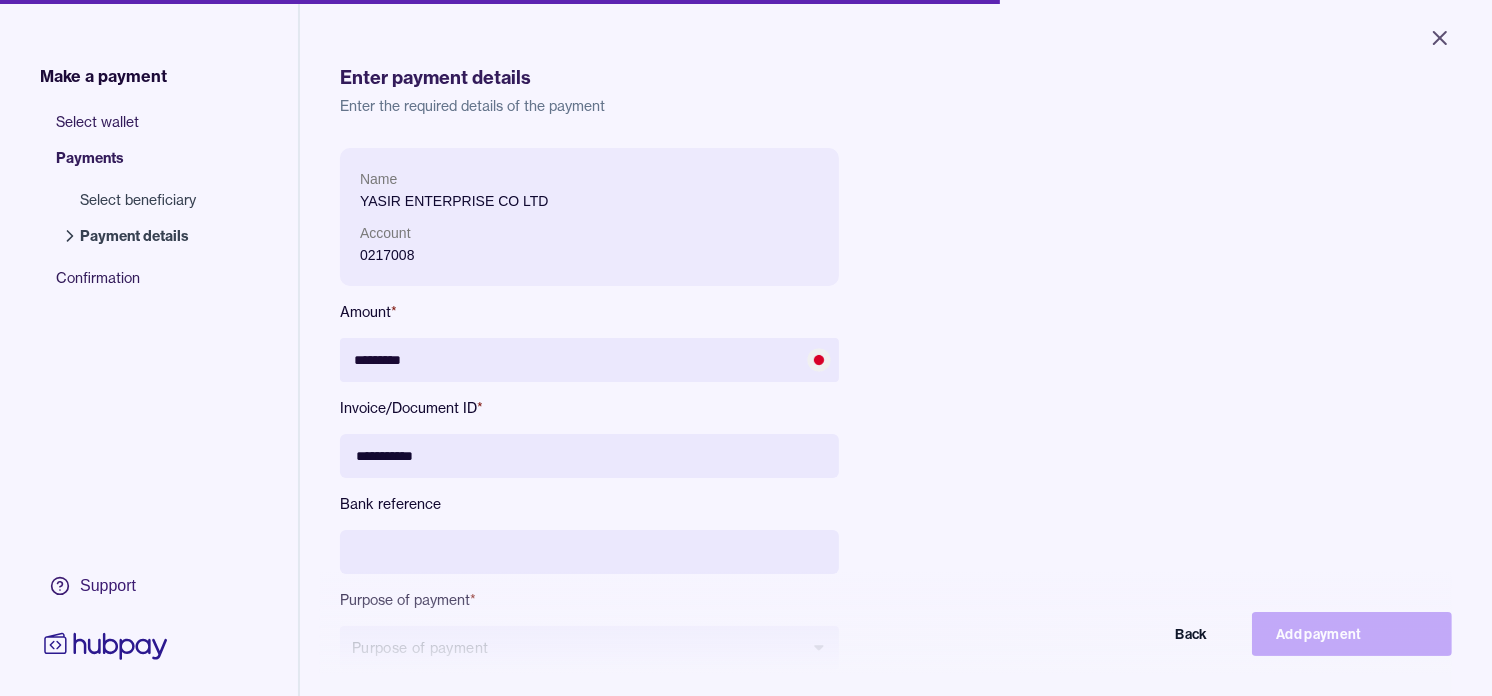 click on "**********" at bounding box center (589, 456) 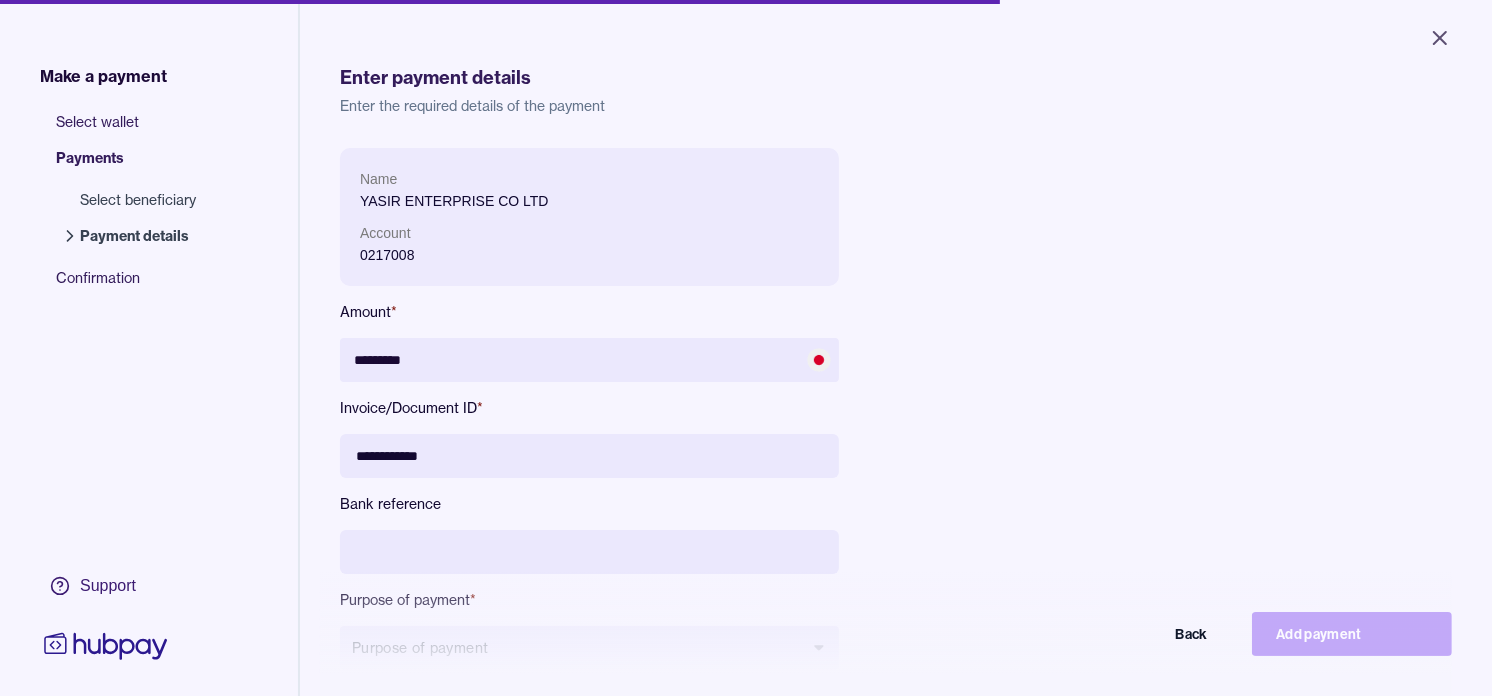type on "**********" 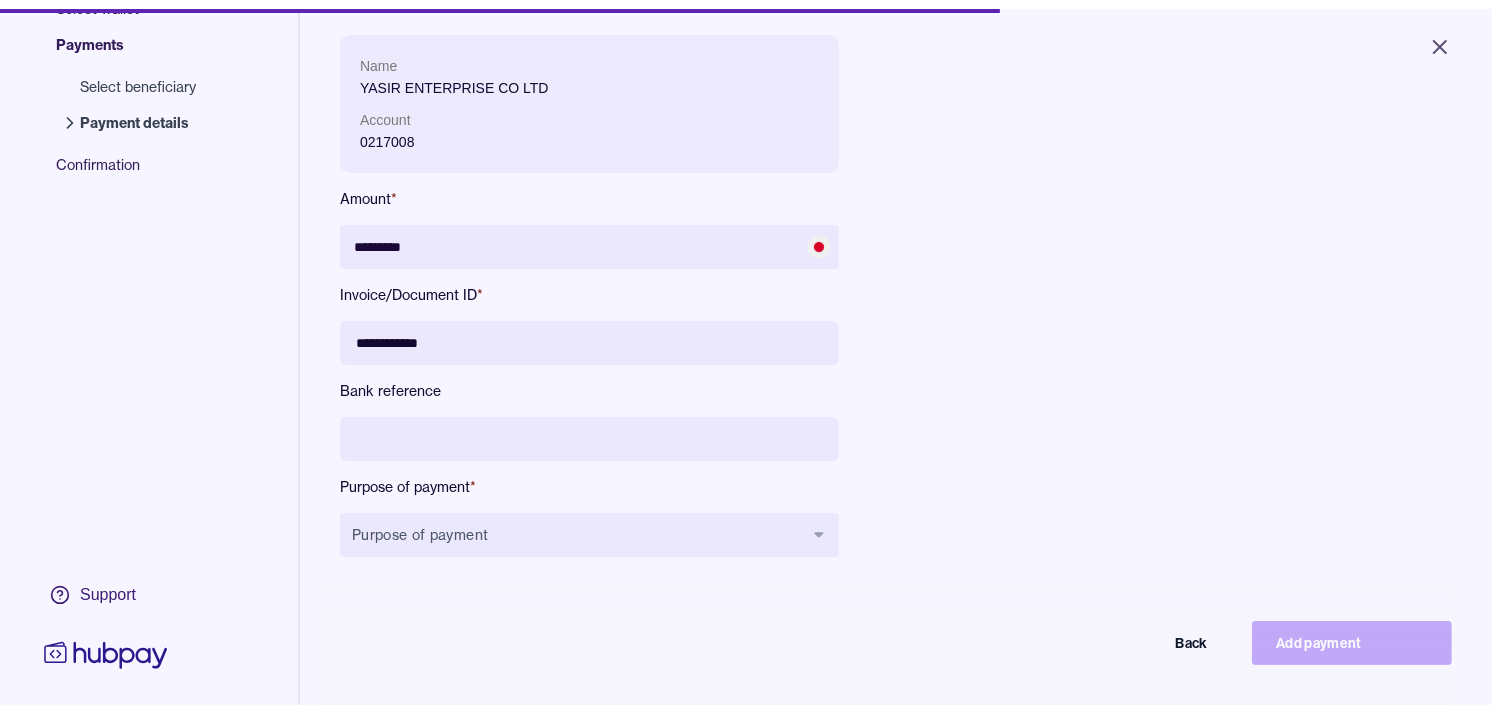 scroll, scrollTop: 148, scrollLeft: 0, axis: vertical 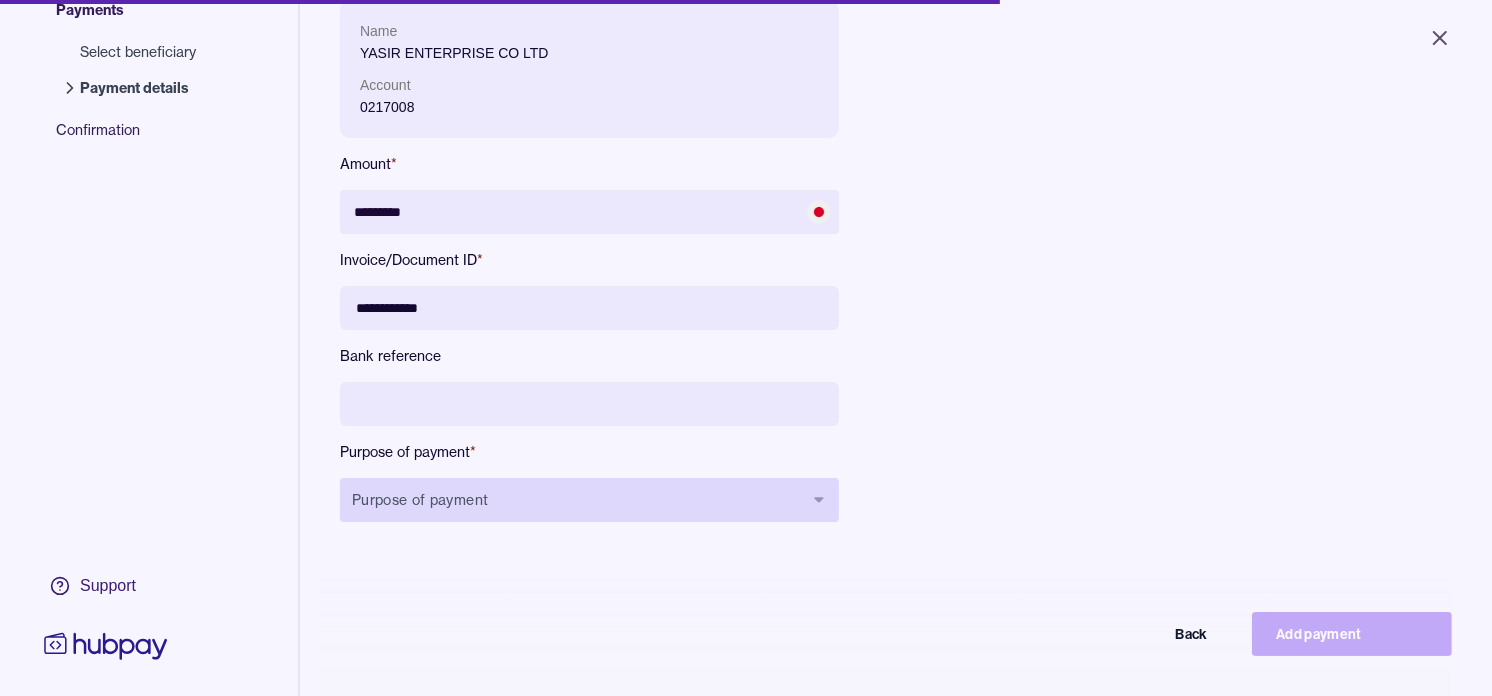 click on "Purpose of payment" at bounding box center (589, 500) 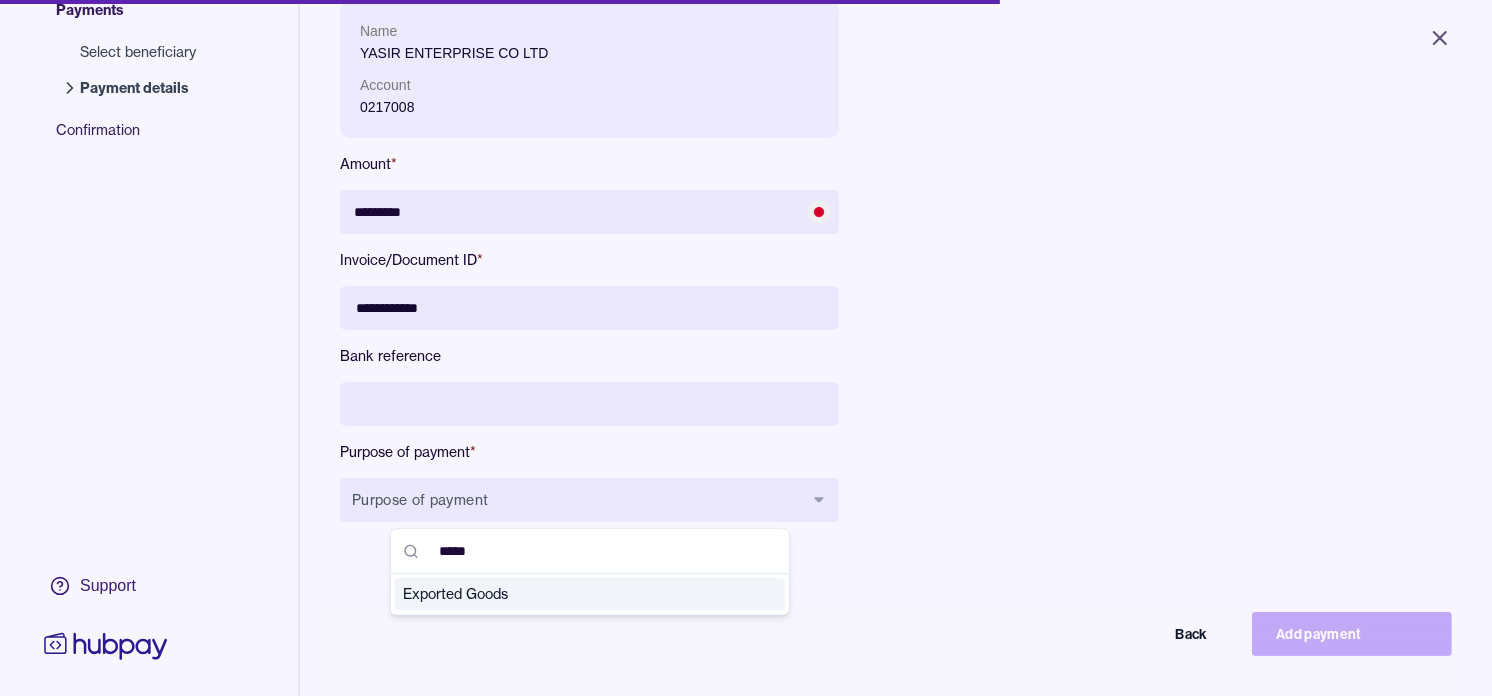 type on "*****" 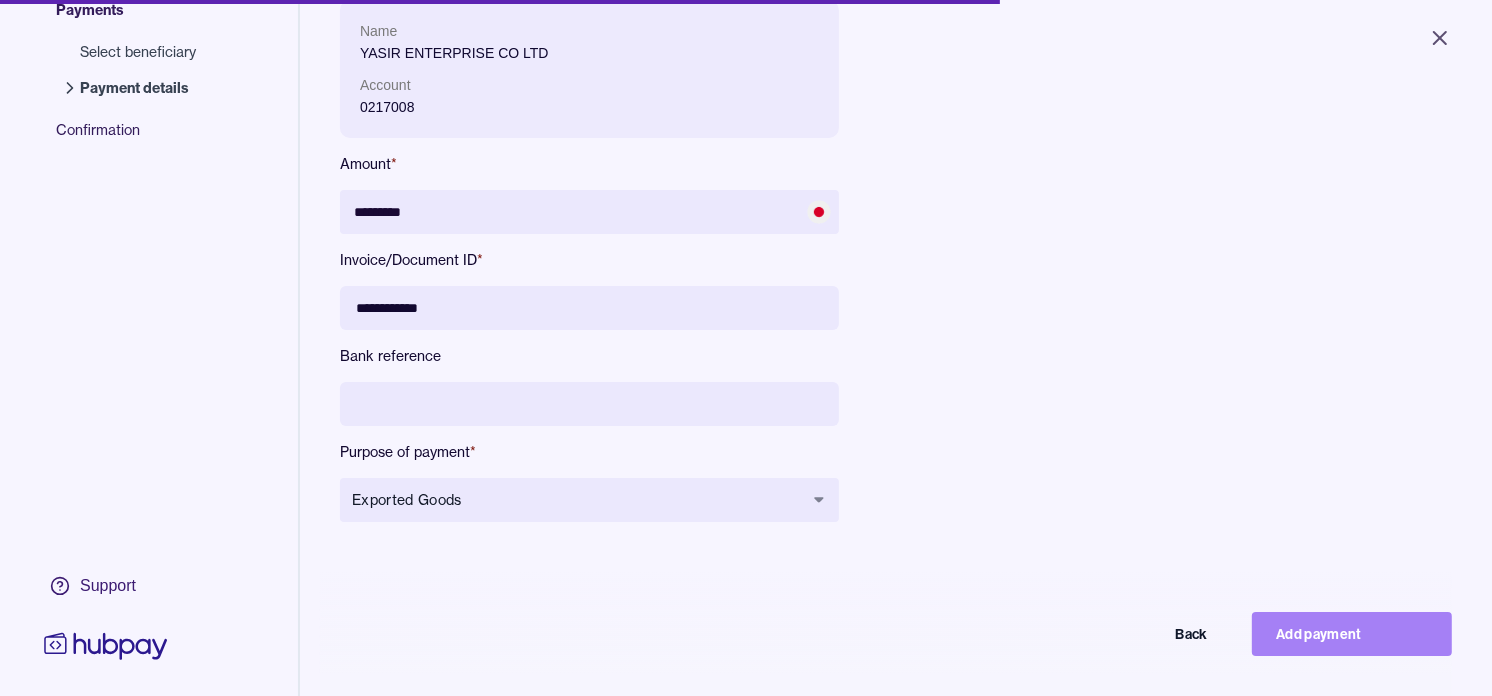 click on "Add payment" at bounding box center (1352, 634) 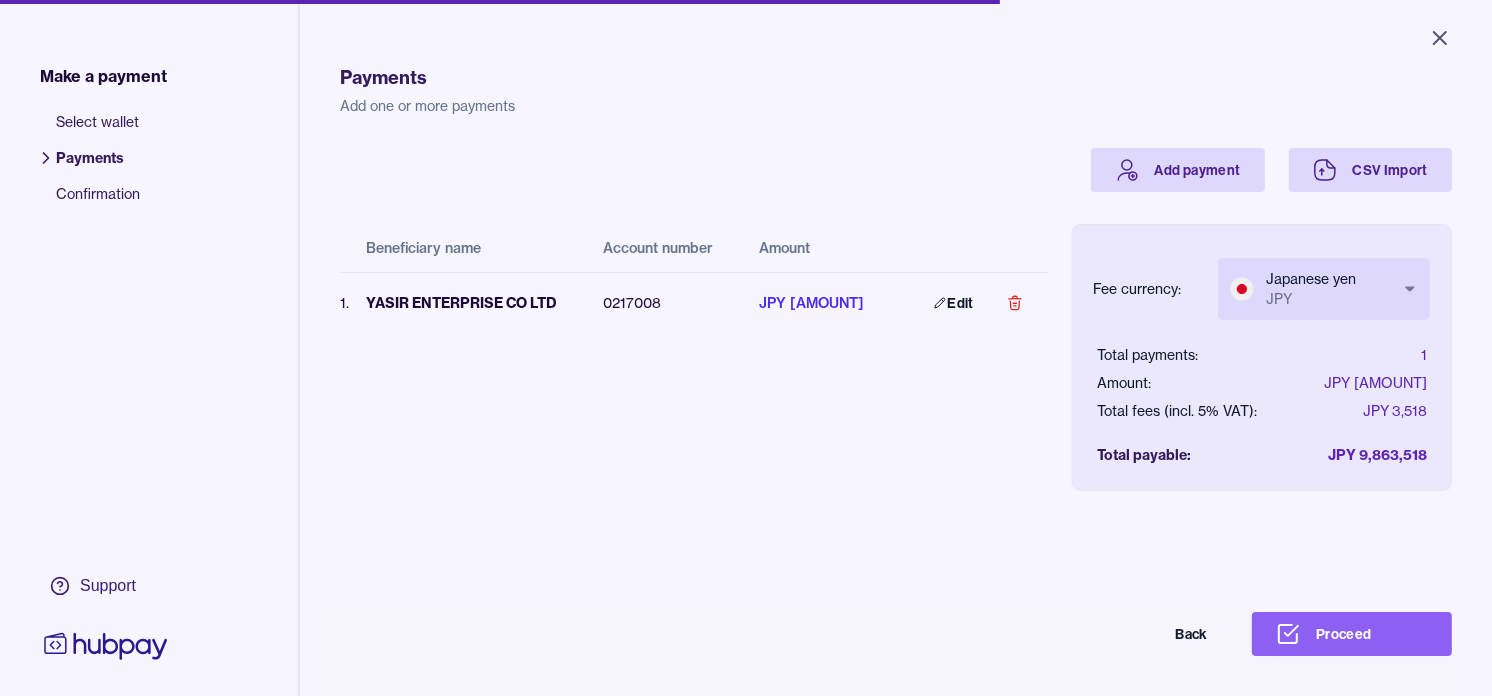 click on "Close Make a payment Select wallet Payments Confirmation Support Payments Add one or more payments Add payment CSV Import Beneficiary name Account number Amount 1 . YASIR ENTERPRISE CO LTD 0217008 JPY [AMOUNT] Edit Fee currency: Japanese yen JPY *** *** Total payments: 1 Amount: JPY [AMOUNT] Total fees (incl. 5% VAT): JPY [AMOUNT] Total payable: JPY [AMOUNT] Back Proceed Payment | Hubpay" at bounding box center (746, 348) 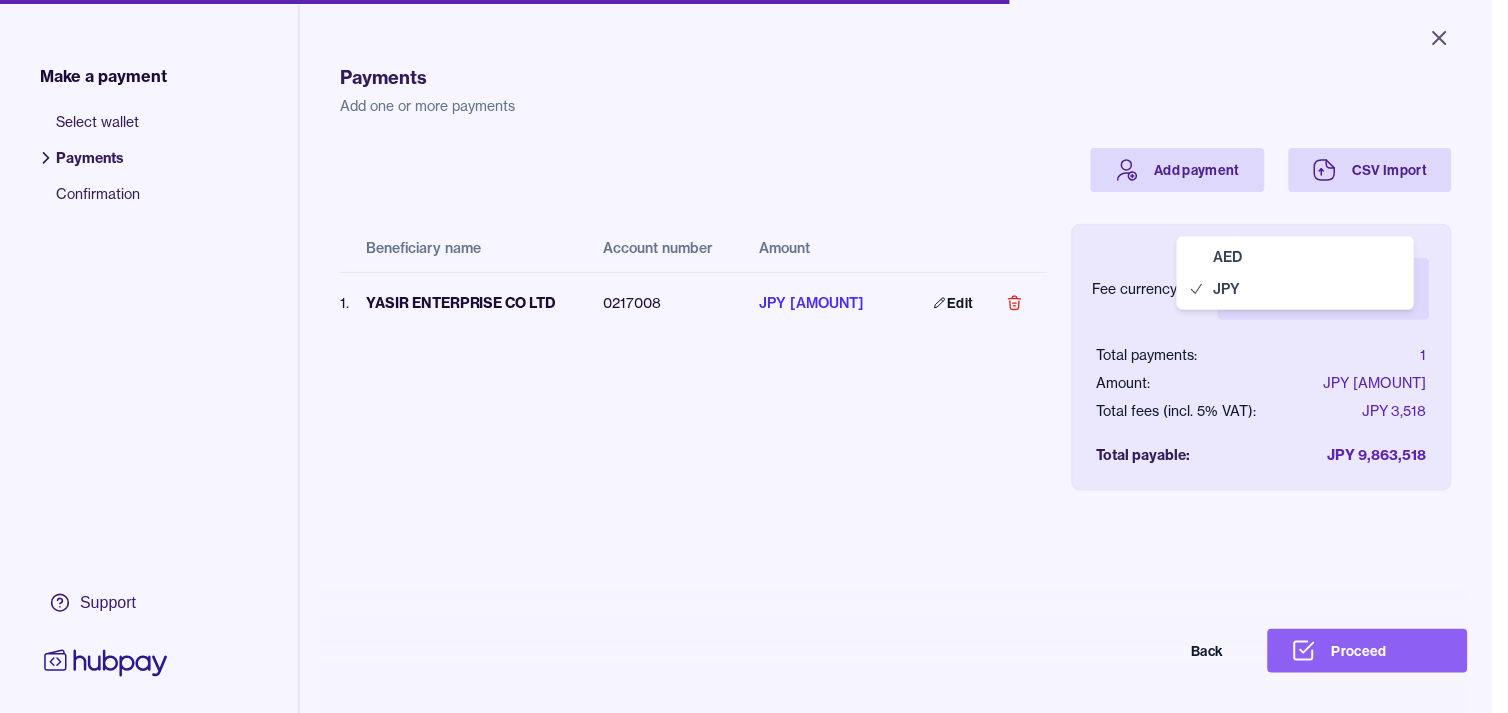 select on "***" 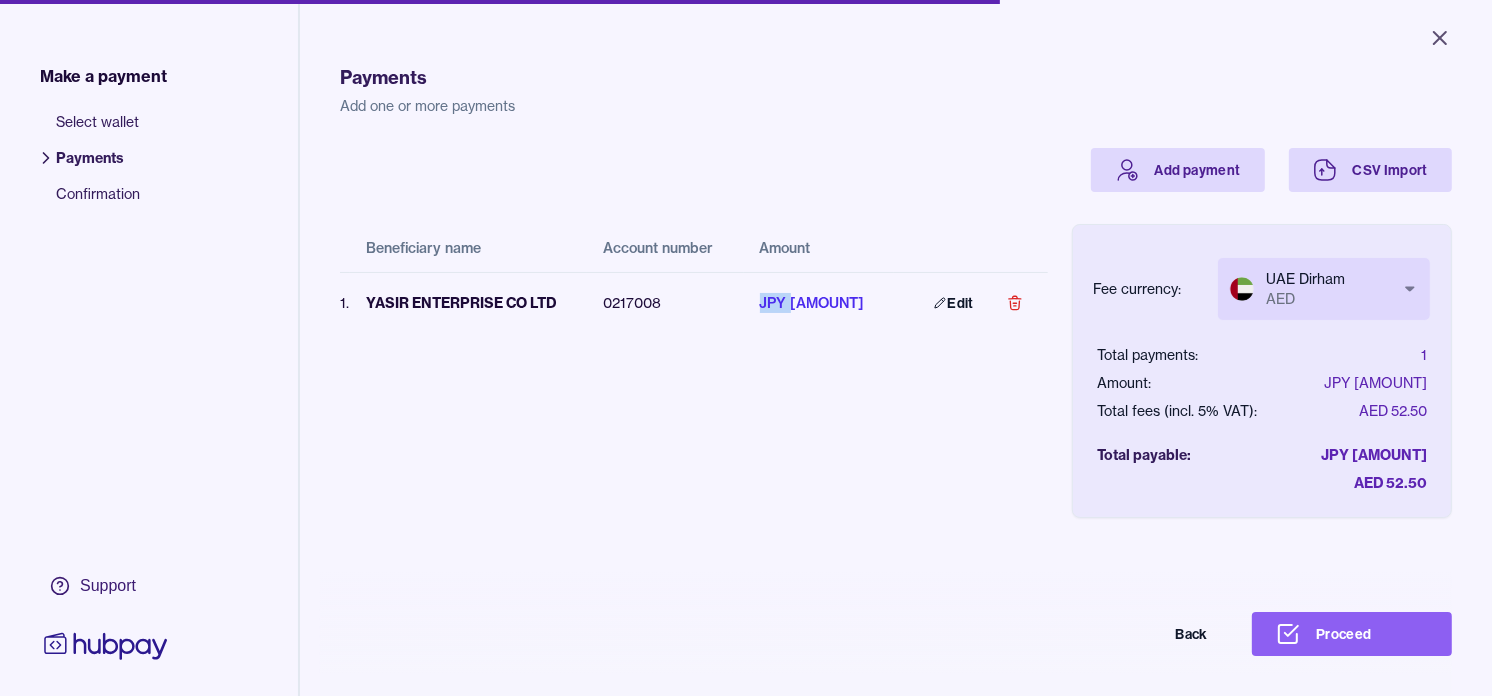 click on "Proceed" at bounding box center [1352, 634] 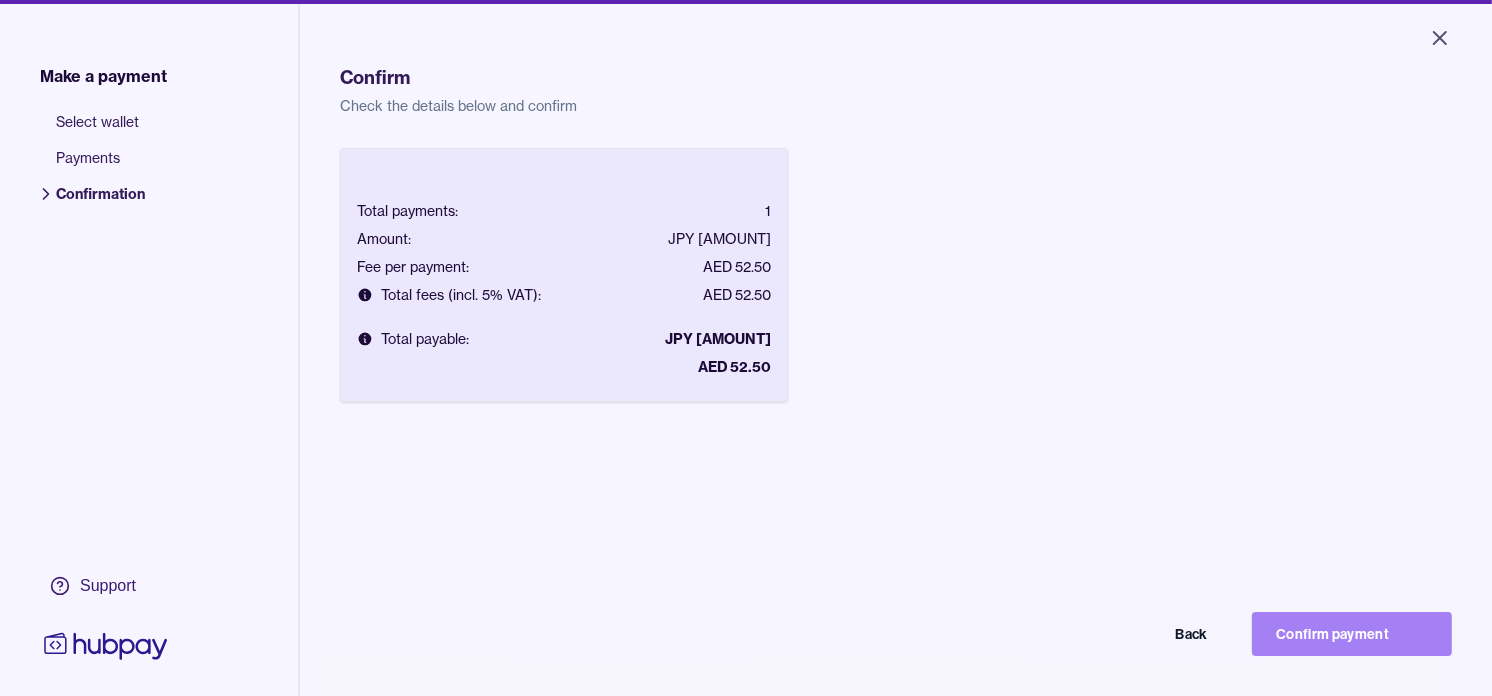 click on "Confirm payment" at bounding box center (1352, 634) 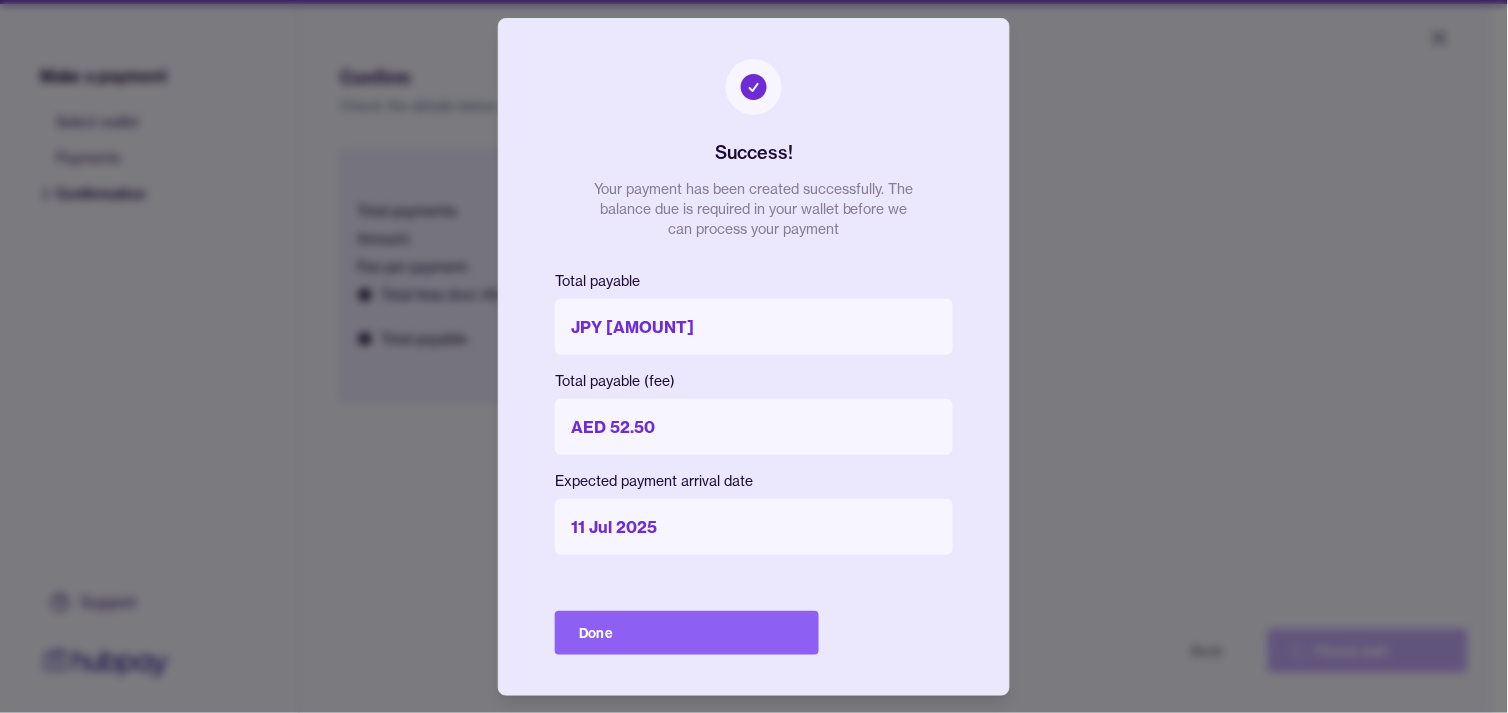click on "Done" at bounding box center [687, 633] 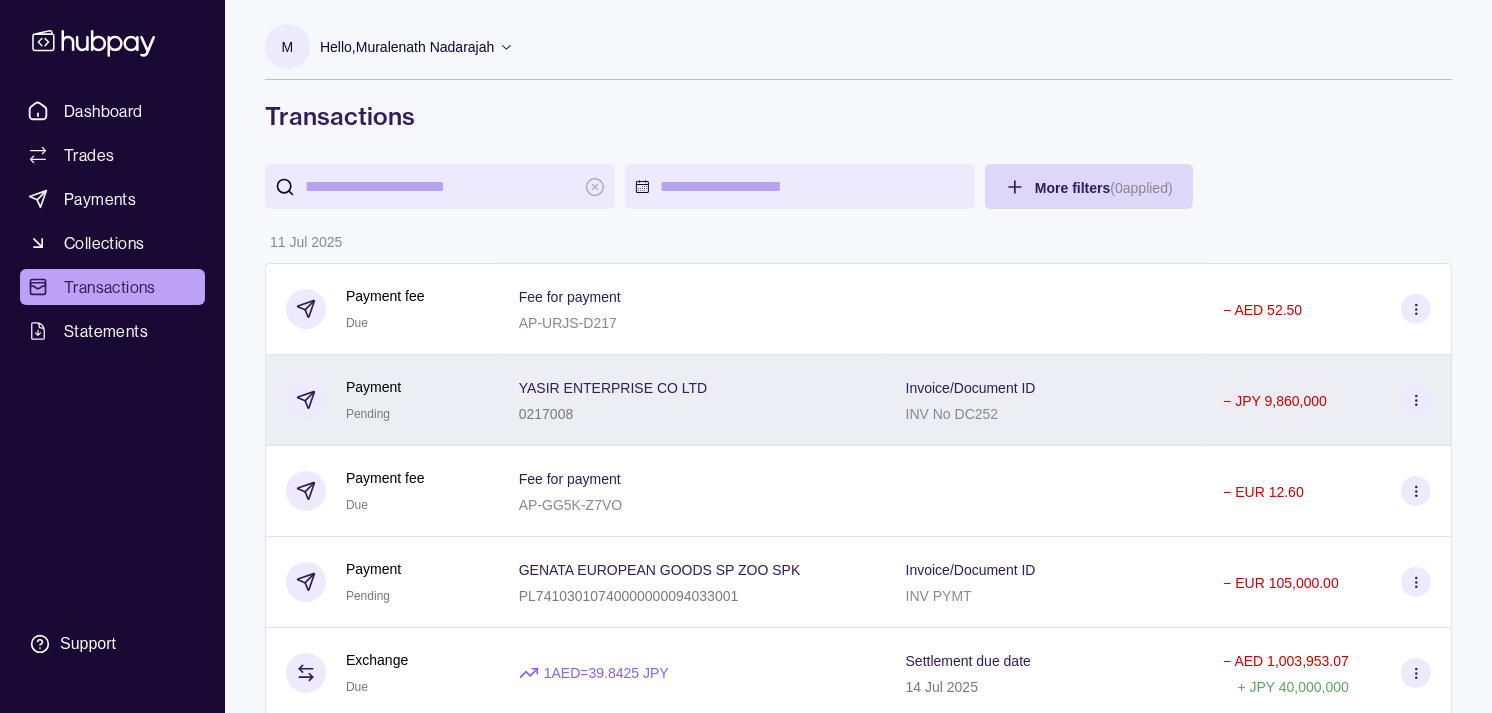 click on "Payment Pending" at bounding box center [382, 400] 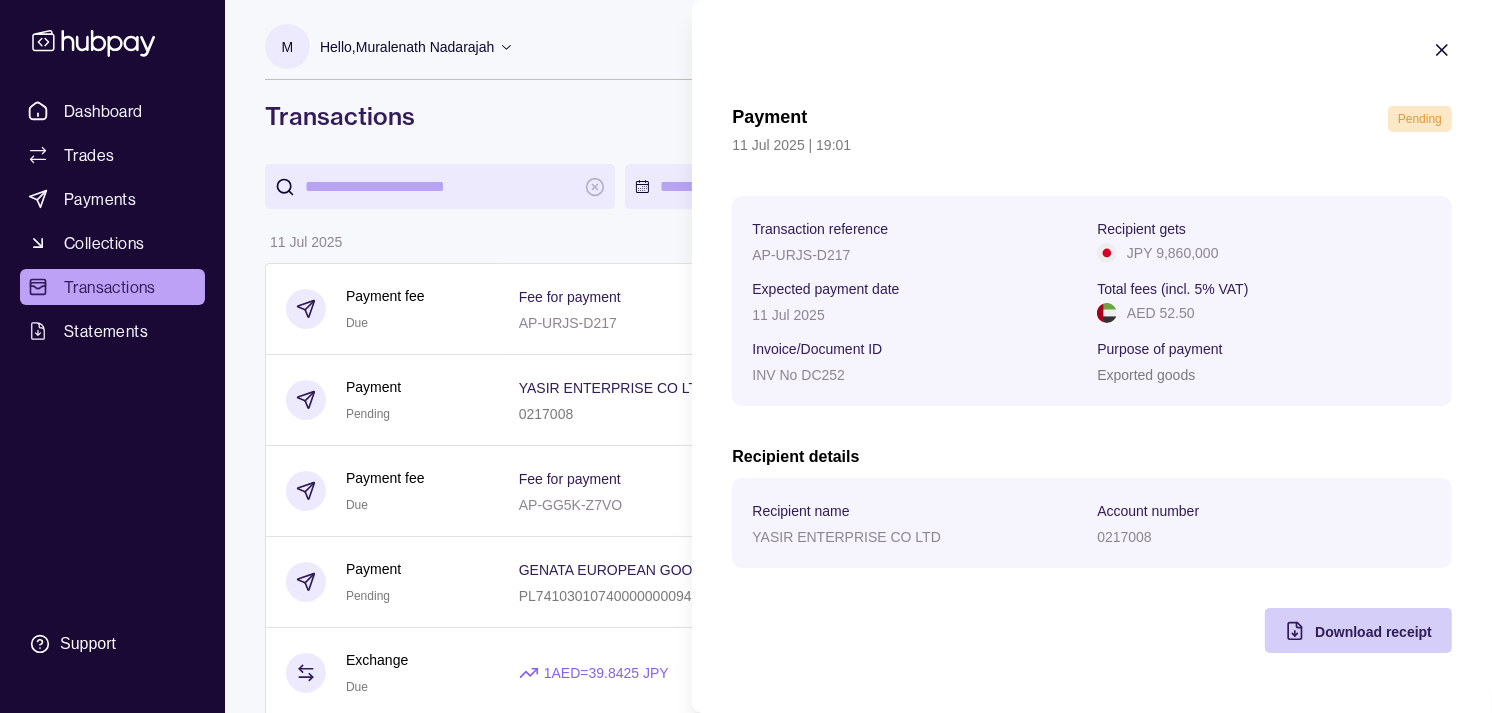 click on "Download receipt" at bounding box center [1373, 632] 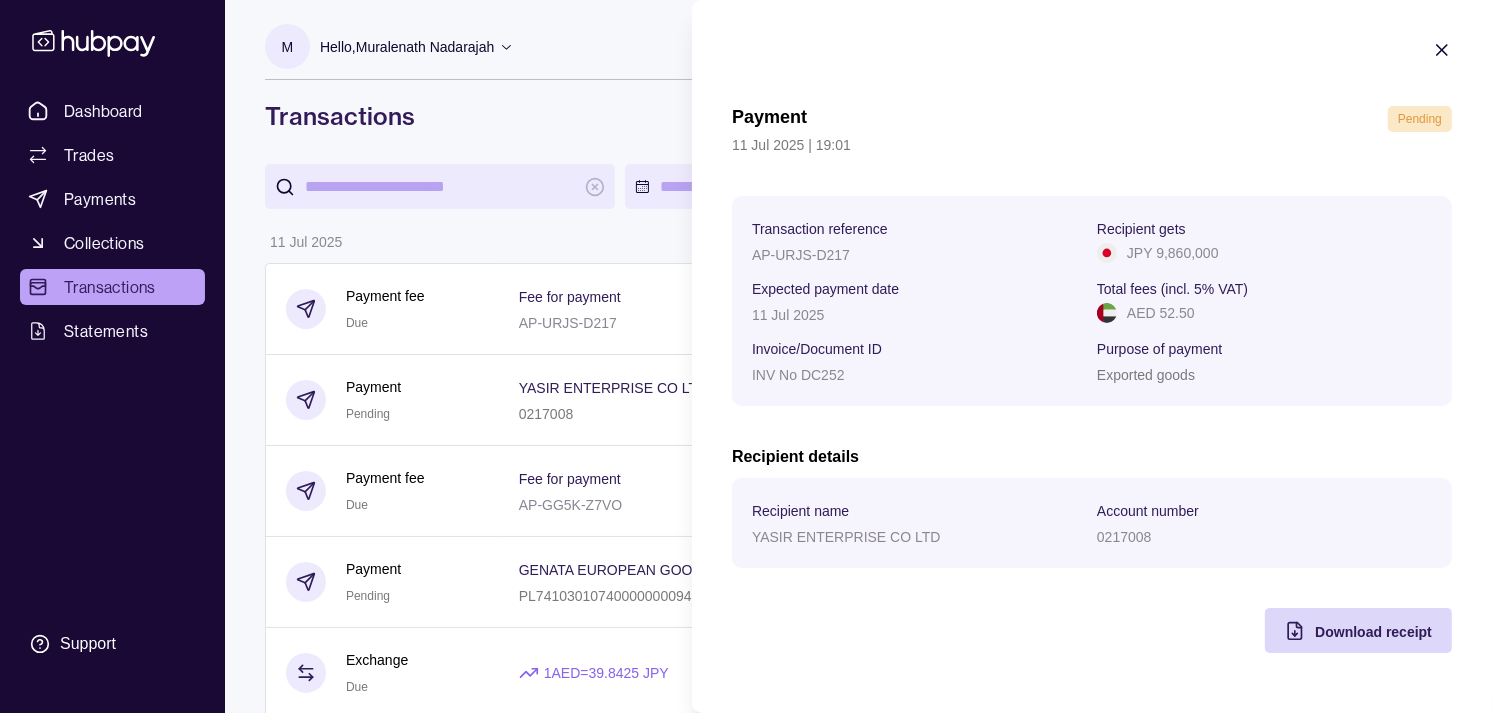 click on "Details Amount [DATE] Payment fee Due Fee for payment AP-URJS-D217 - AED [AMOUNT] Payment Pending YASIR ENTERPRISE CO LTD 0217008 Invoice/Document ID INV No DC252 - JPY [AMOUNT] Payment fee Due Fee for payment AP-GG5K-Z7VO - EUR [AMOUNT] Payment Pending GENATA EUROPEAN GOODS SP ZOO SPK [IBAN] Invoice/Document ID INV PYMT - EUR [AMOUNT] Exchange Due 1 AED = [RATE] JPY Settlement due date [DATE] - AED [AMOUNT] + JPY [AMOUNT] Exchange Due 1 AED = [RATE] JPY Settlement due date [DATE] - AED [AMOUNT] + JPY [AMOUNT] Deposit Success Sender account [IBAN] Sender name Strides Trading LLC + AED [AMOUNT] Reversal credit Success Reason Reversal for reference AP-9MKL-V7VR + GBP [AMOUNT] [DATE] Due" at bounding box center (746, 1107) 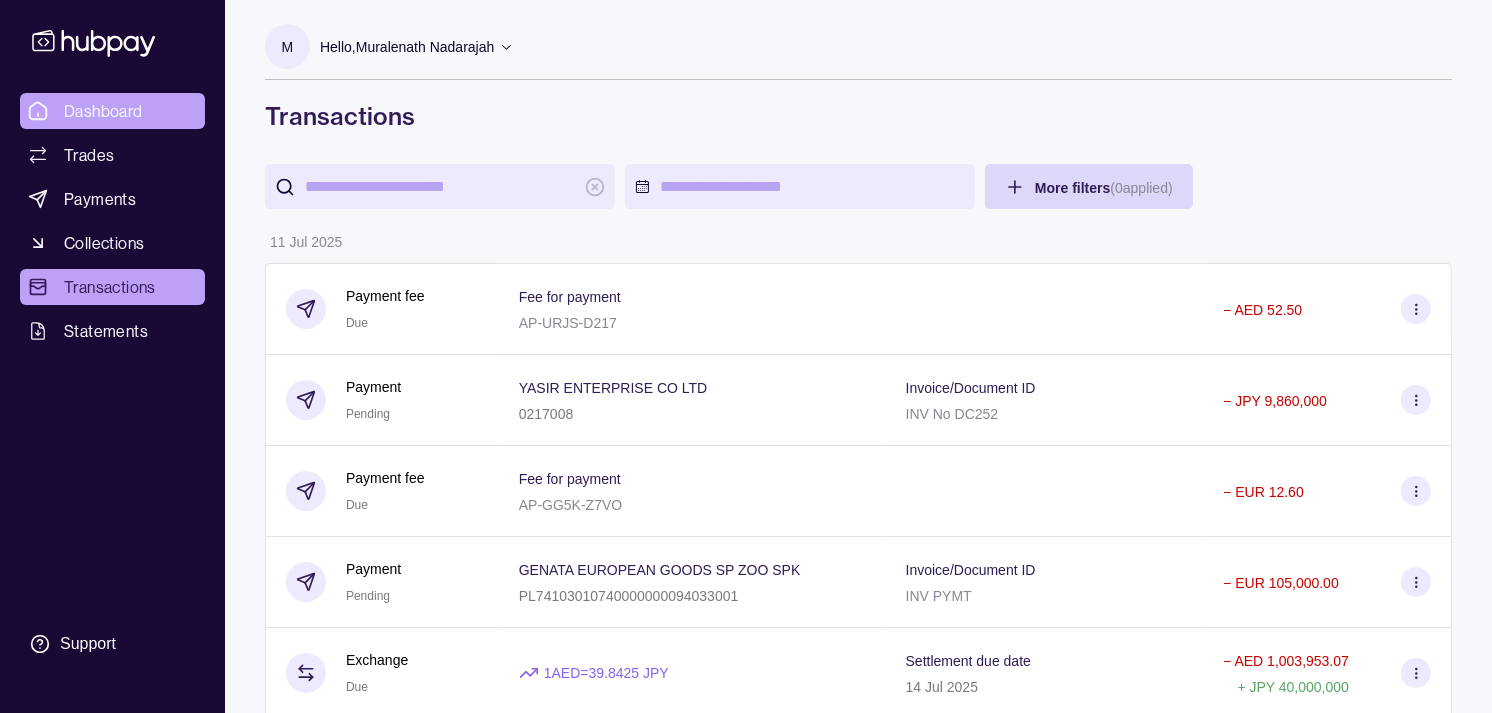 click on "Dashboard" at bounding box center (112, 111) 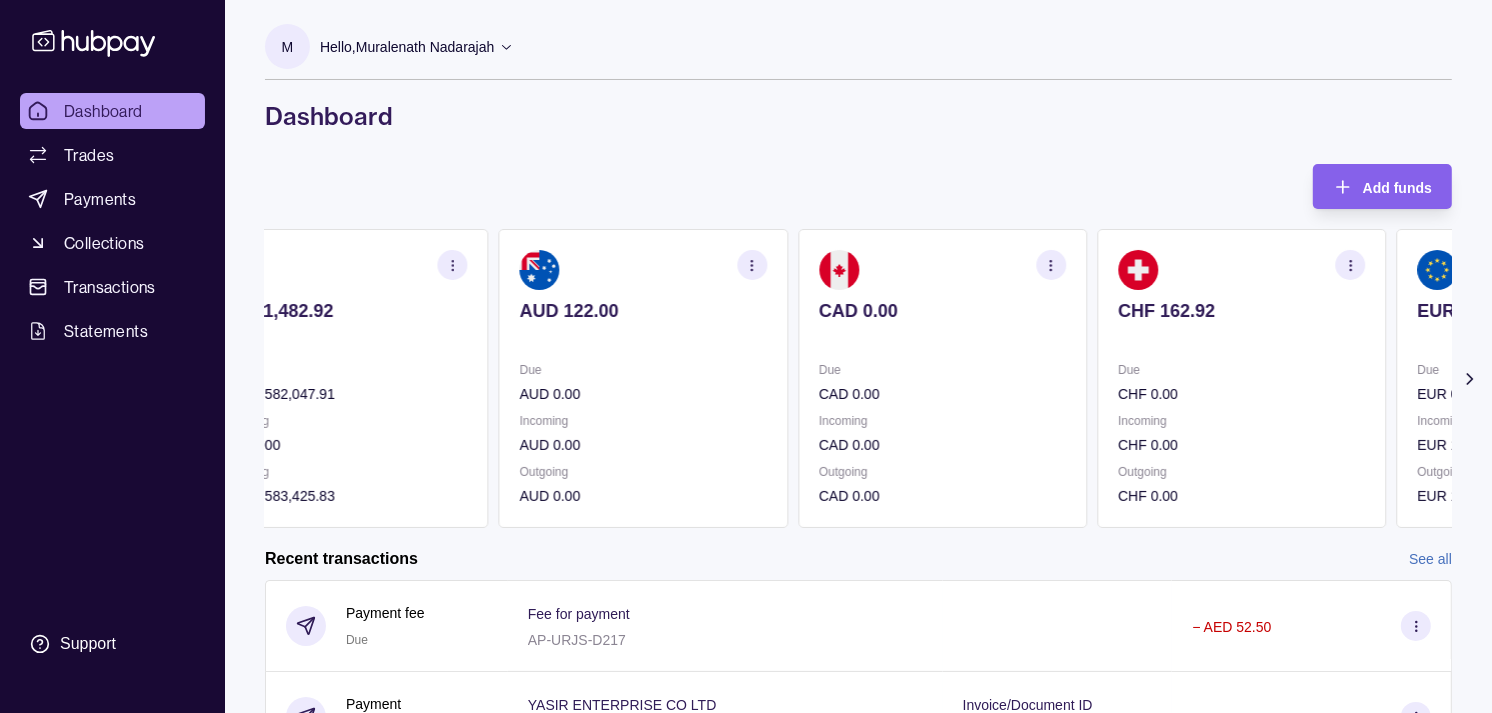 click on "Due CAD 0.00" at bounding box center (942, 382) 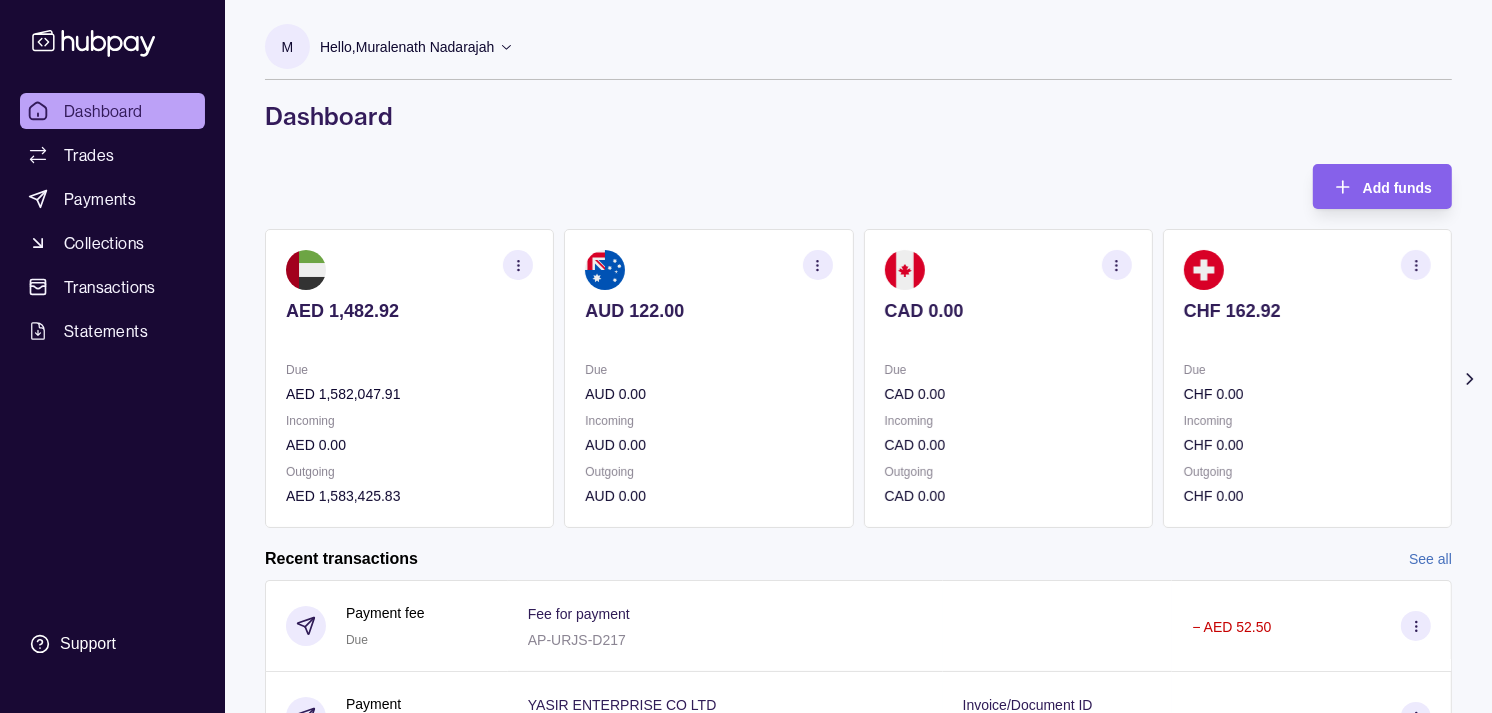click on "AED [AMOUNT] Due AED [AMOUNT] Incoming AED [AMOUNT] Outgoing AED [AMOUNT] AUD [AMOUNT] Due AUD [AMOUNT] Incoming AUD [AMOUNT] Outgoing AUD [AMOUNT] CAD [AMOUNT] Due CAD [AMOUNT] Incoming CAD [AMOUNT] Outgoing CAD [AMOUNT] CHF [AMOUNT] Due CHF [AMOUNT] Incoming CHF [AMOUNT] Outgoing CHF [AMOUNT] EUR [AMOUNT]" at bounding box center [858, 378] 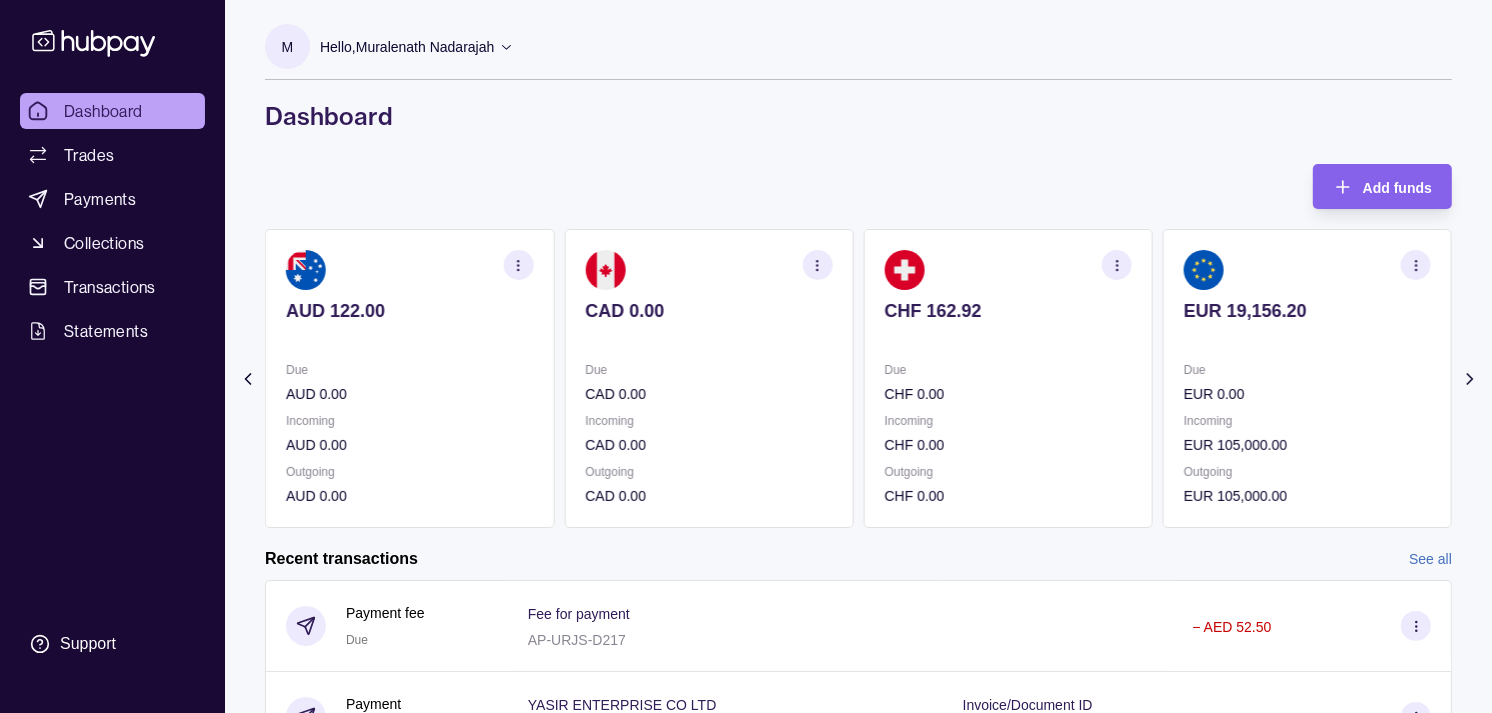 click on "Due" at bounding box center (1307, 370) 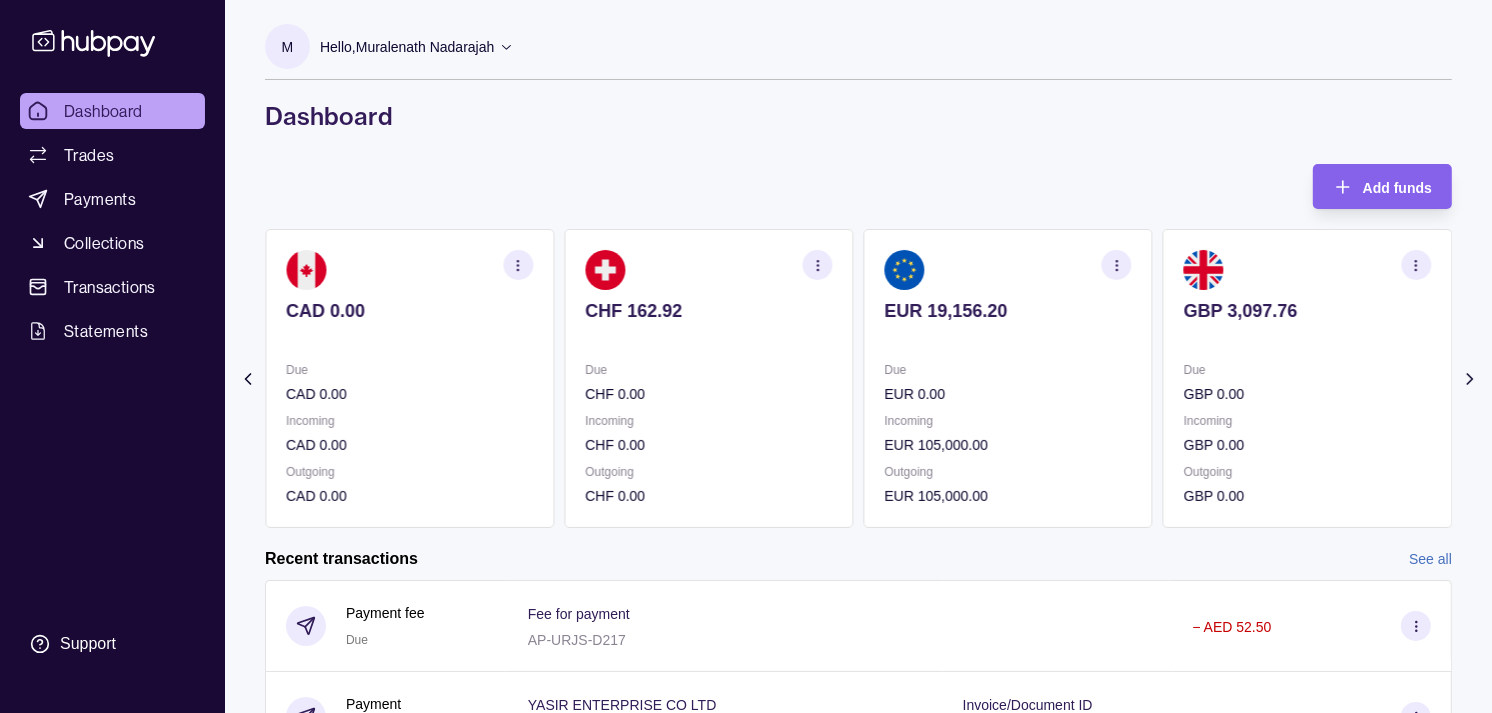 click on "Due" at bounding box center (1307, 370) 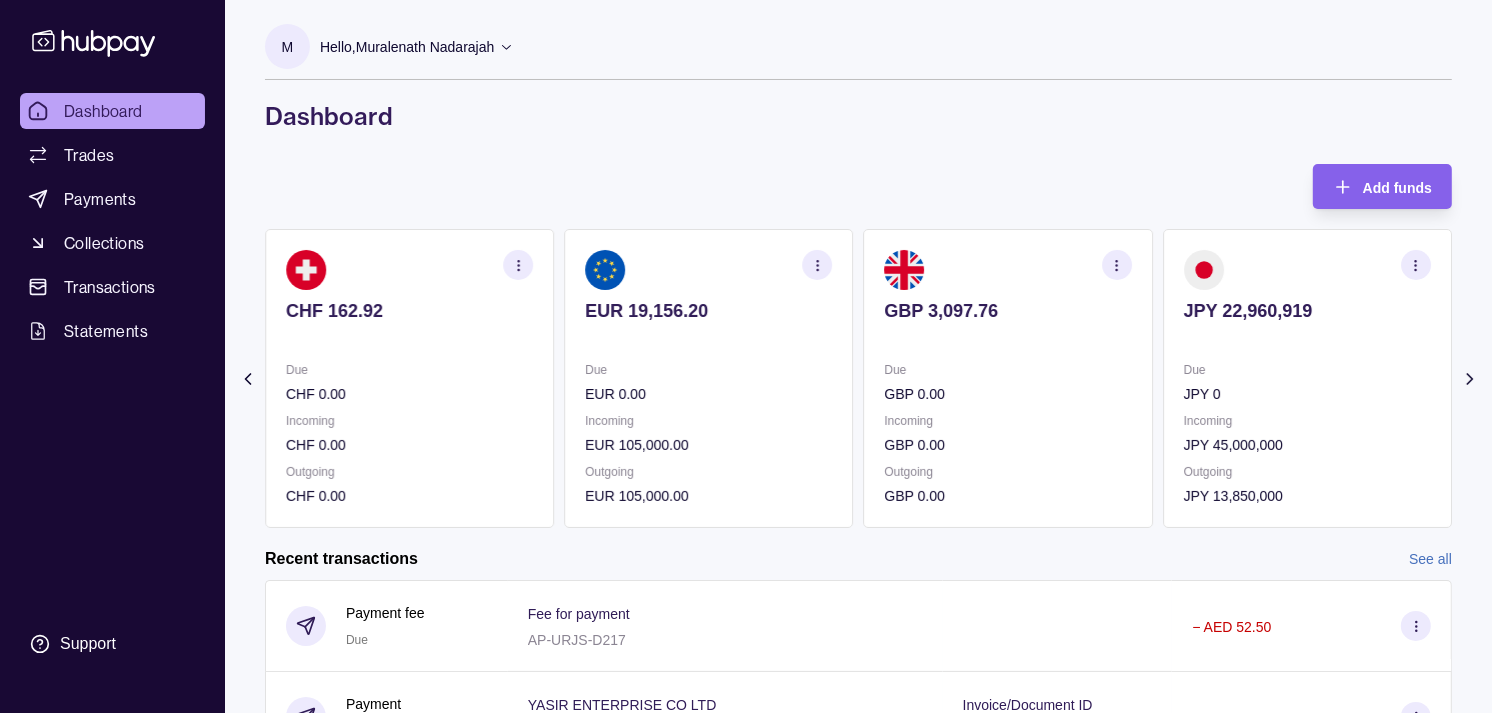 click on "AED [AMOUNT] Due AED [AMOUNT] Incoming AED [AMOUNT] Outgoing AED [AMOUNT] AUD [AMOUNT] Due AUD [AMOUNT] Incoming AUD [AMOUNT] Outgoing AUD [AMOUNT] CAD [AMOUNT] Due CAD [AMOUNT] Incoming CAD [AMOUNT] Outgoing CAD [AMOUNT] CHF [AMOUNT] Due CHF [AMOUNT] Incoming CHF [AMOUNT] Outgoing CHF [AMOUNT] EUR [AMOUNT]" at bounding box center (-40, 378) 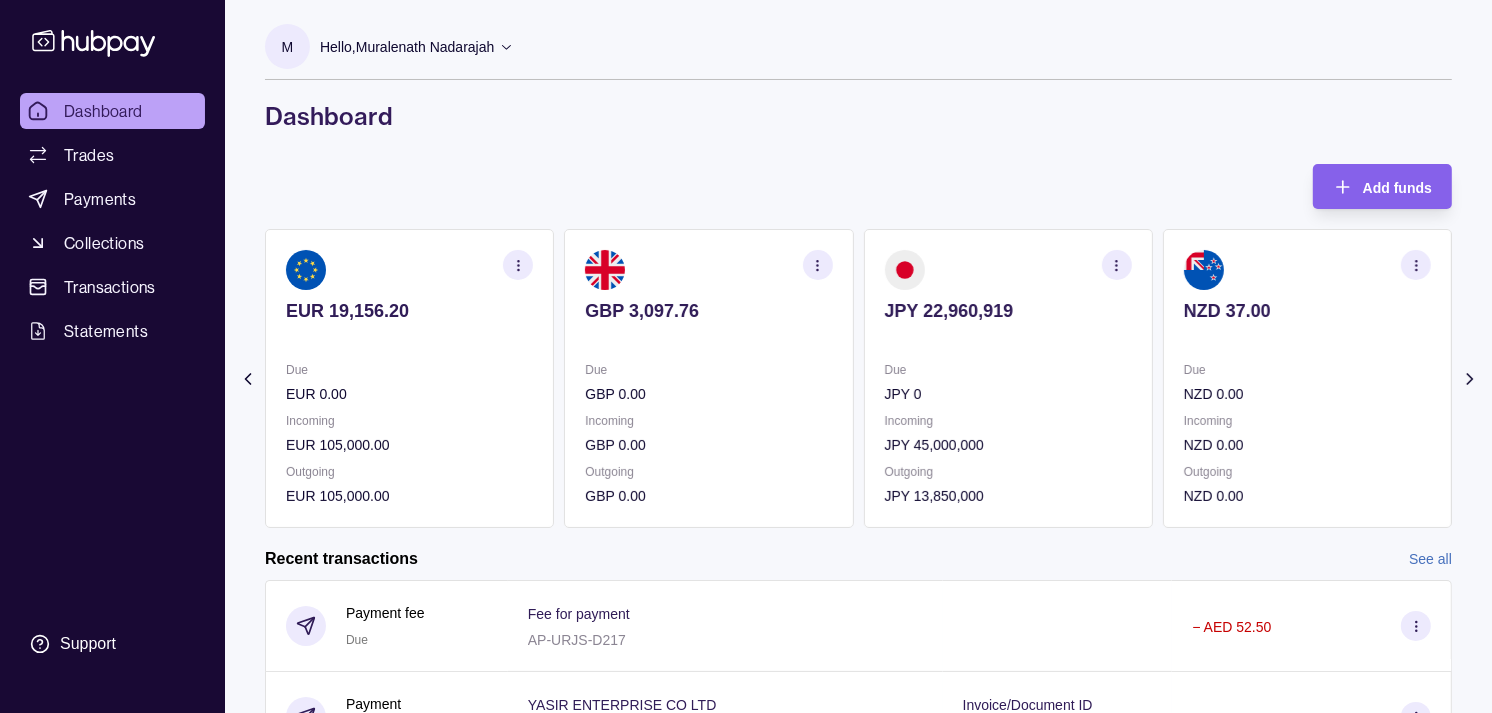 click on "JPY [AMOUNT] Due JPY 0 Incoming JPY [AMOUNT] Outgoing JPY [AMOUNT]" at bounding box center (1008, 378) 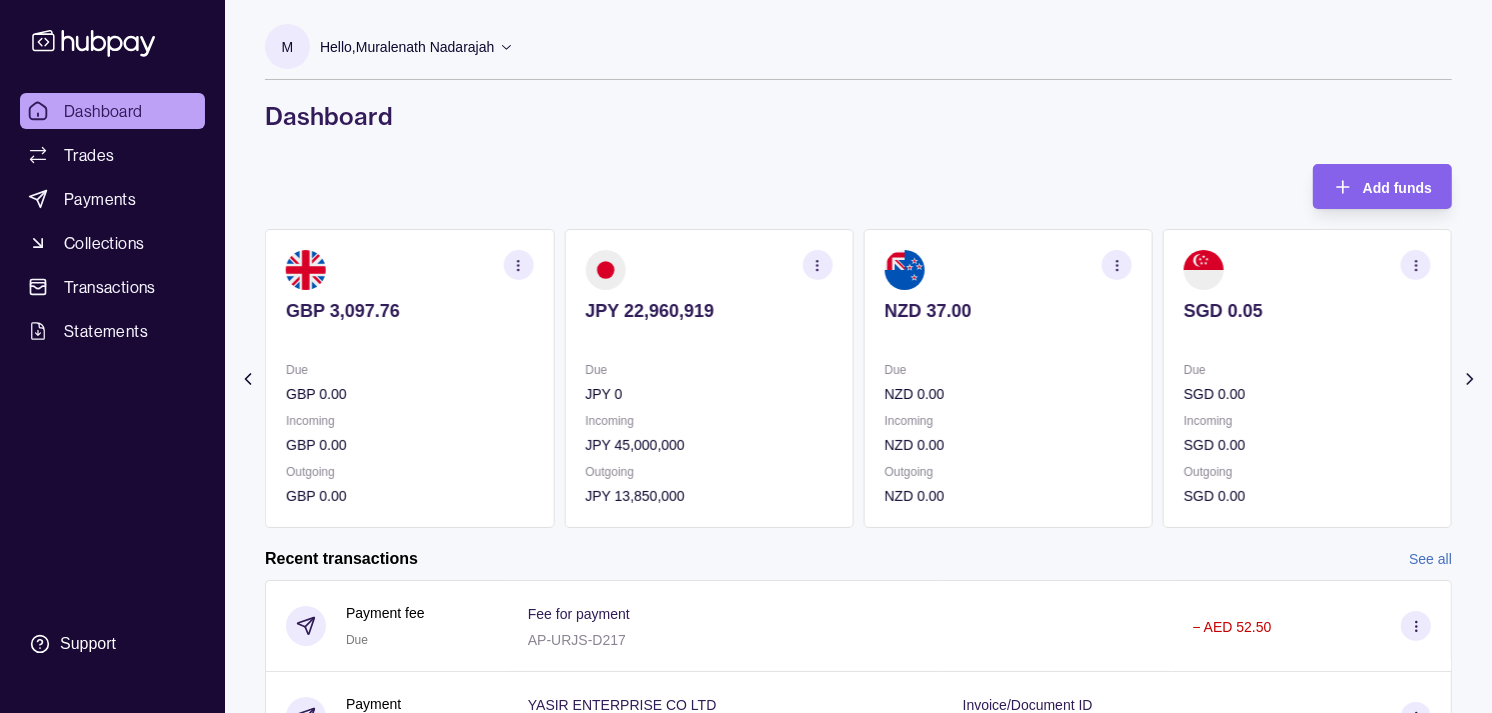 click 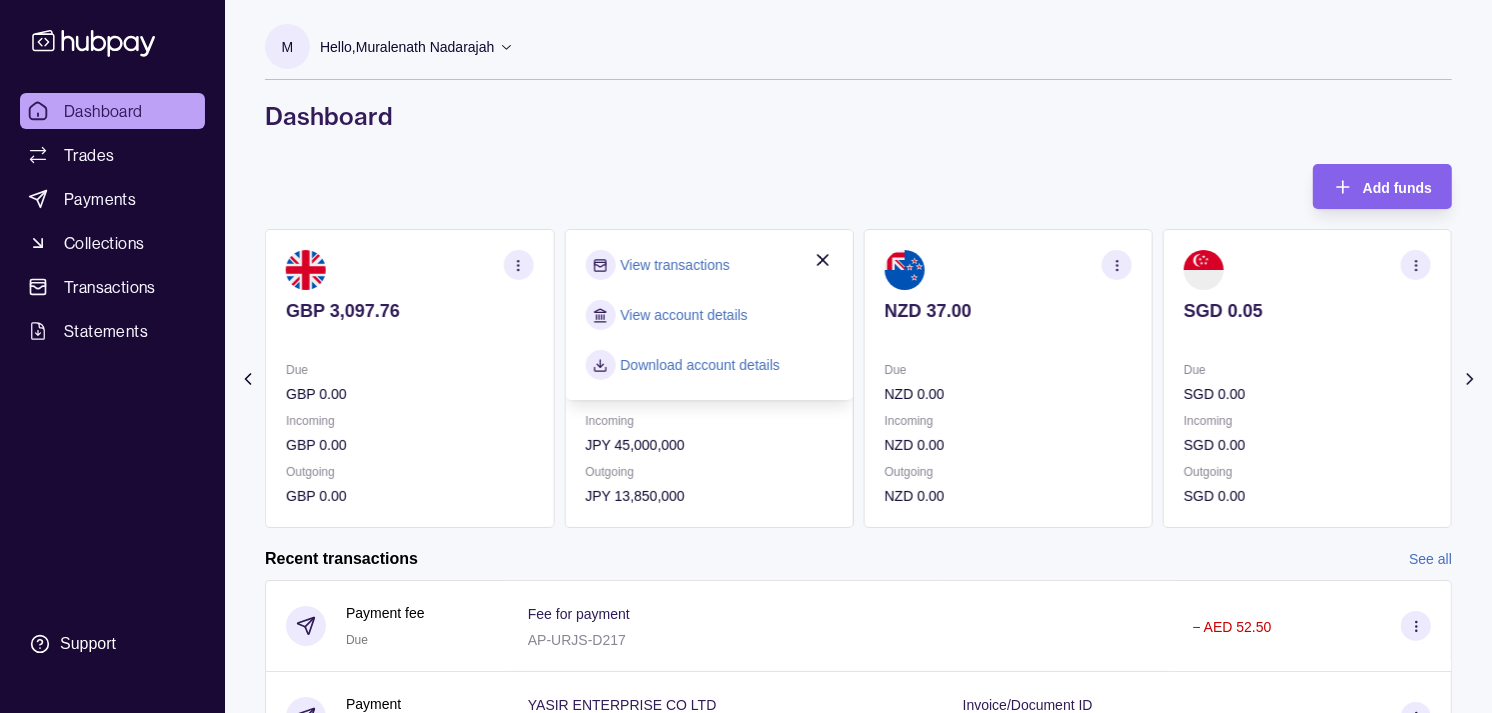 click on "View transactions" at bounding box center (674, 265) 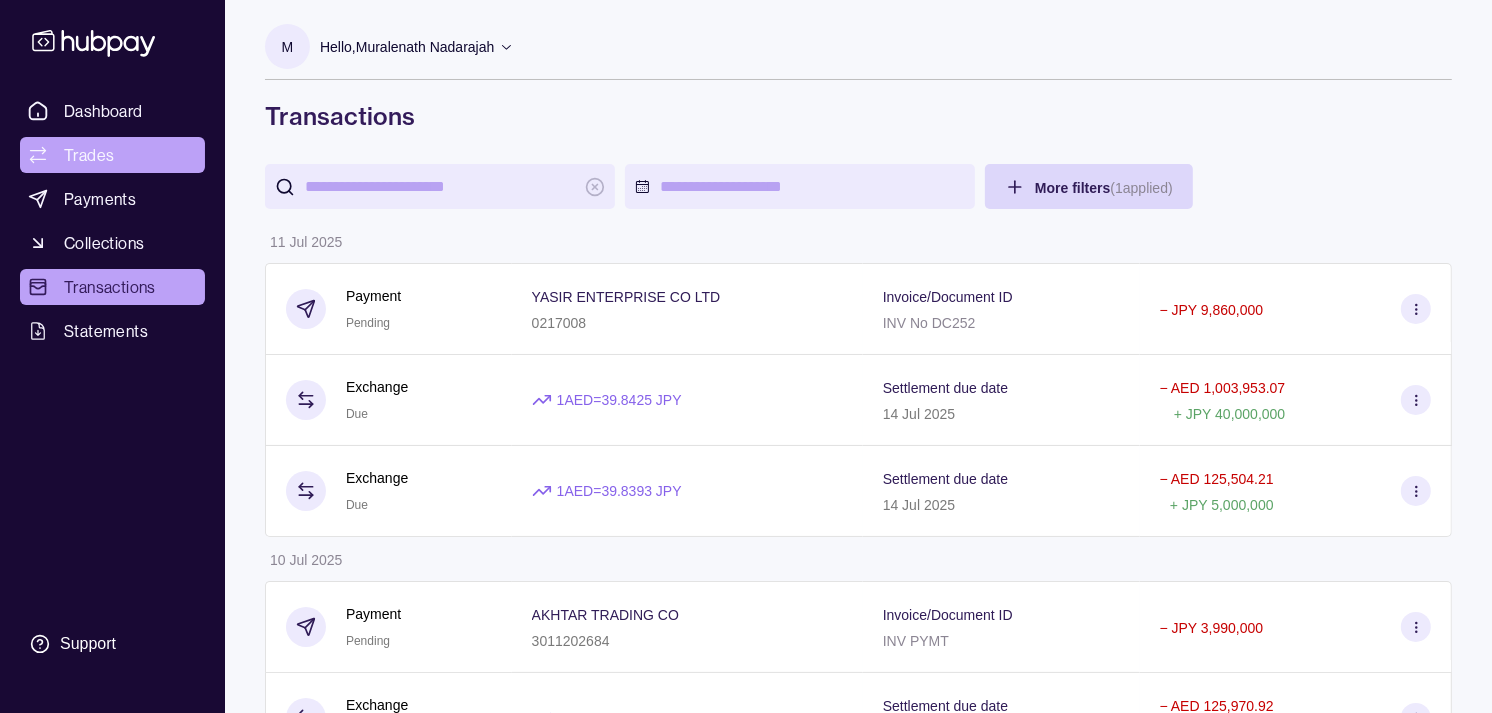 click on "Trades" at bounding box center [89, 155] 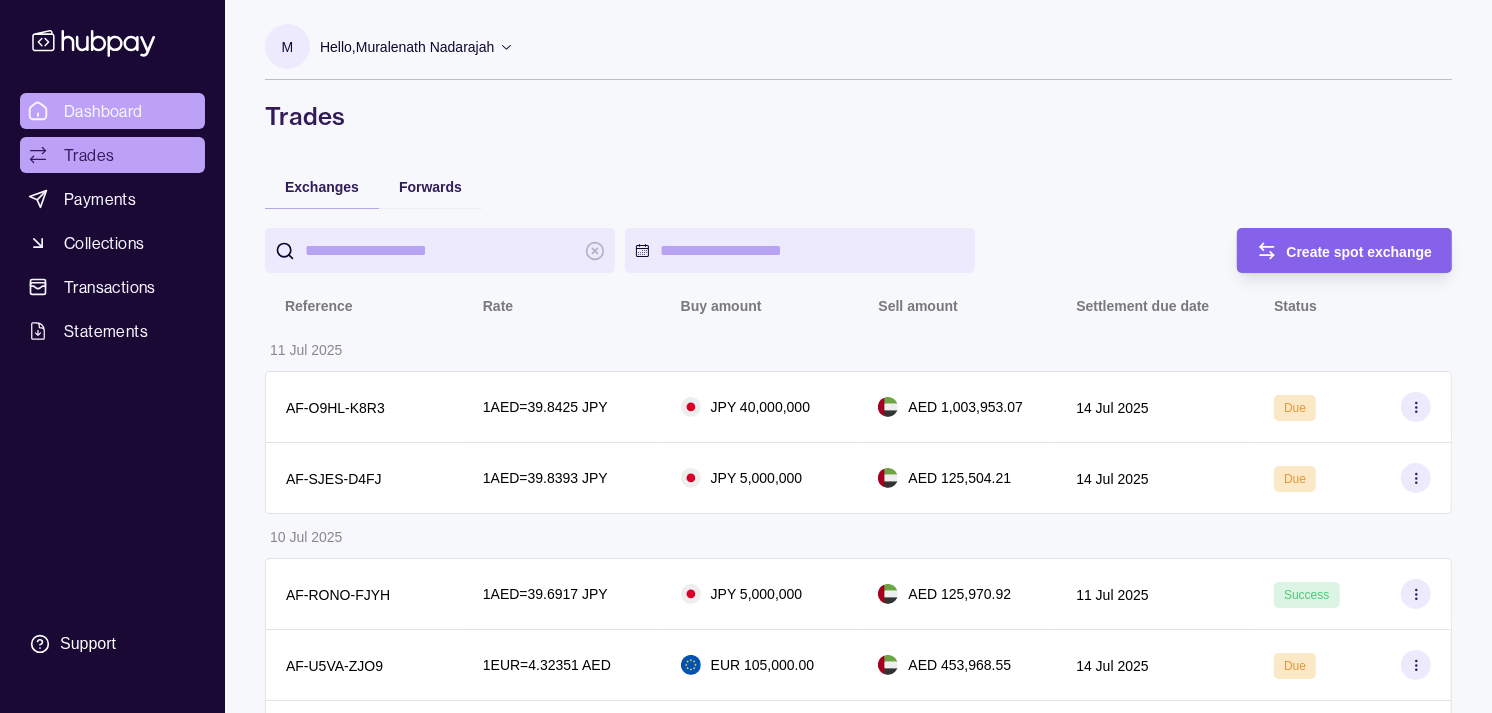 click on "Dashboard" at bounding box center (103, 111) 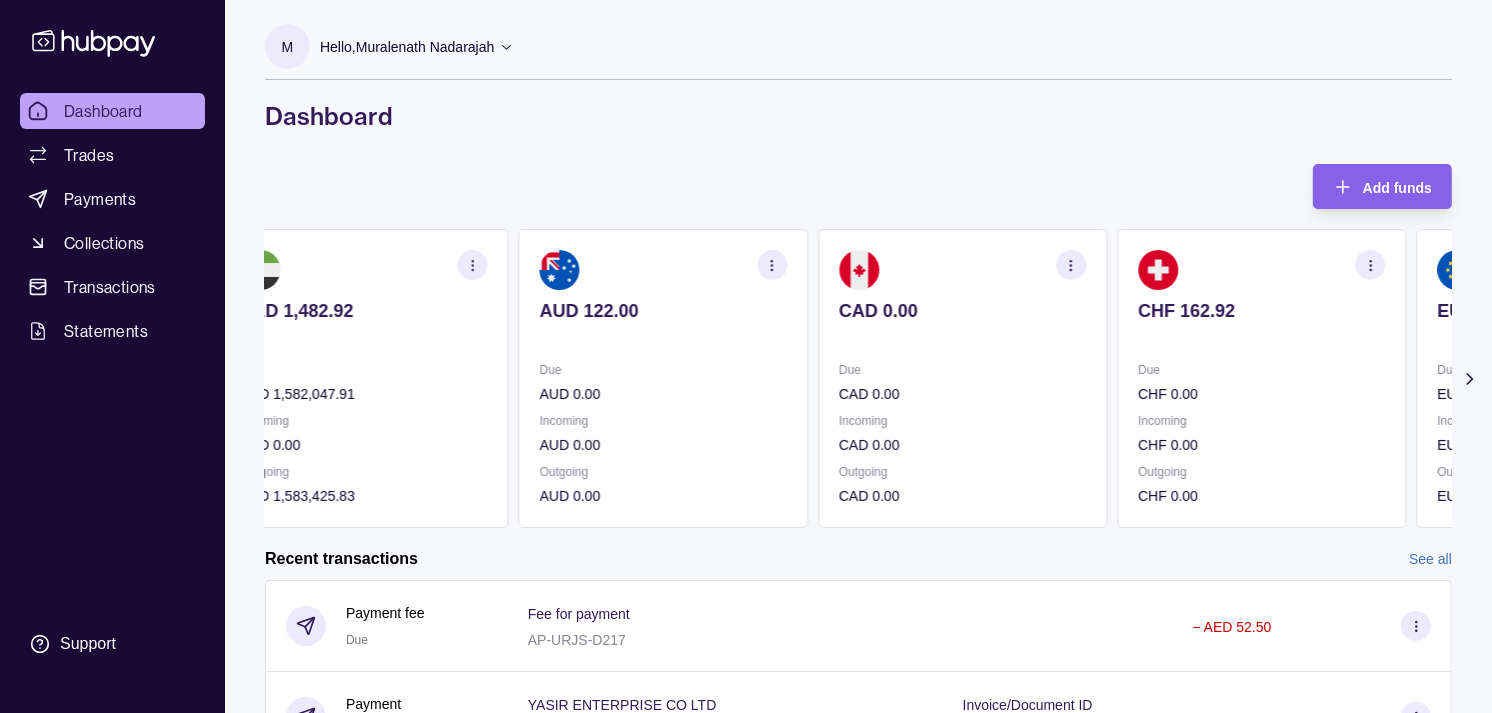 click on "CAD 0.00                                                                                                               Due CAD 0.00 Incoming CAD 0.00 Outgoing CAD 0.00" at bounding box center [962, 378] 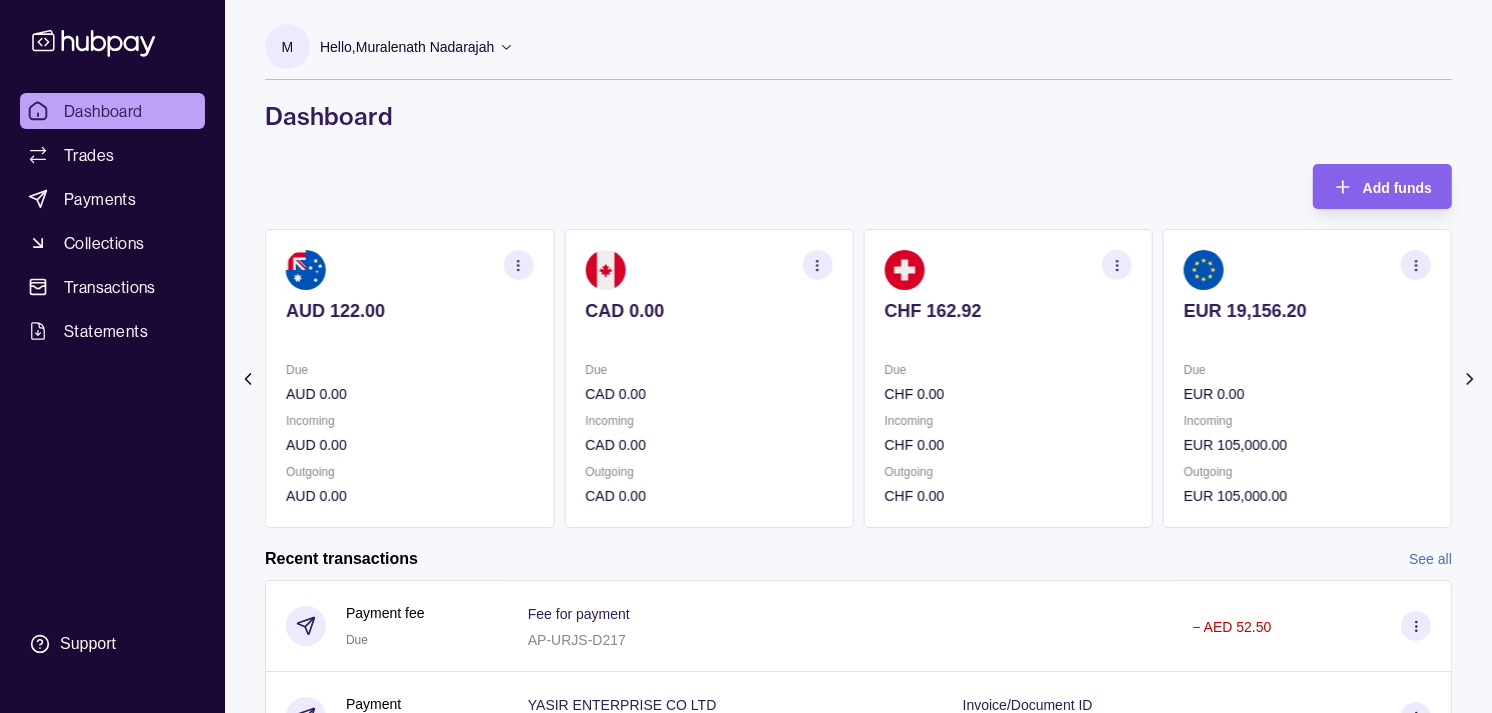 click on "Due CAD 0.00 Incoming CAD 0.00 Outgoing CAD 0.00" at bounding box center (708, 433) 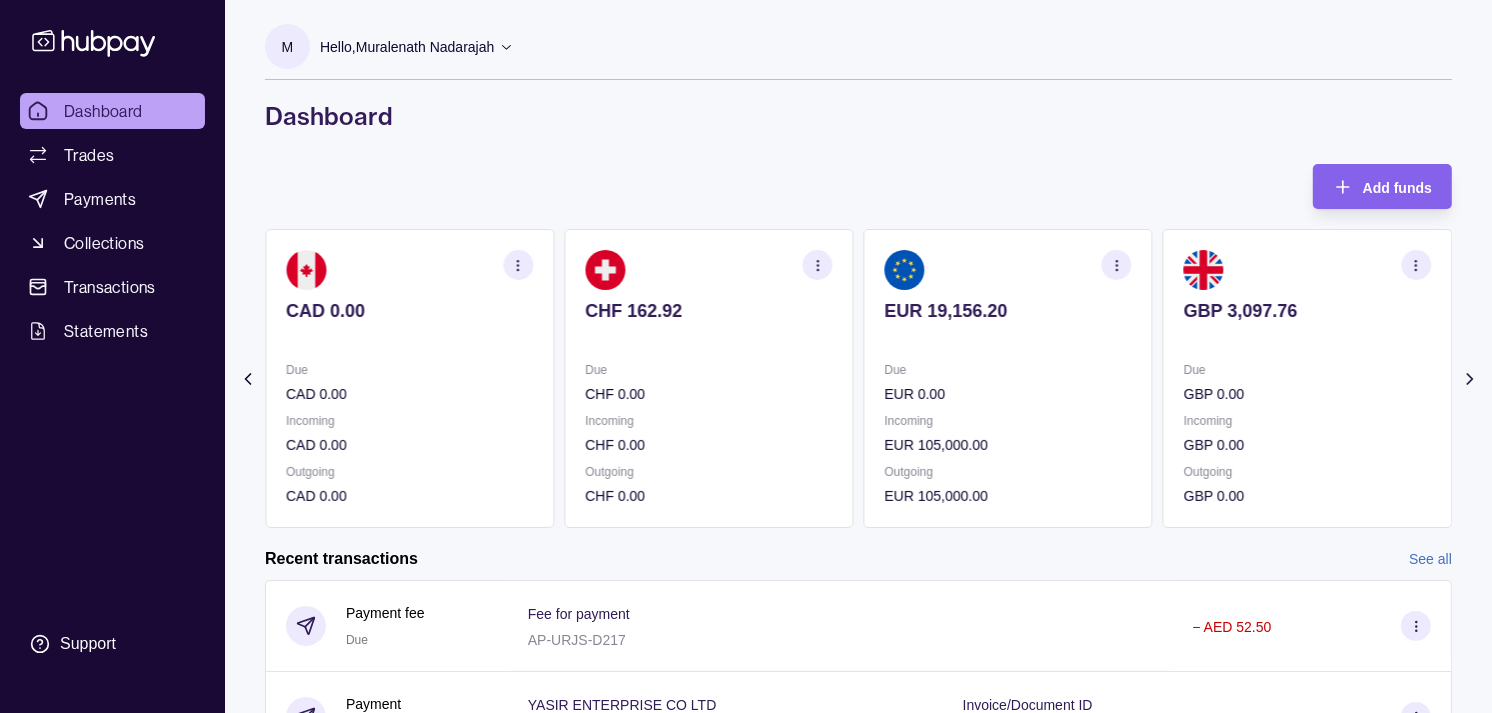 click on "CHF 0.00" at bounding box center [708, 394] 